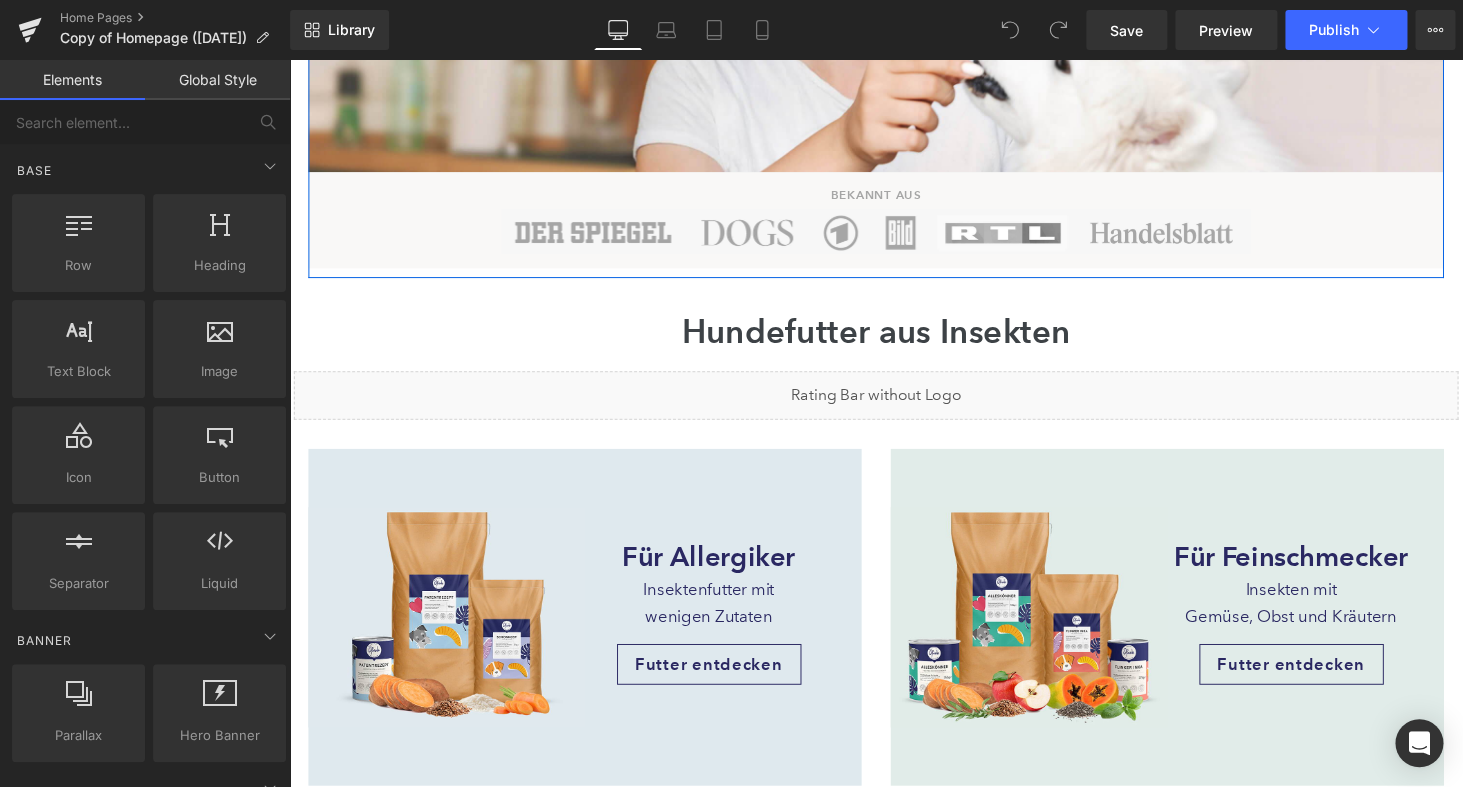 scroll, scrollTop: 566, scrollLeft: 0, axis: vertical 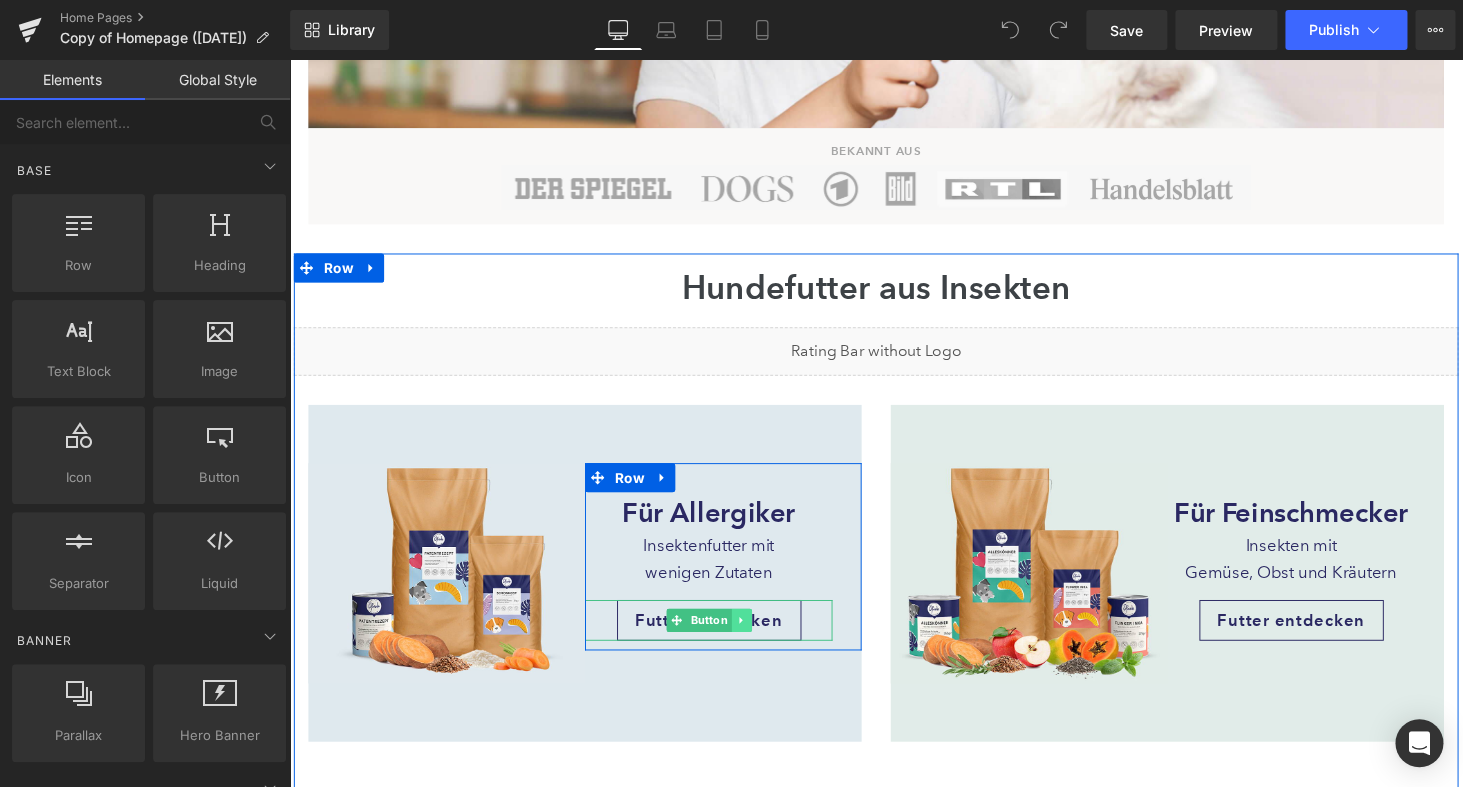 click at bounding box center [755, 637] 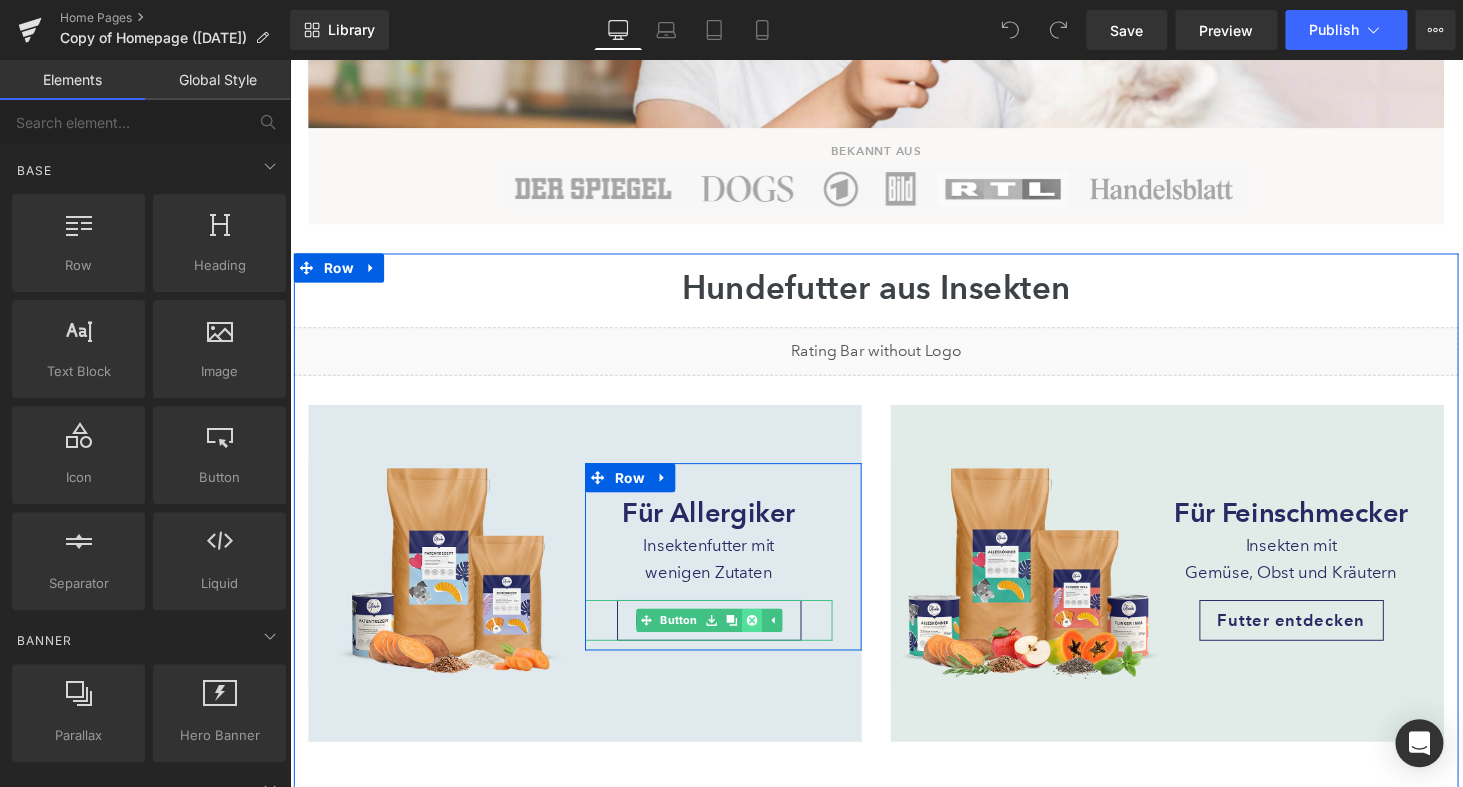 click 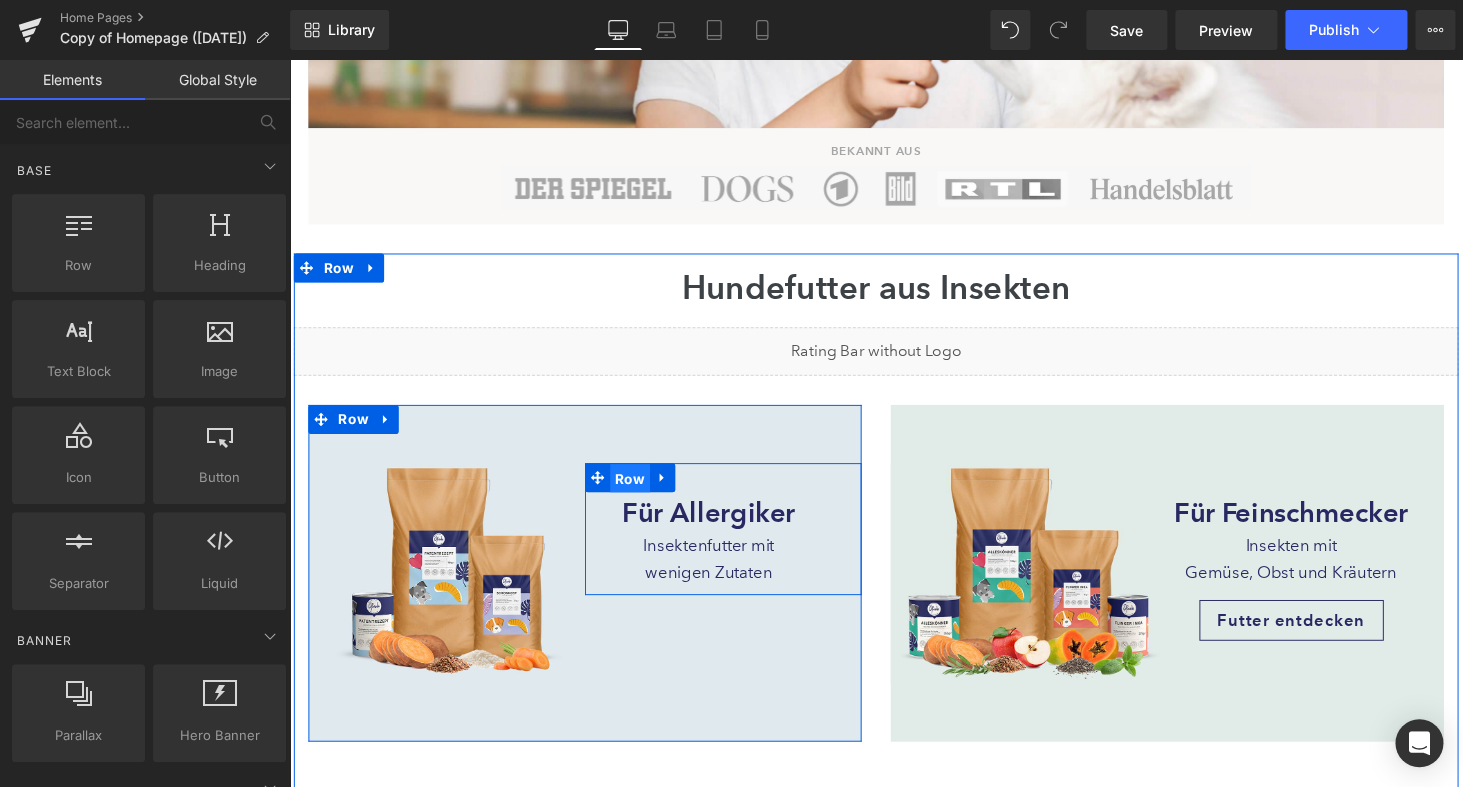 click on "Row" at bounding box center (640, 491) 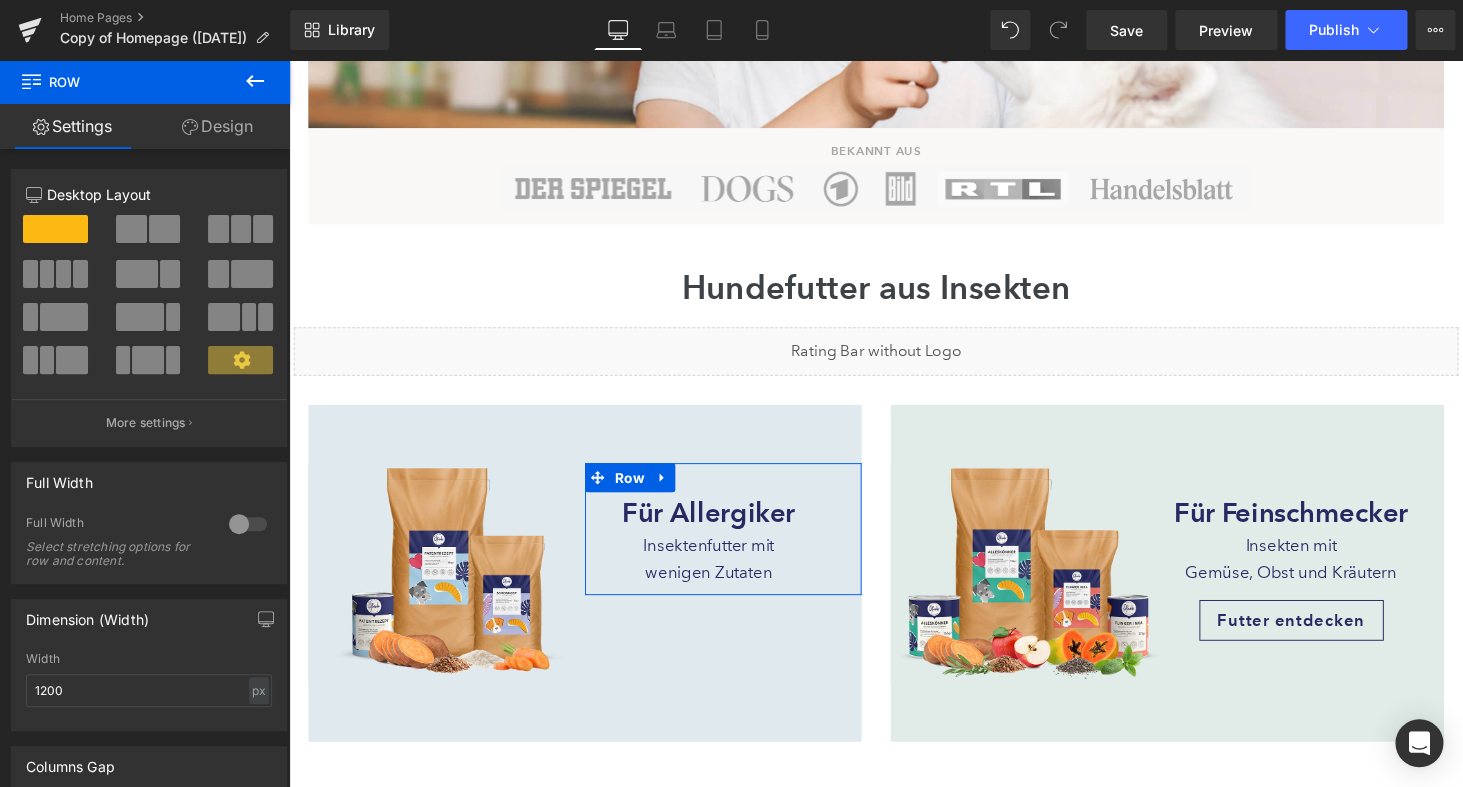 click on "Design" at bounding box center (217, 126) 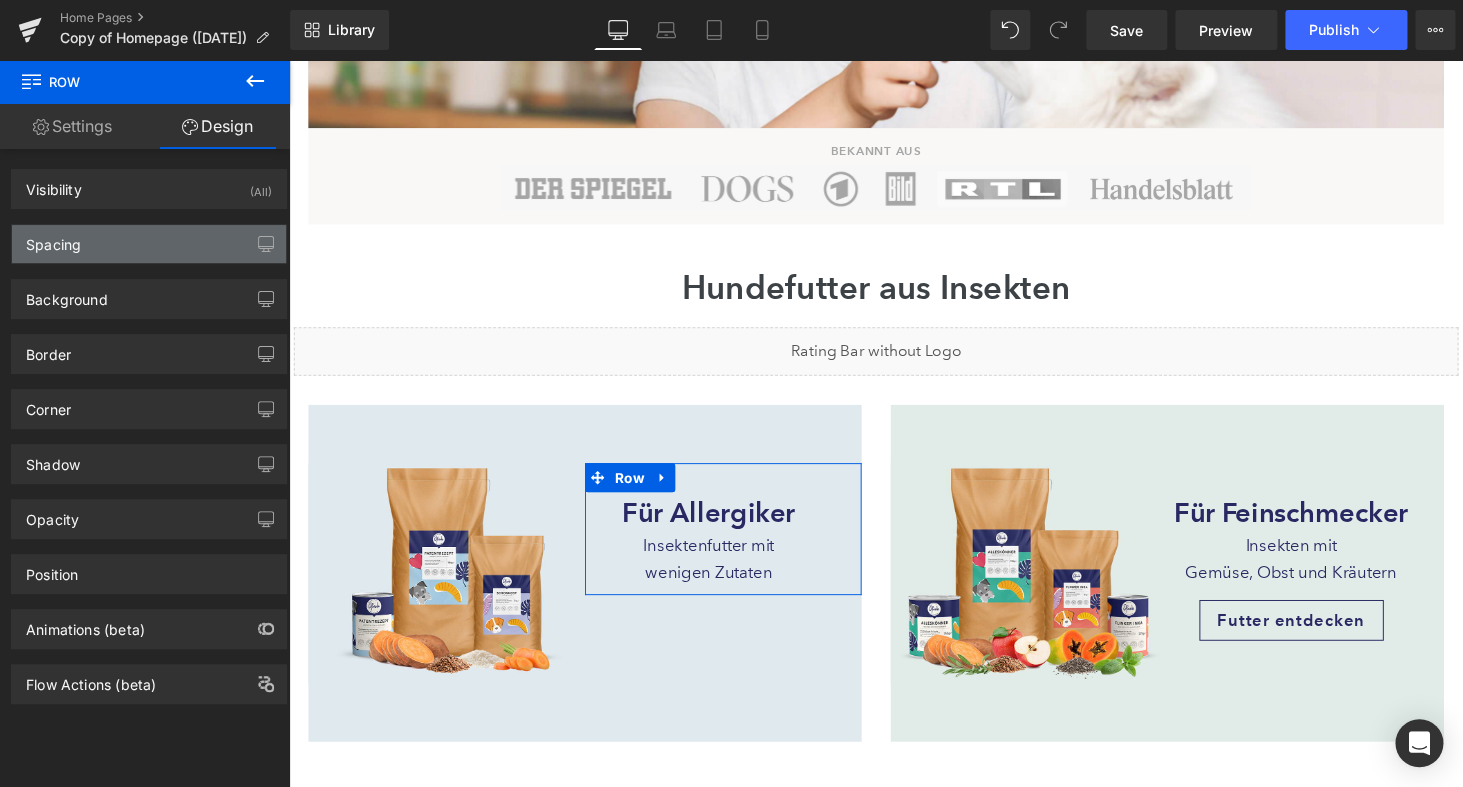 click on "Spacing" at bounding box center [149, 244] 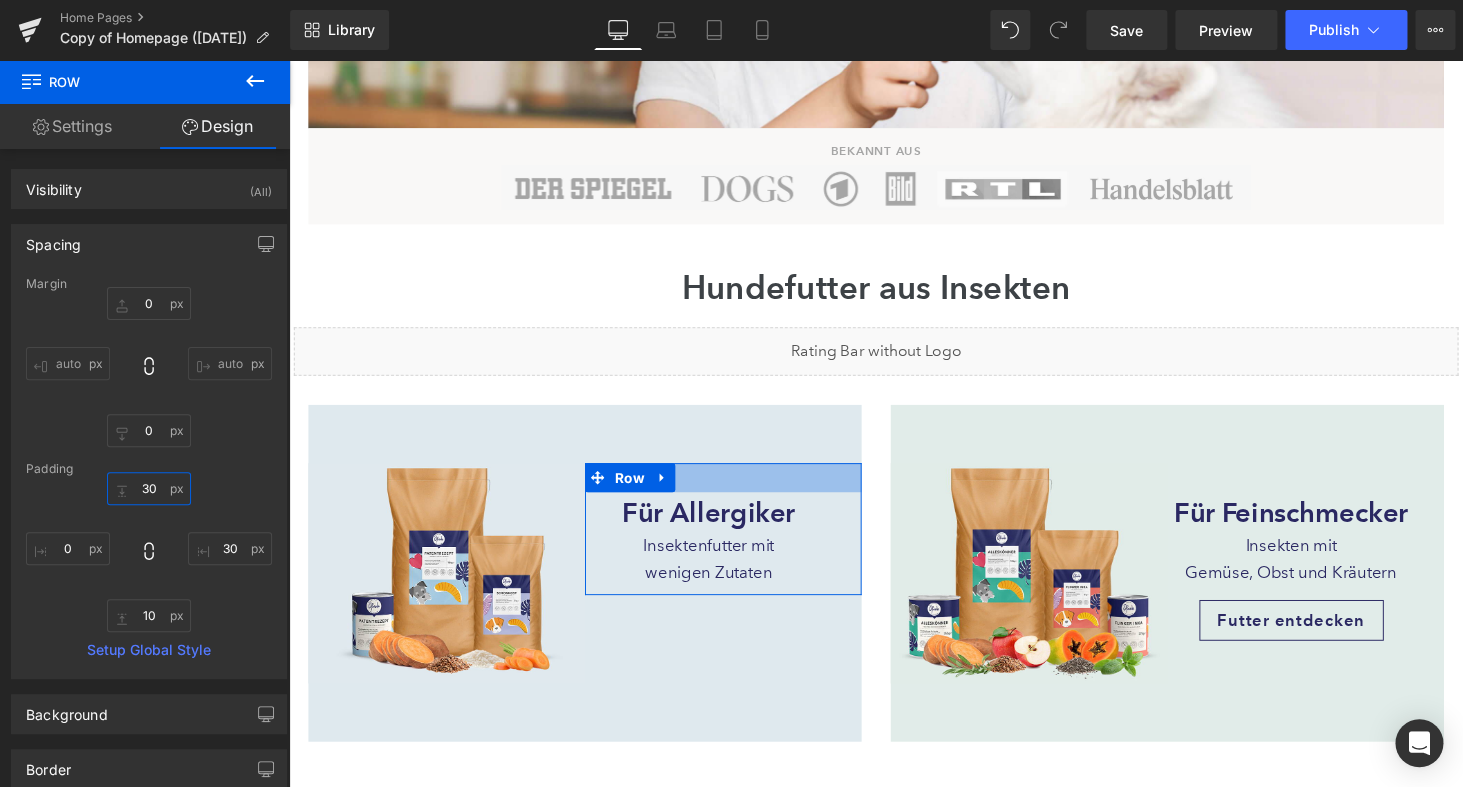 click on "30" at bounding box center [149, 488] 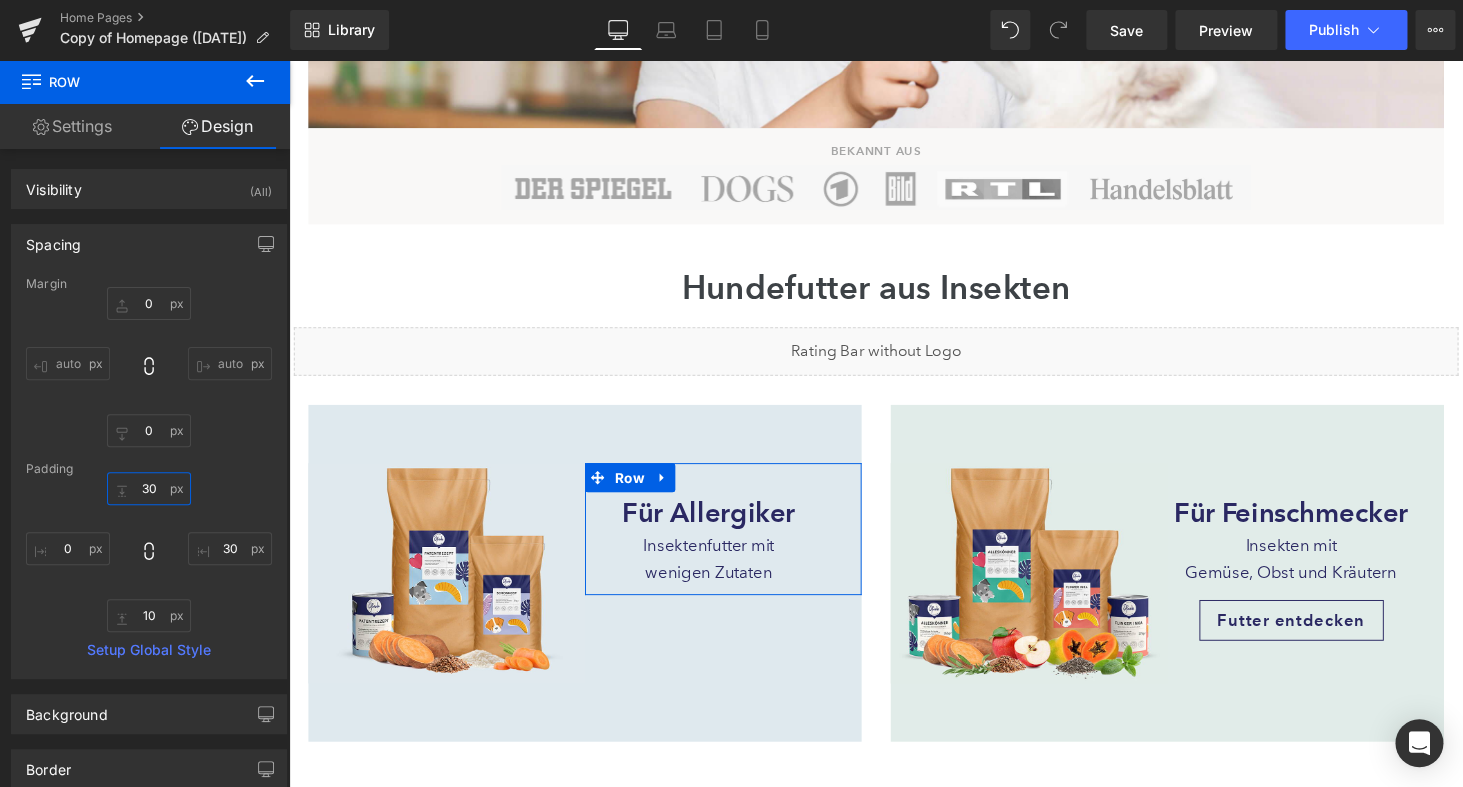 click on "30" at bounding box center [149, 488] 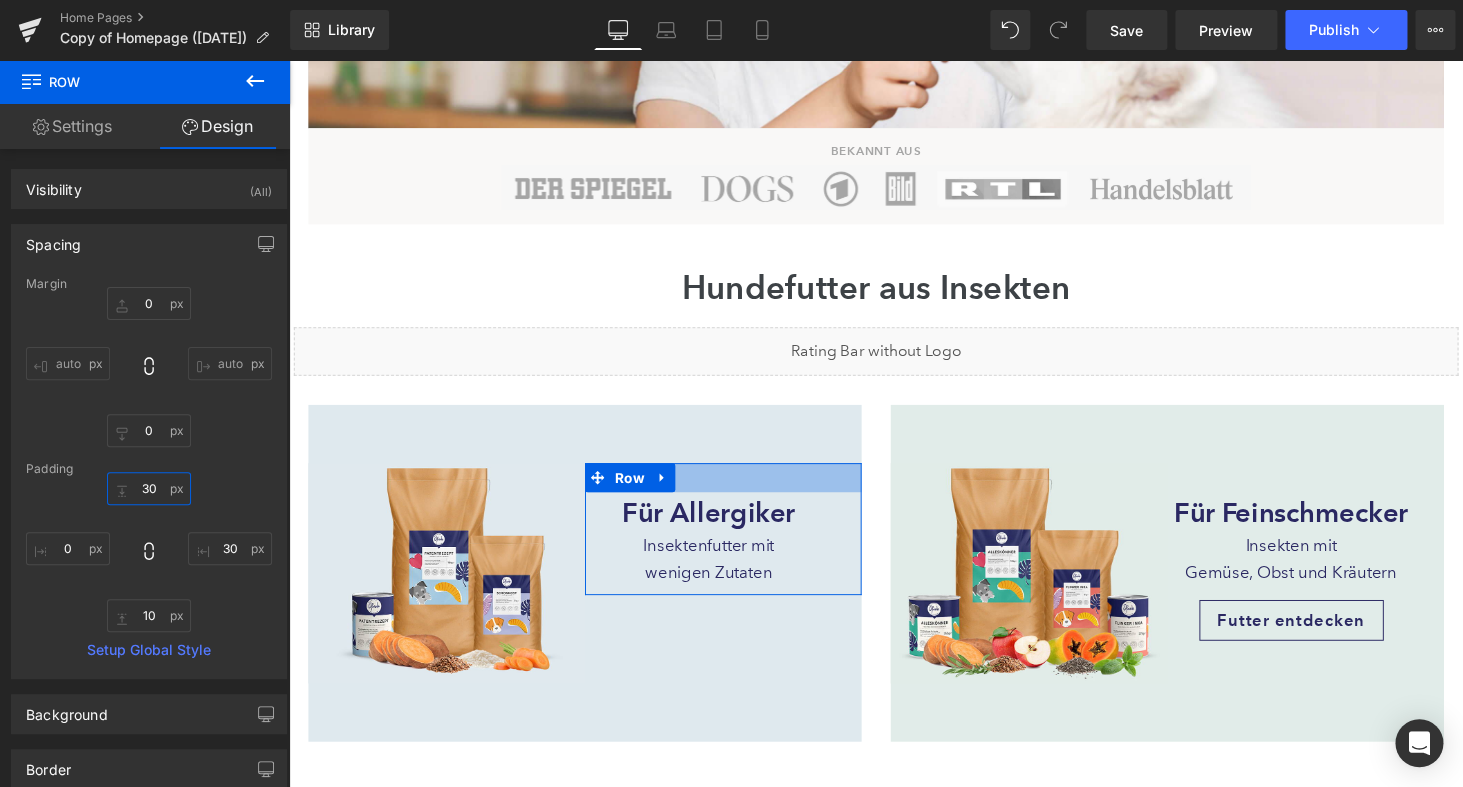 click on "30" at bounding box center [149, 488] 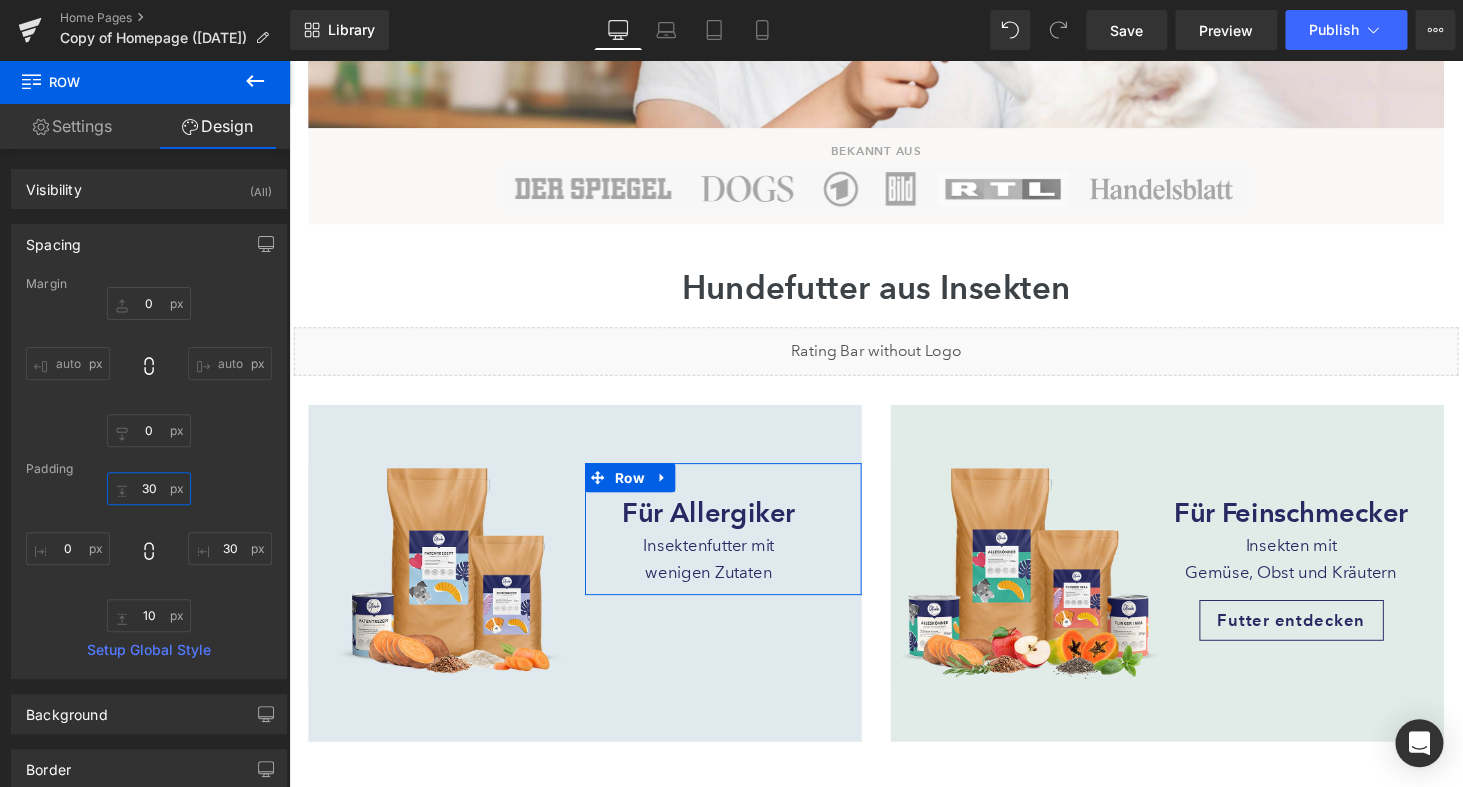 click on "30" at bounding box center [149, 488] 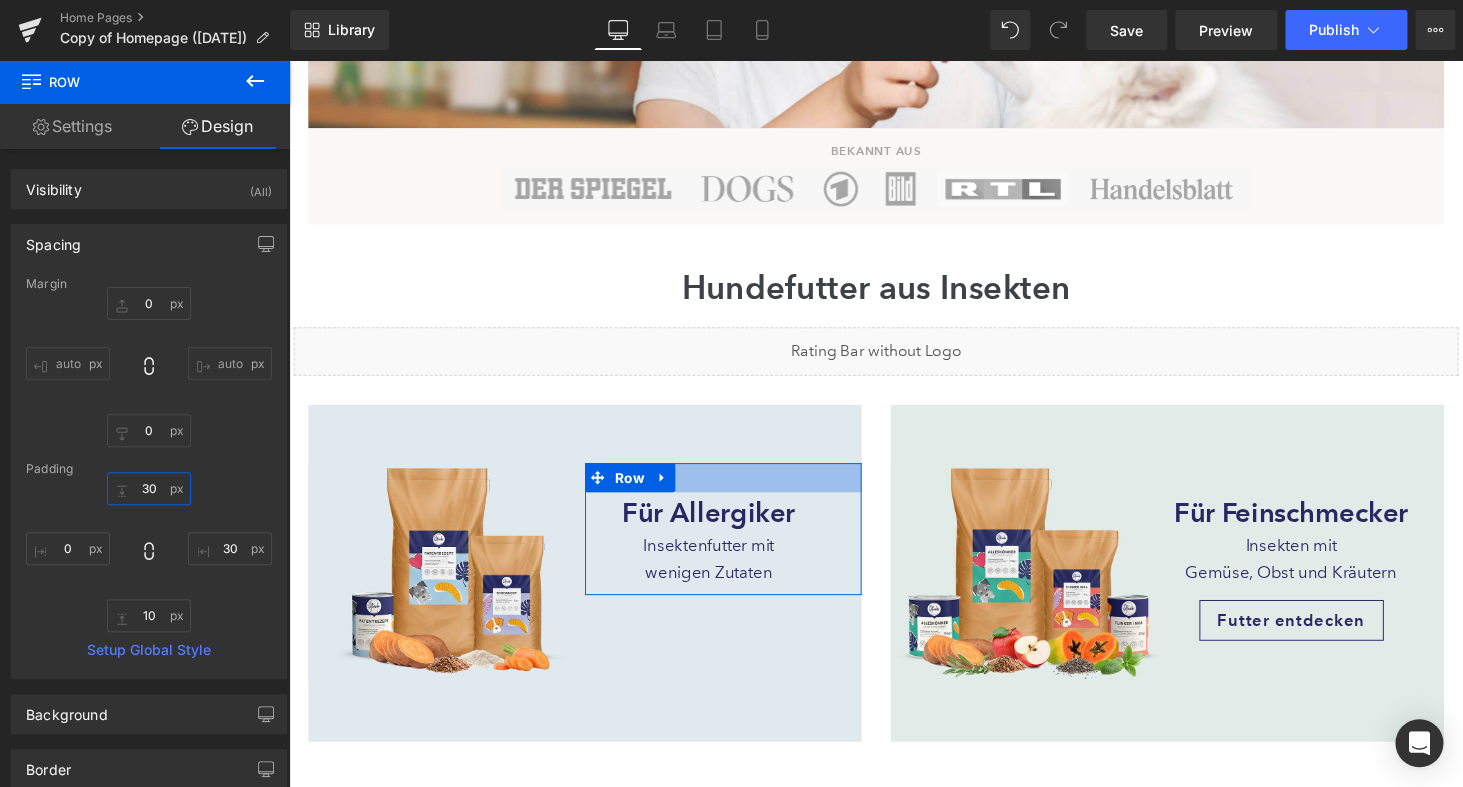 click on "30" at bounding box center [149, 488] 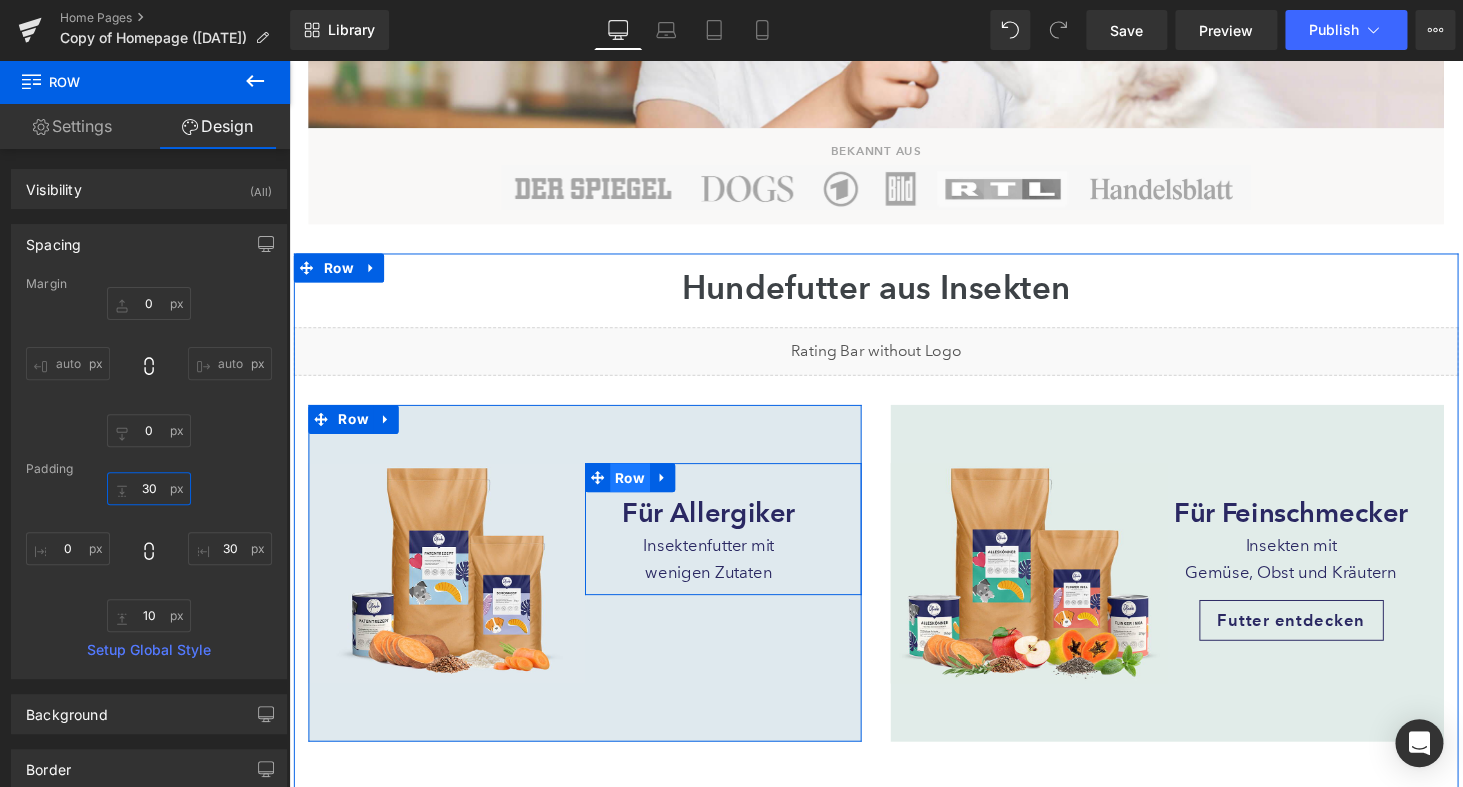 click on "Row" at bounding box center (640, 490) 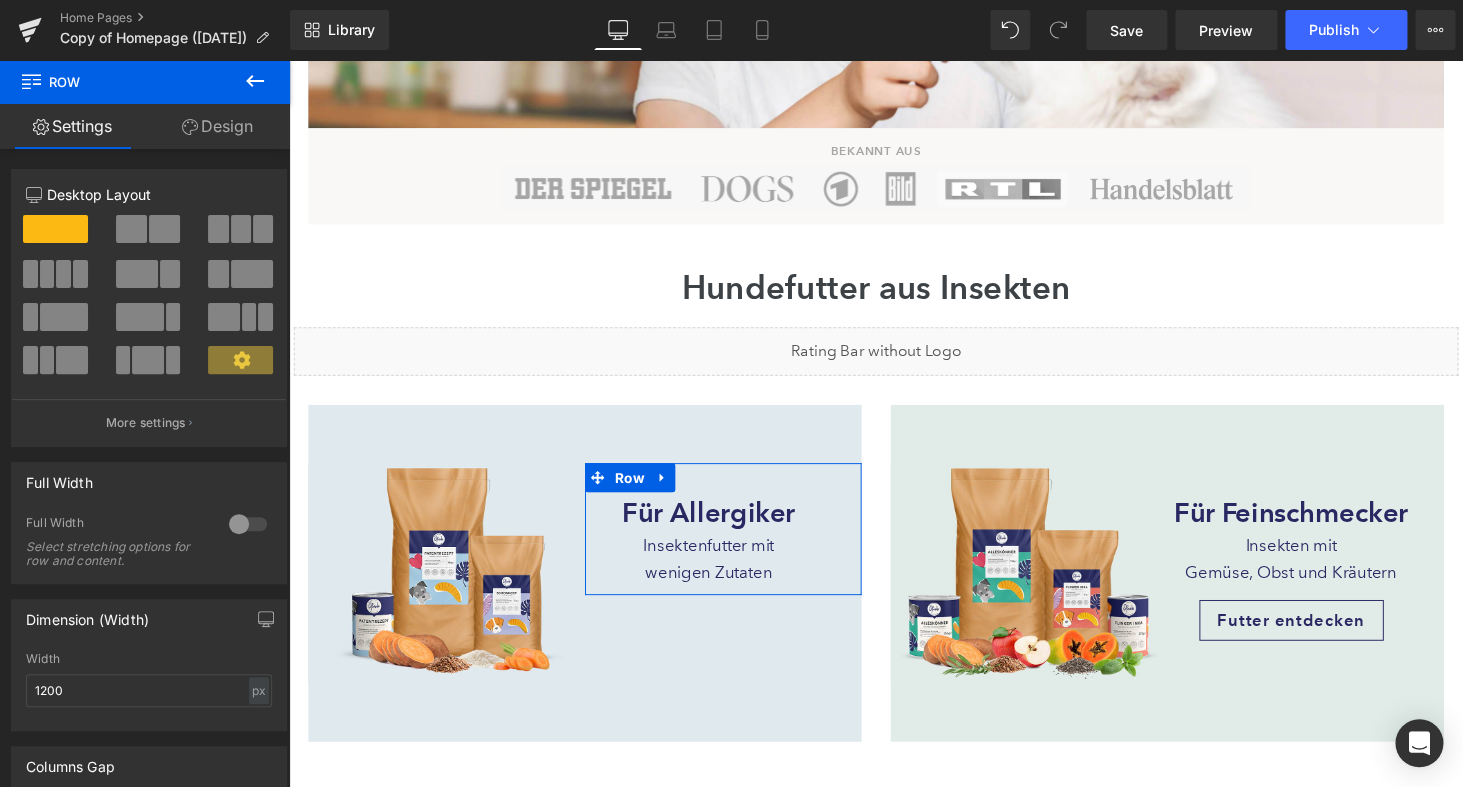 click on "Design" at bounding box center (217, 126) 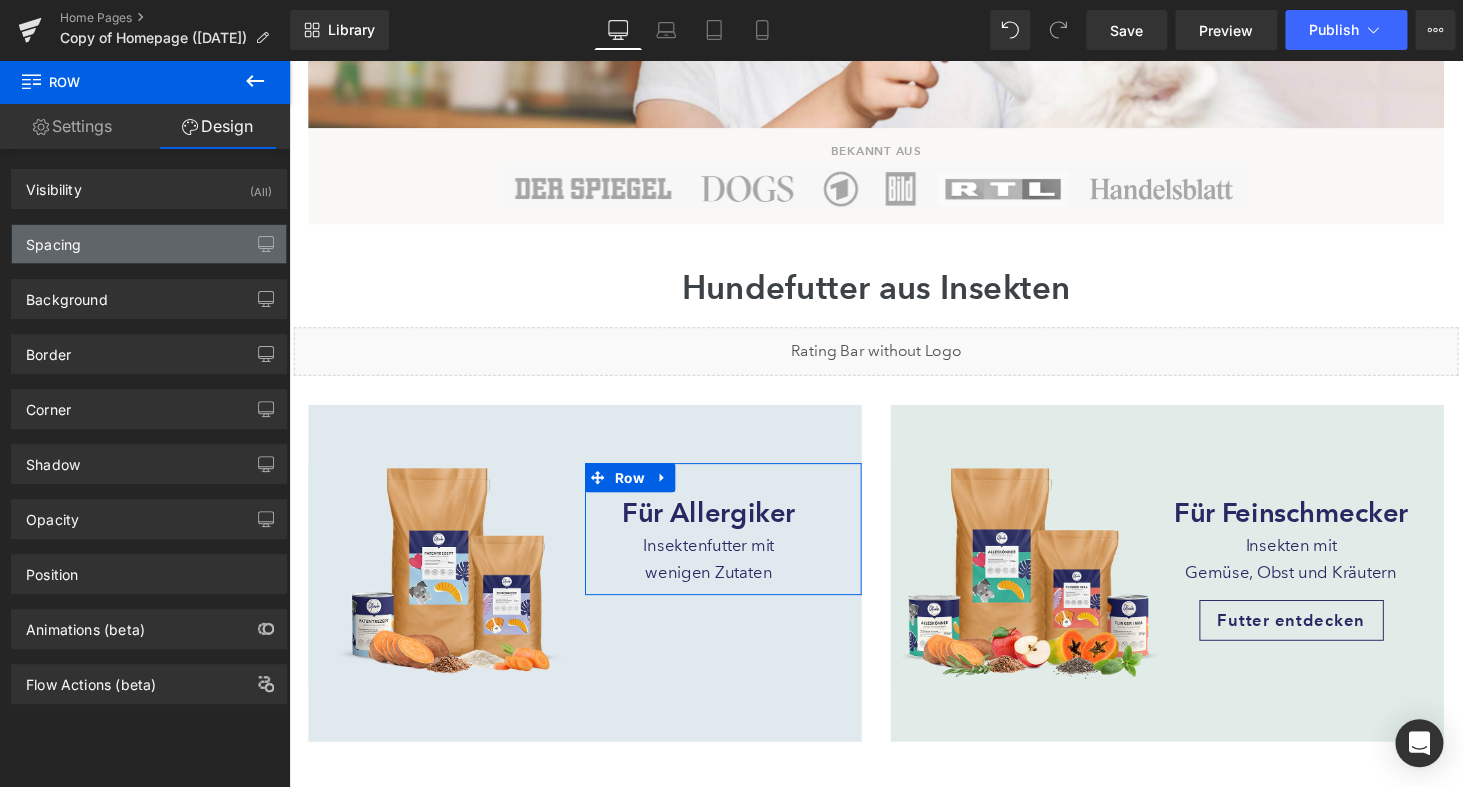 click on "Spacing" at bounding box center (149, 244) 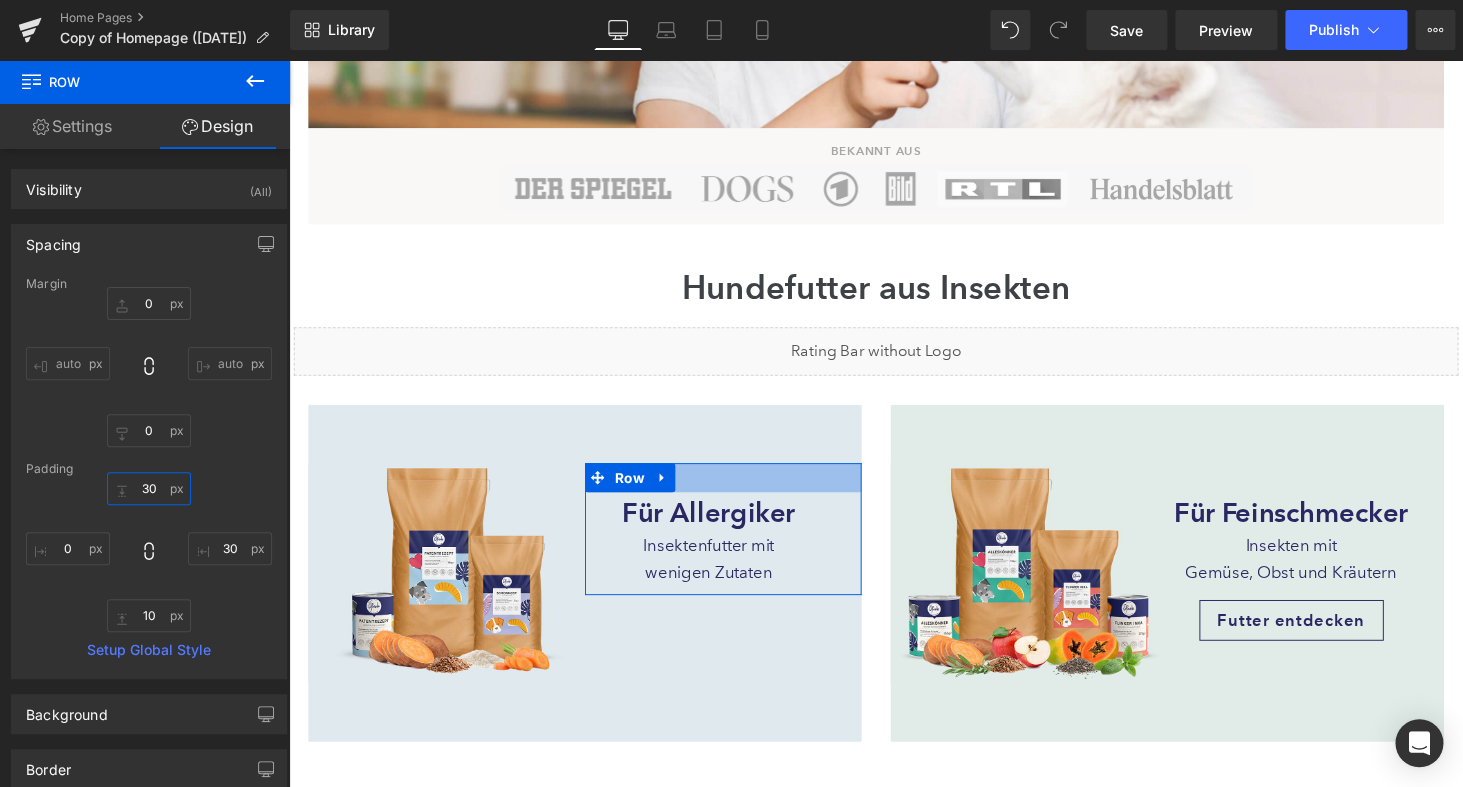 click on "30" at bounding box center (149, 488) 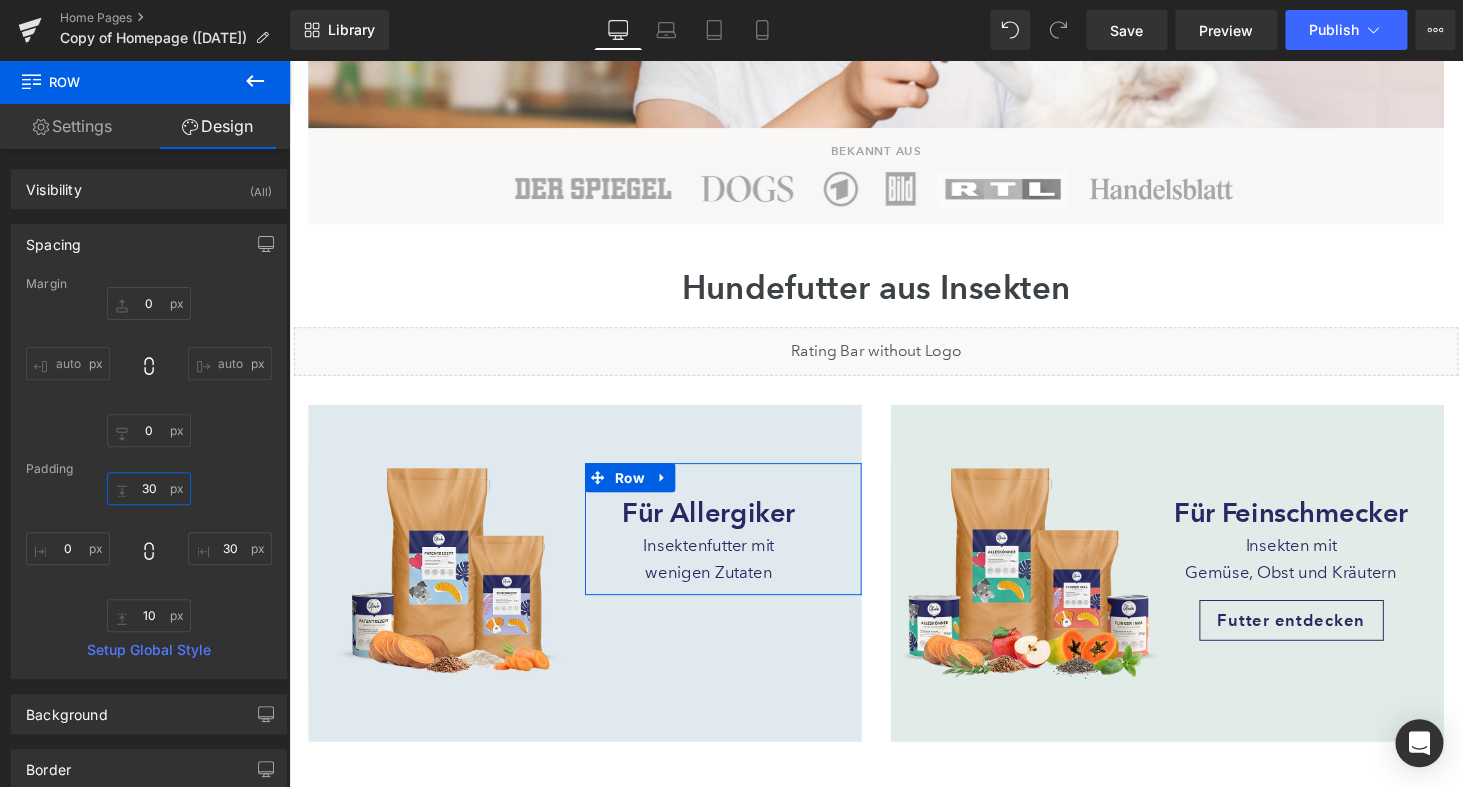 click on "30" at bounding box center [149, 488] 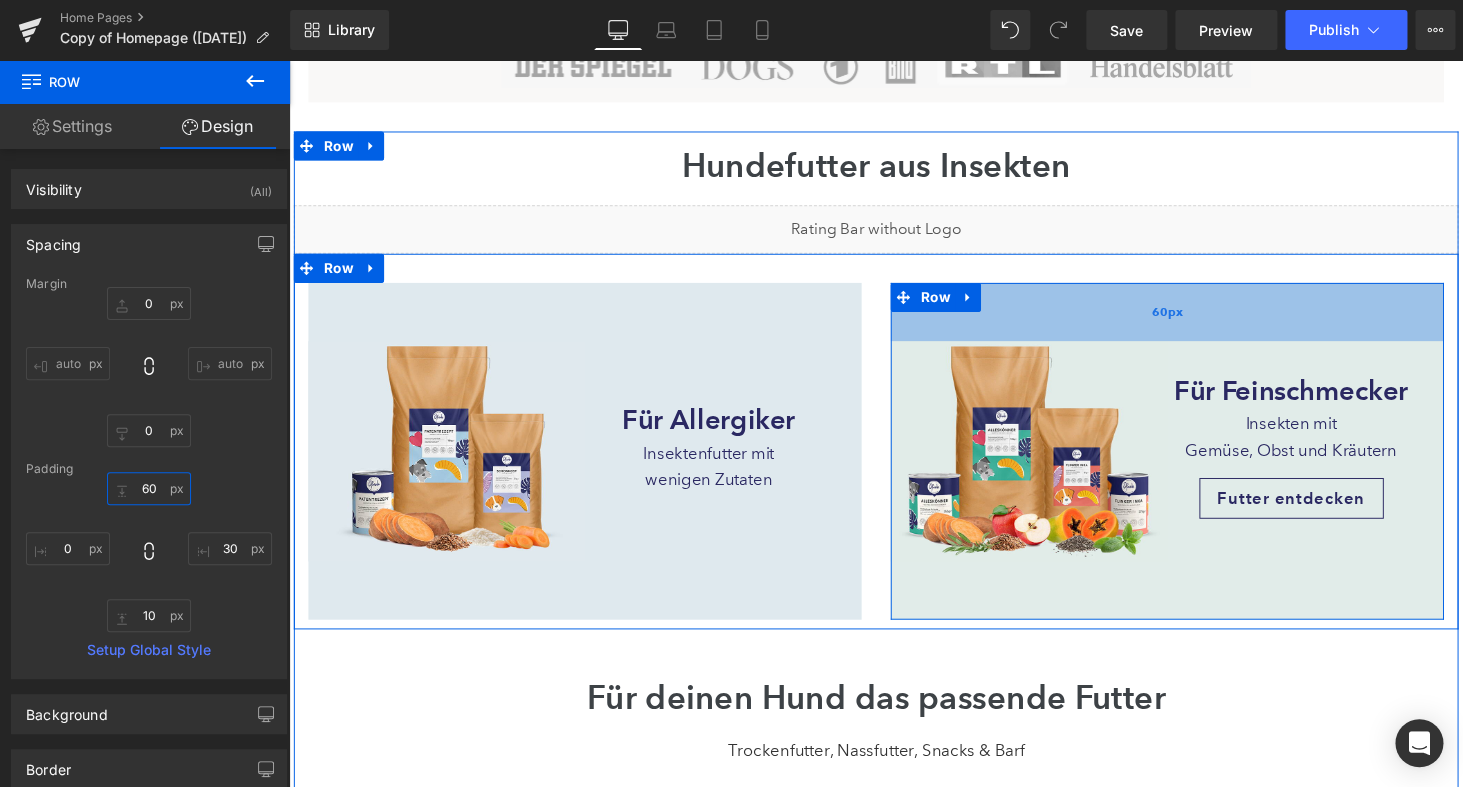 scroll, scrollTop: 695, scrollLeft: 0, axis: vertical 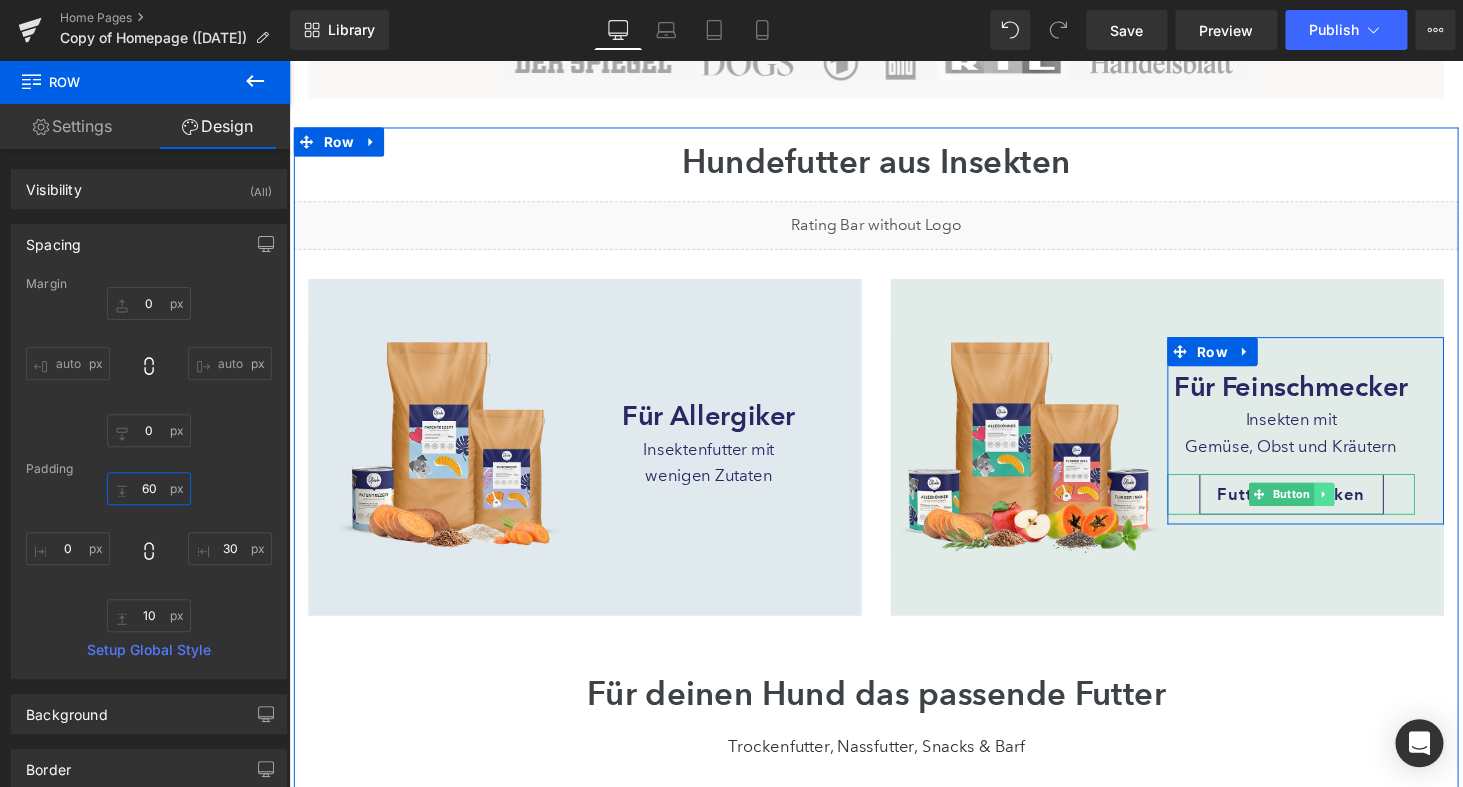 type on "60" 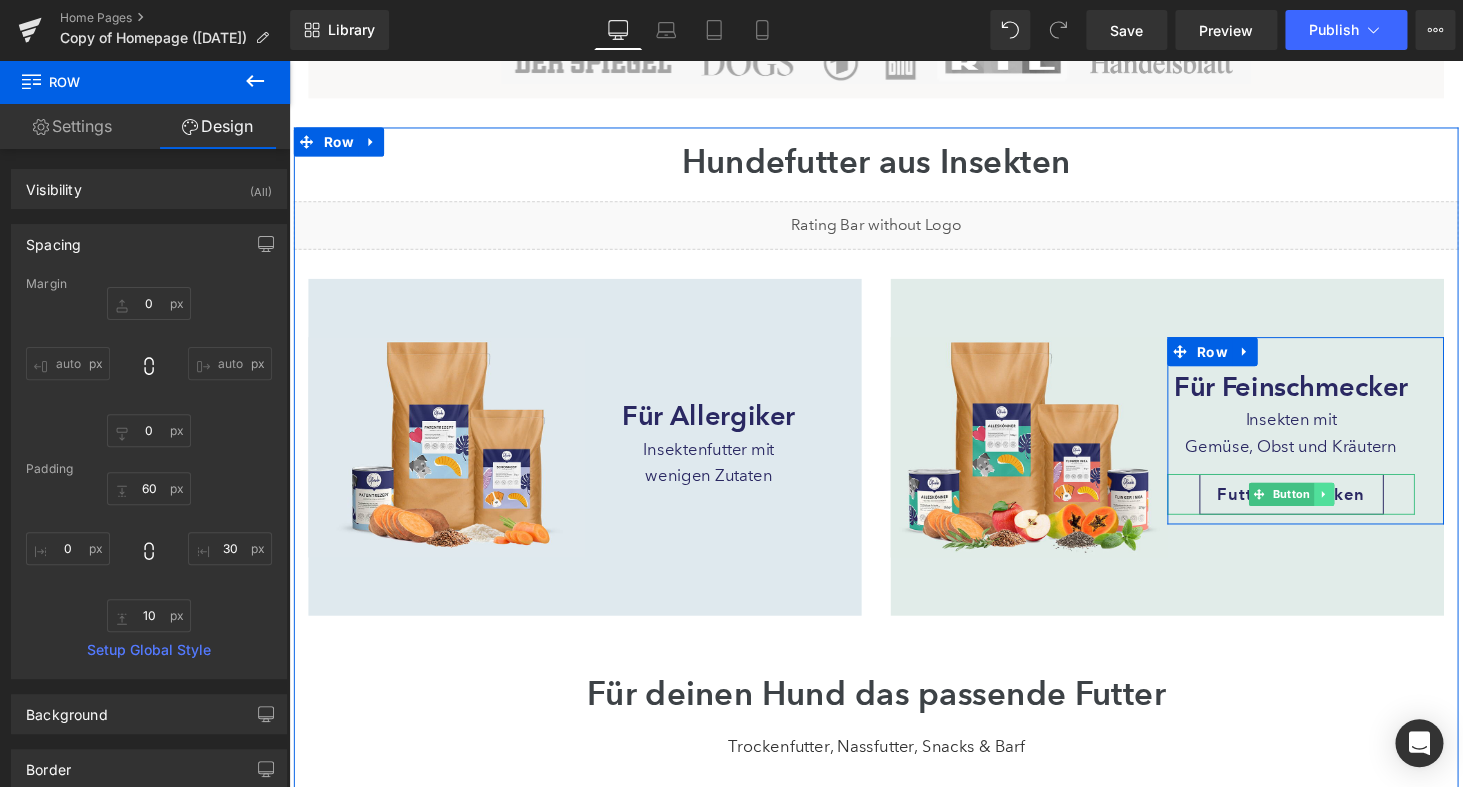 click 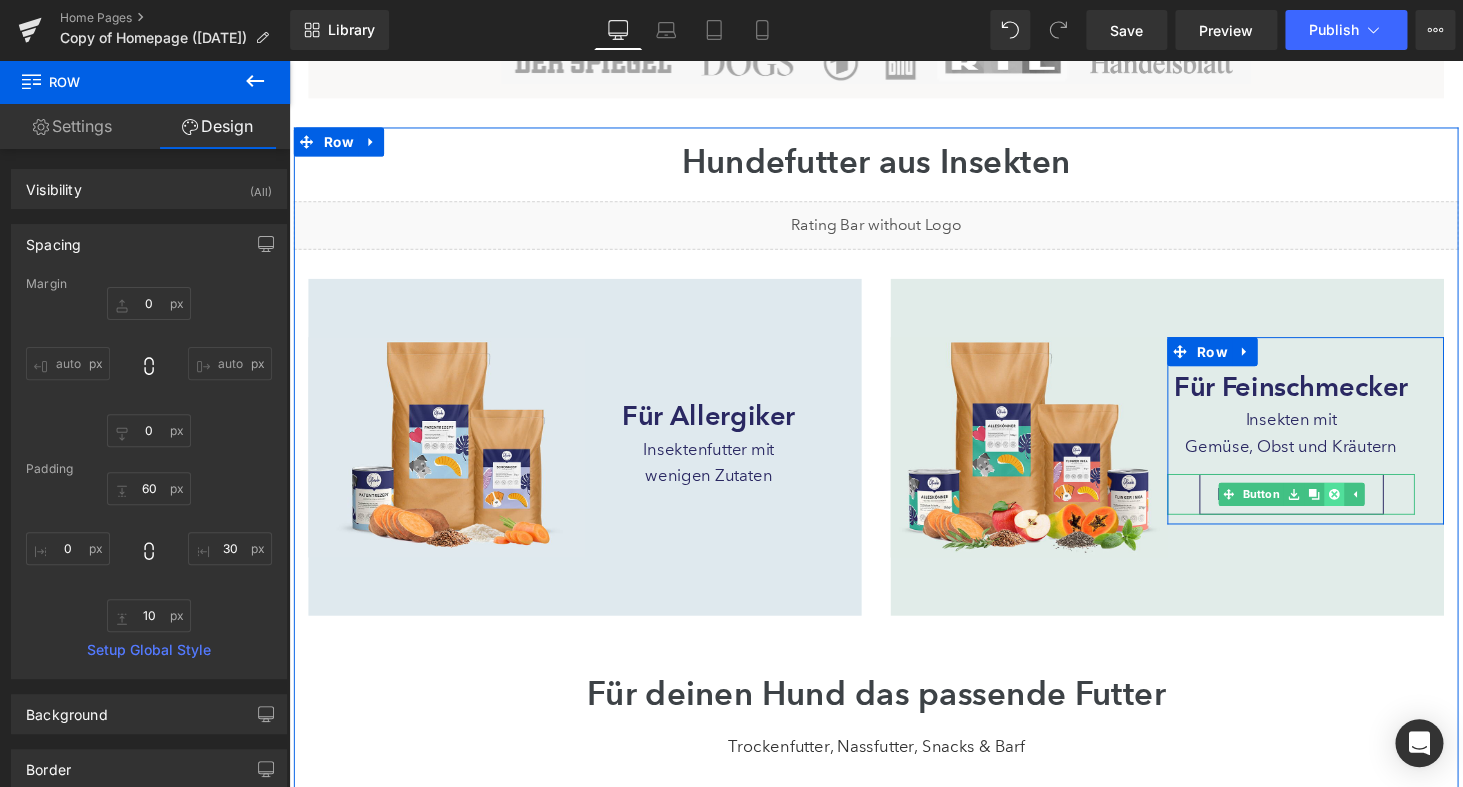 click 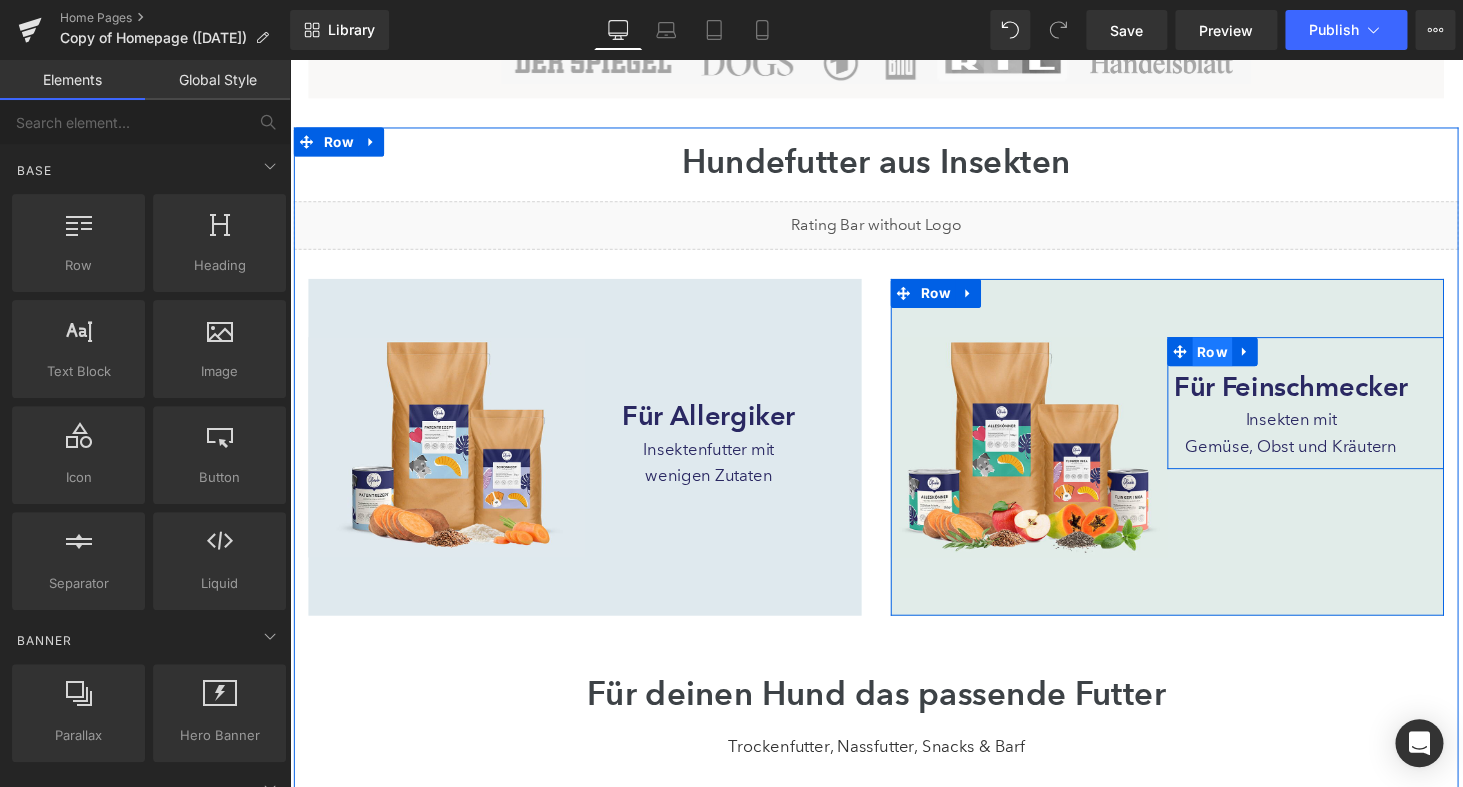 click on "Row" at bounding box center [1240, 361] 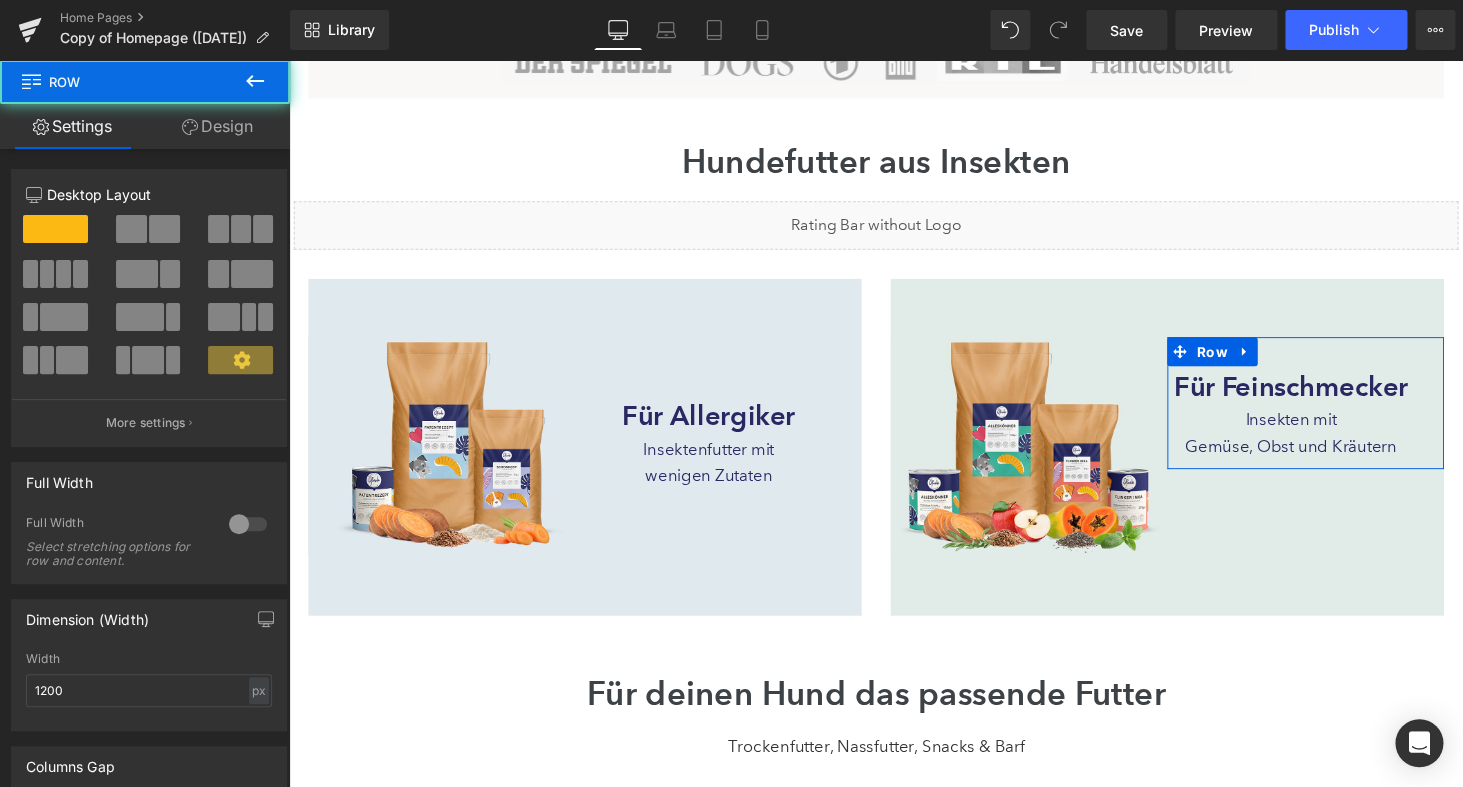 click on "Design" at bounding box center (217, 126) 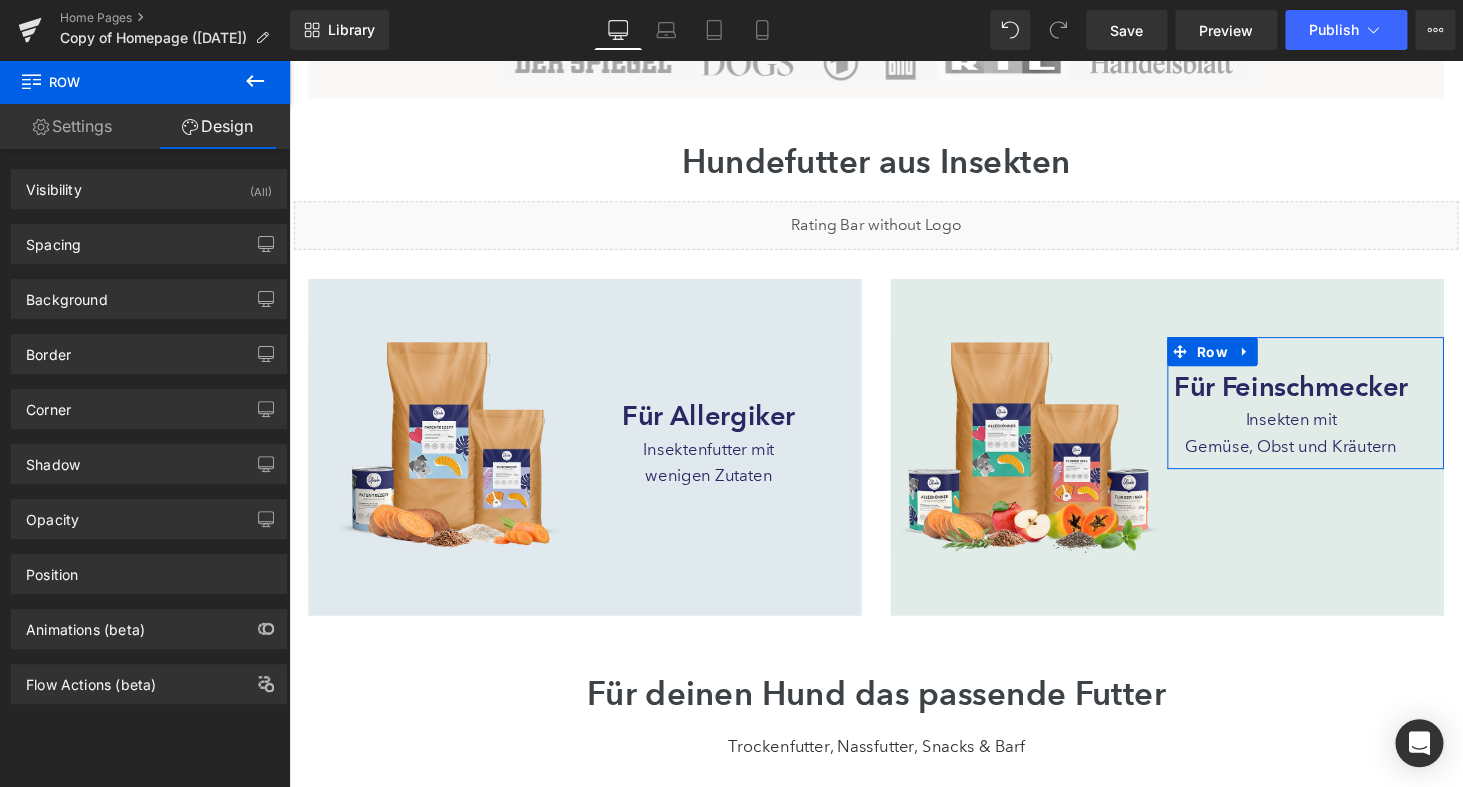 type on "0" 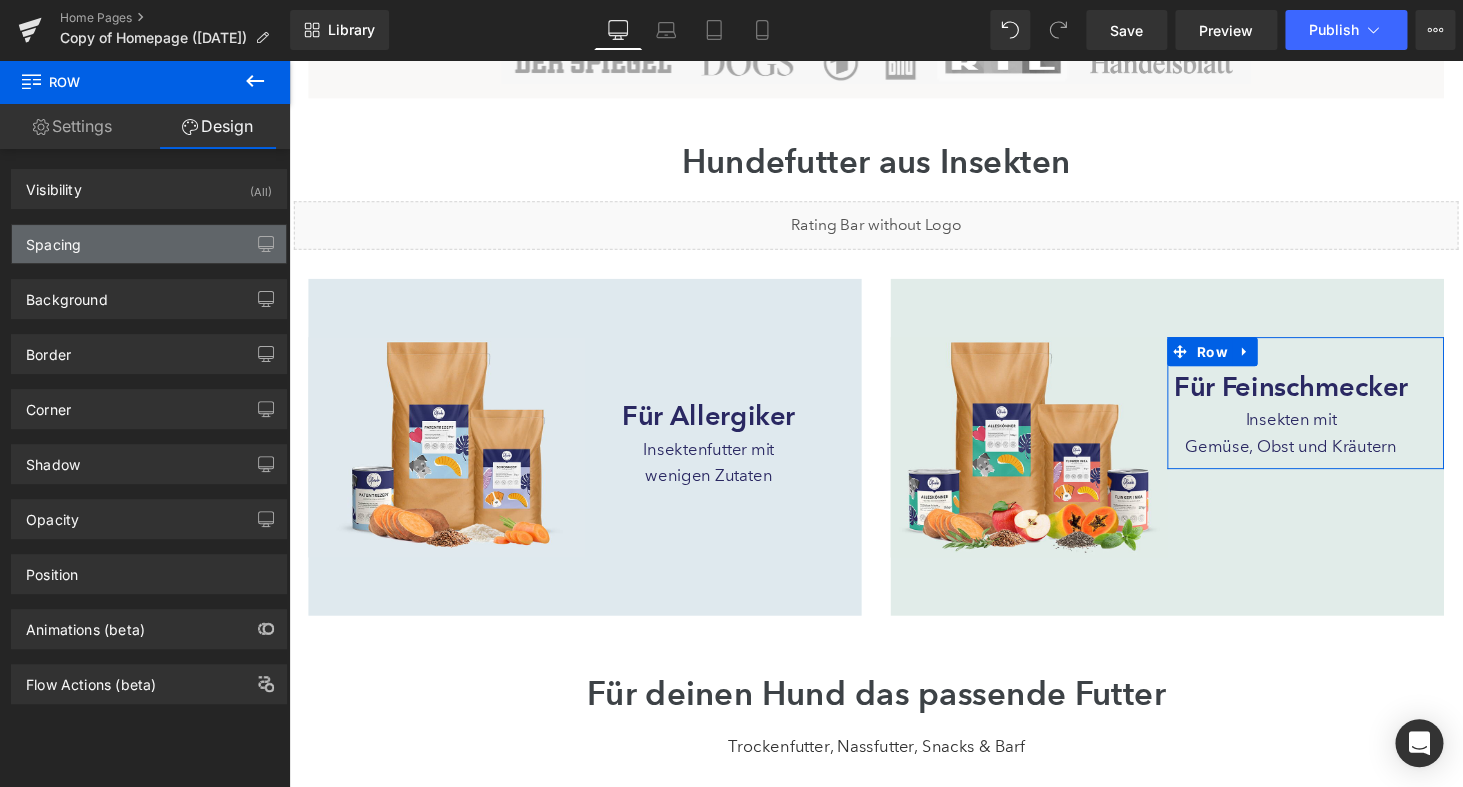 click on "Spacing" at bounding box center (149, 244) 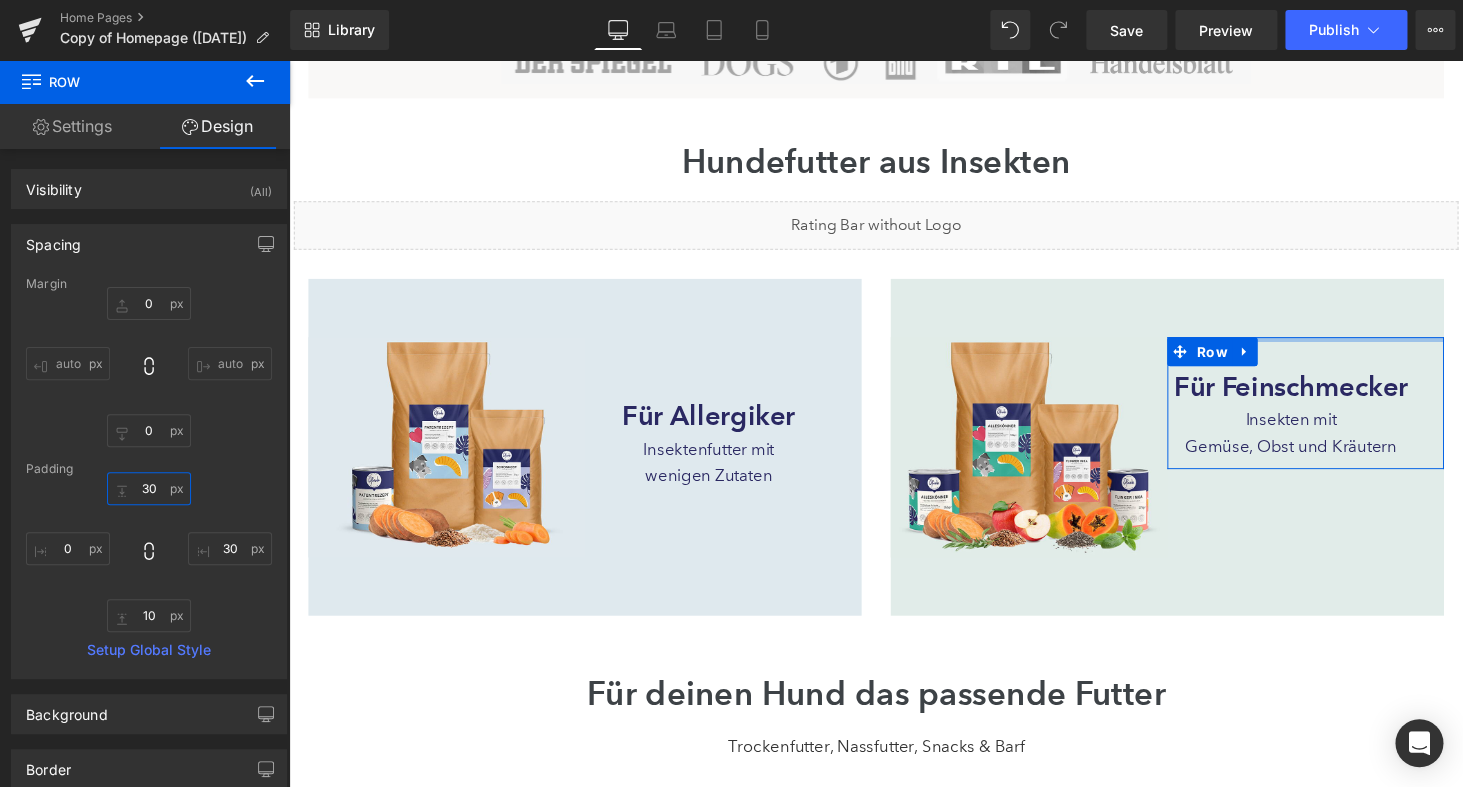 click on "30" at bounding box center (149, 488) 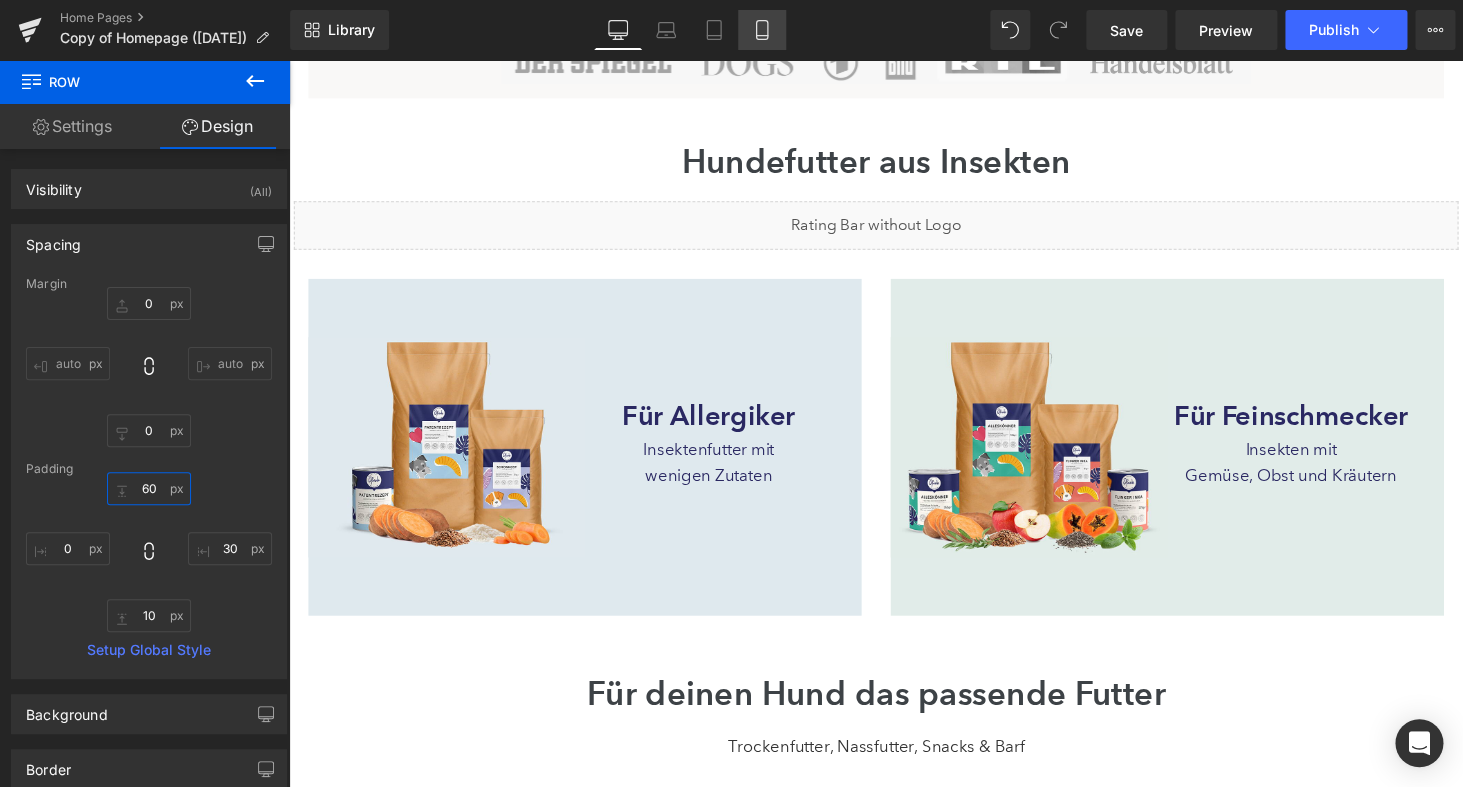 type on "60" 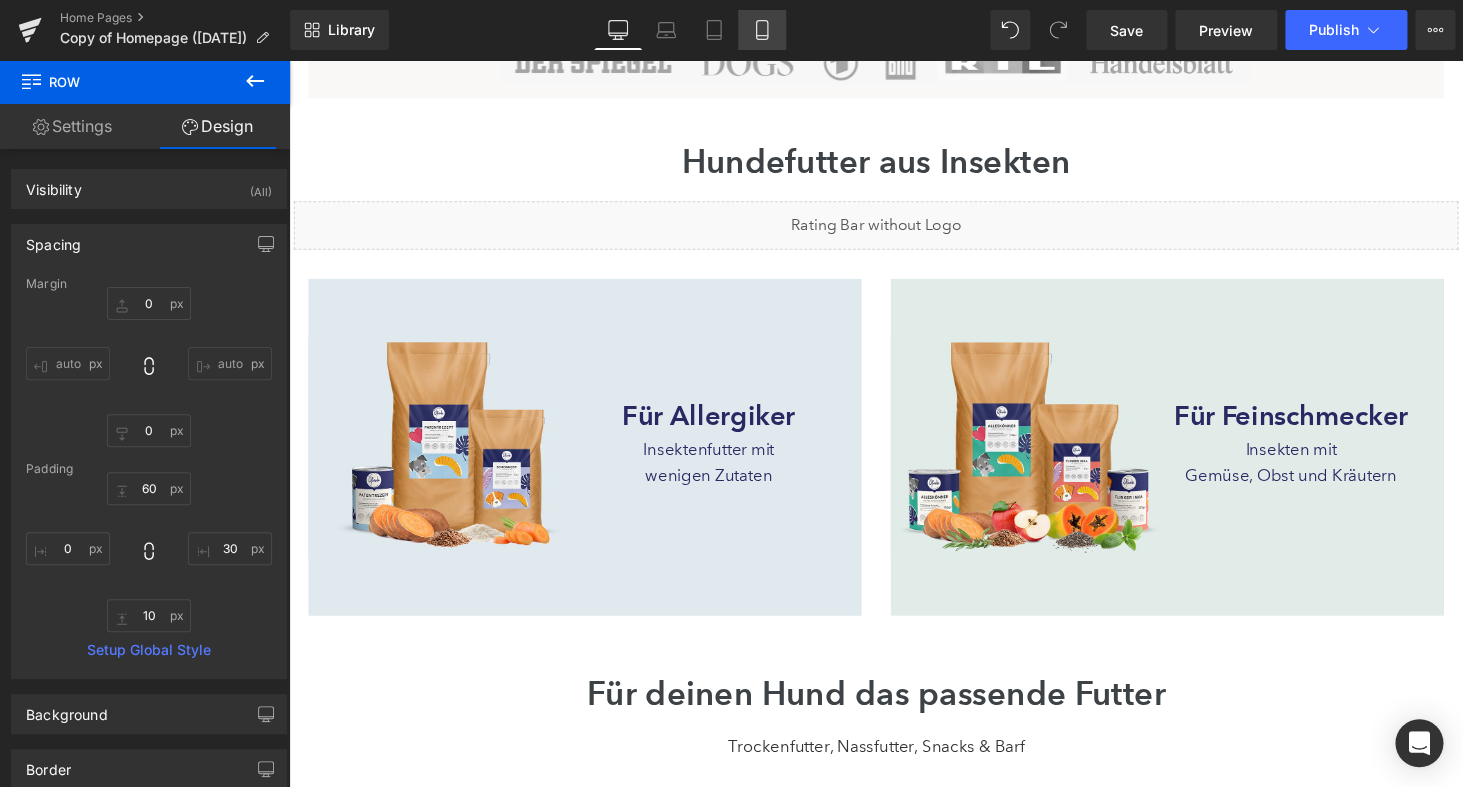 click 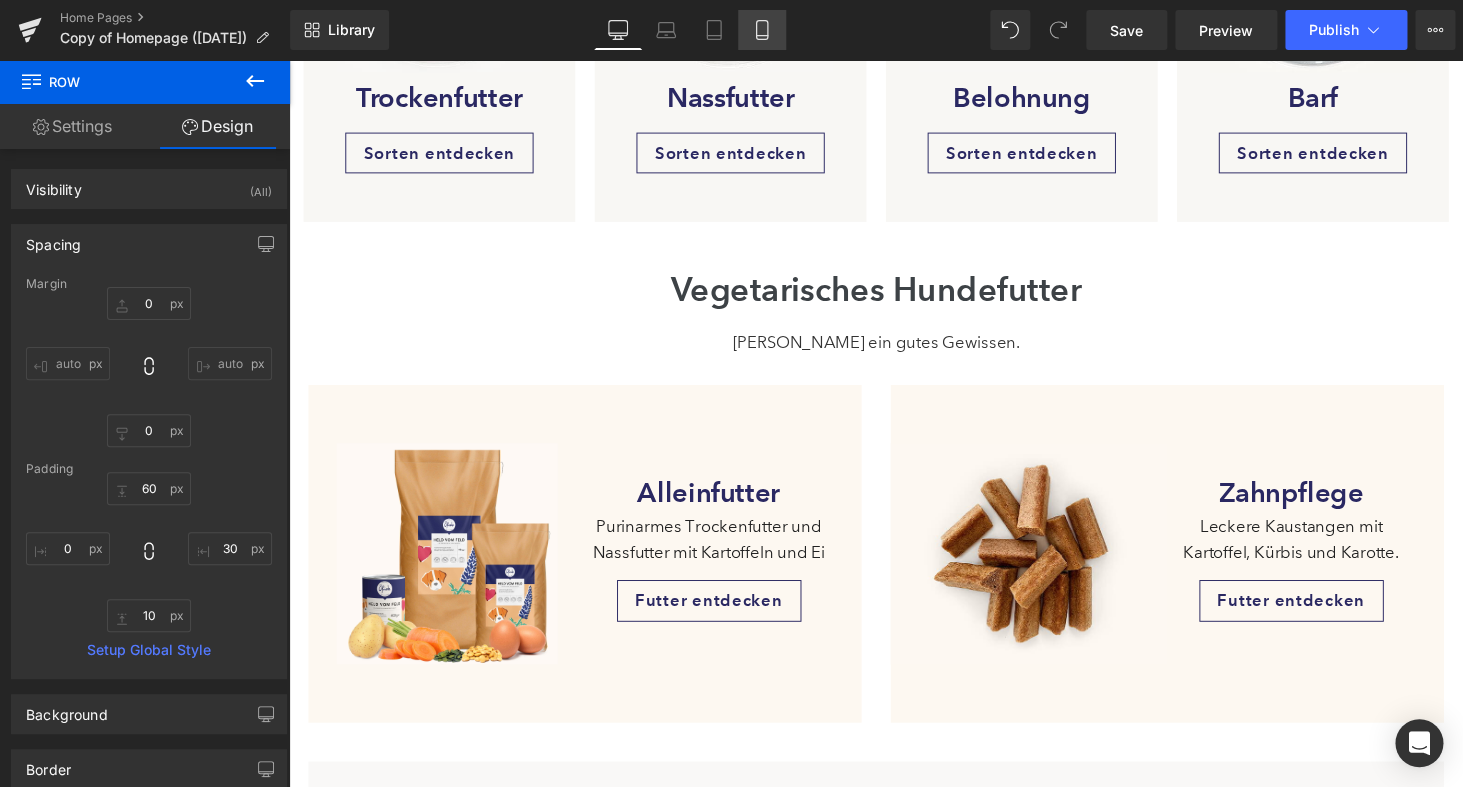 type on "0" 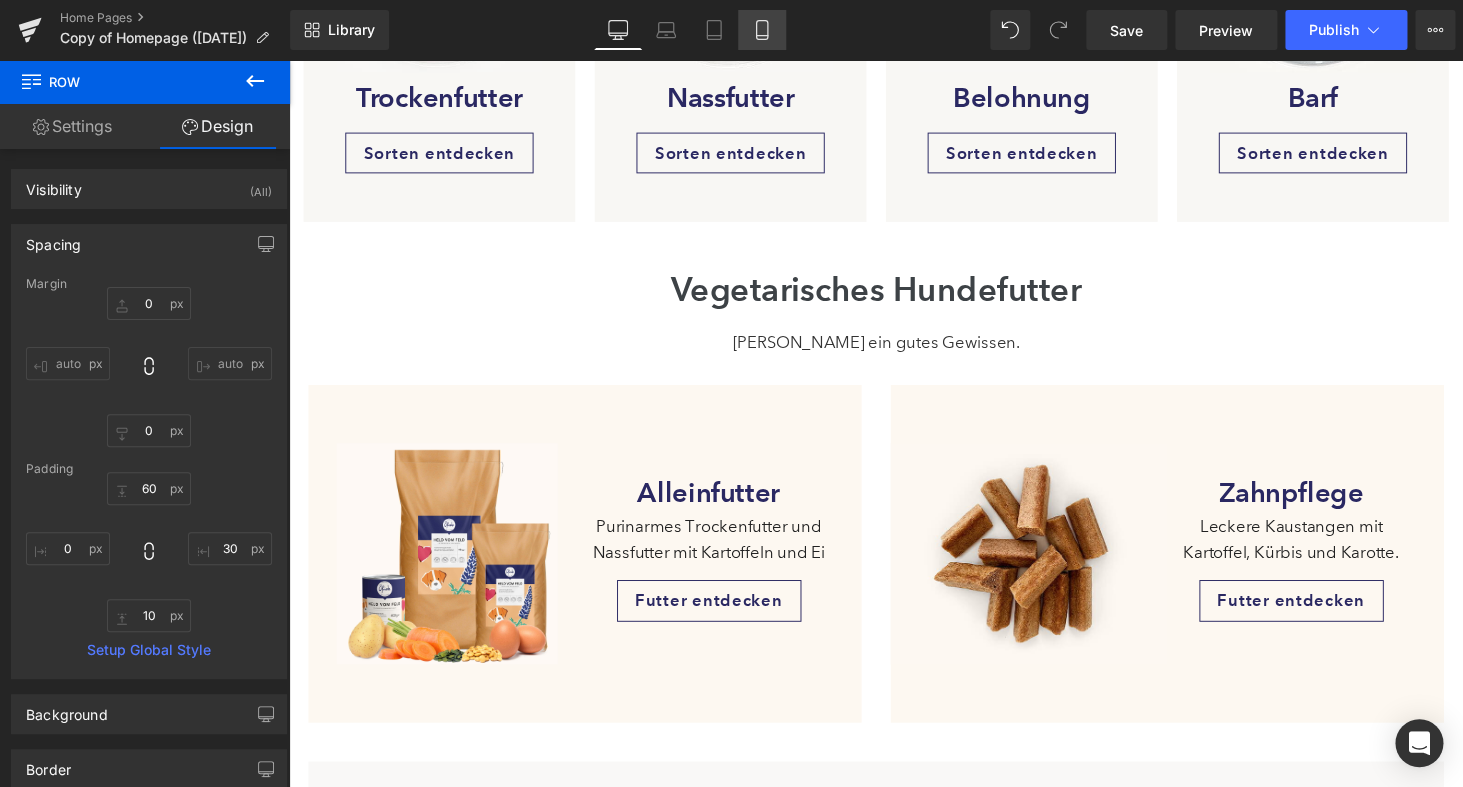 type on "0" 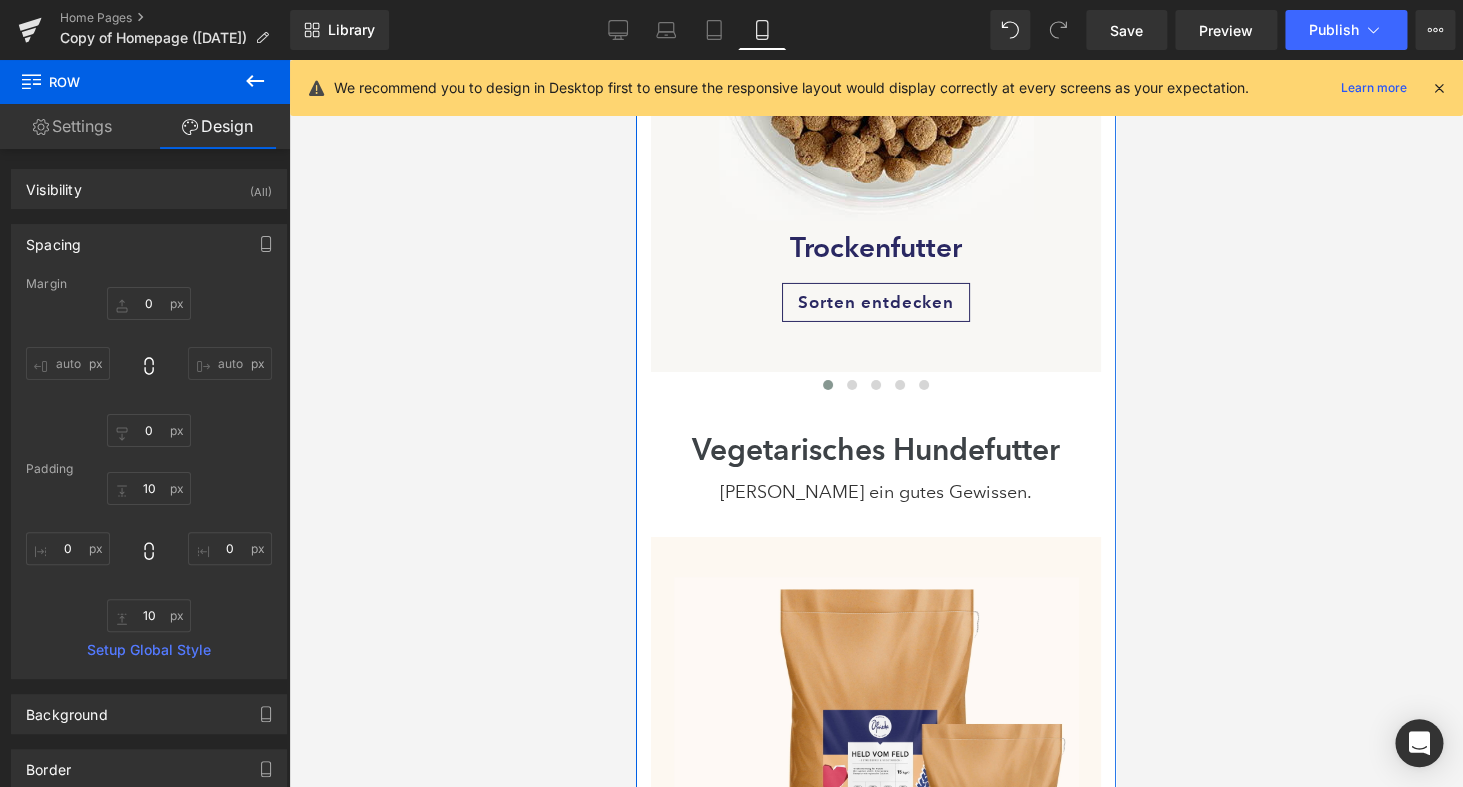 scroll, scrollTop: 2490, scrollLeft: 0, axis: vertical 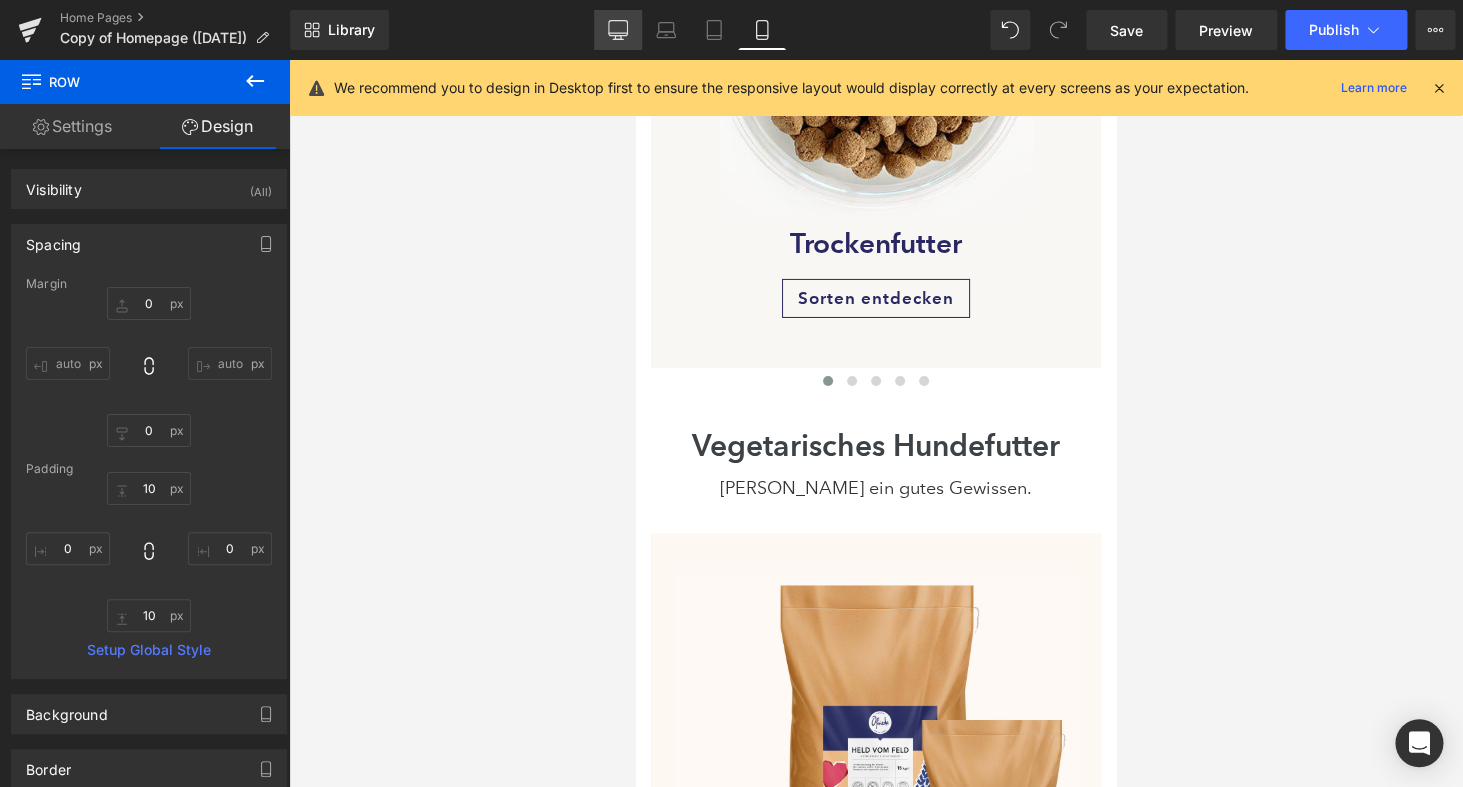 click 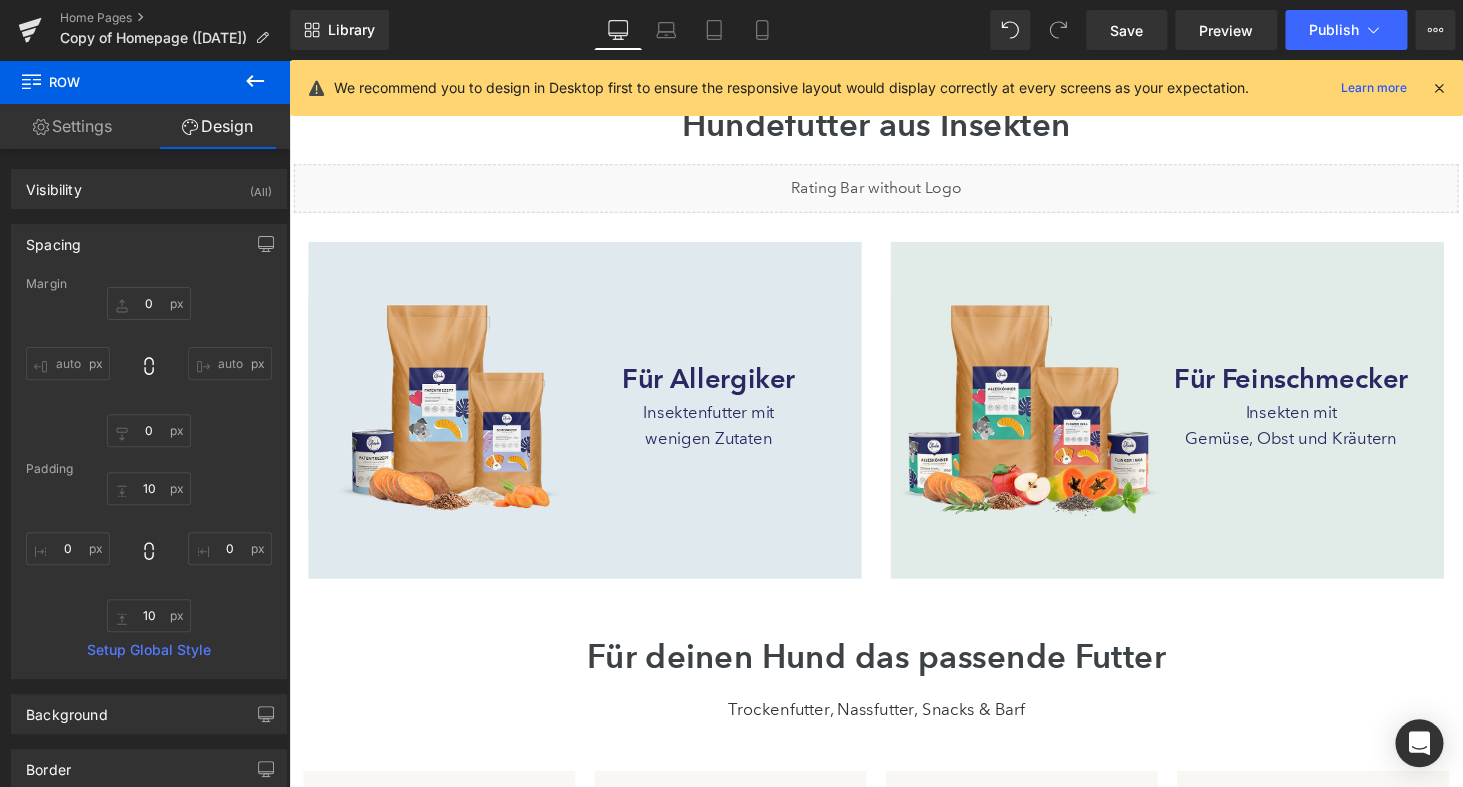 type on "0" 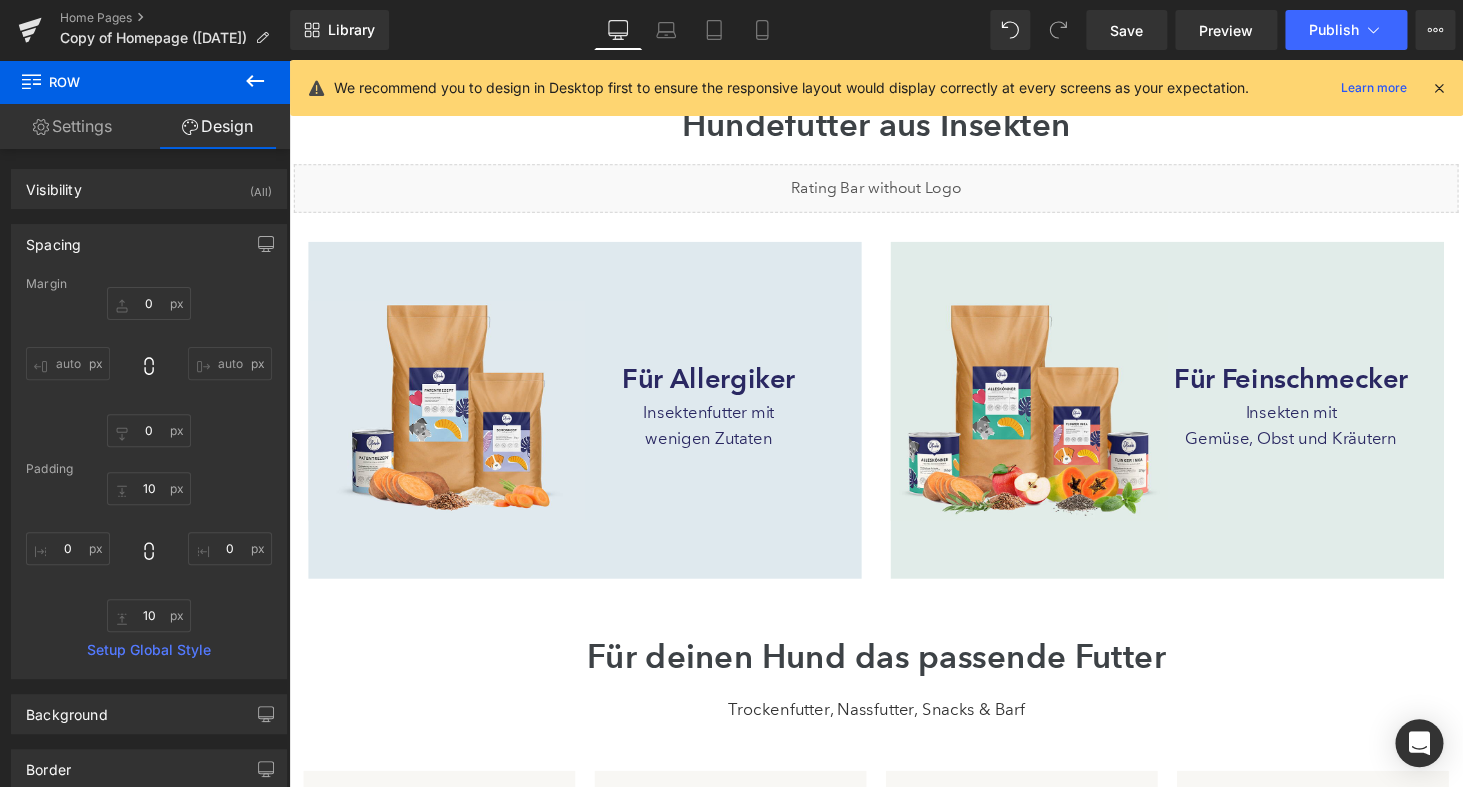 type on "0" 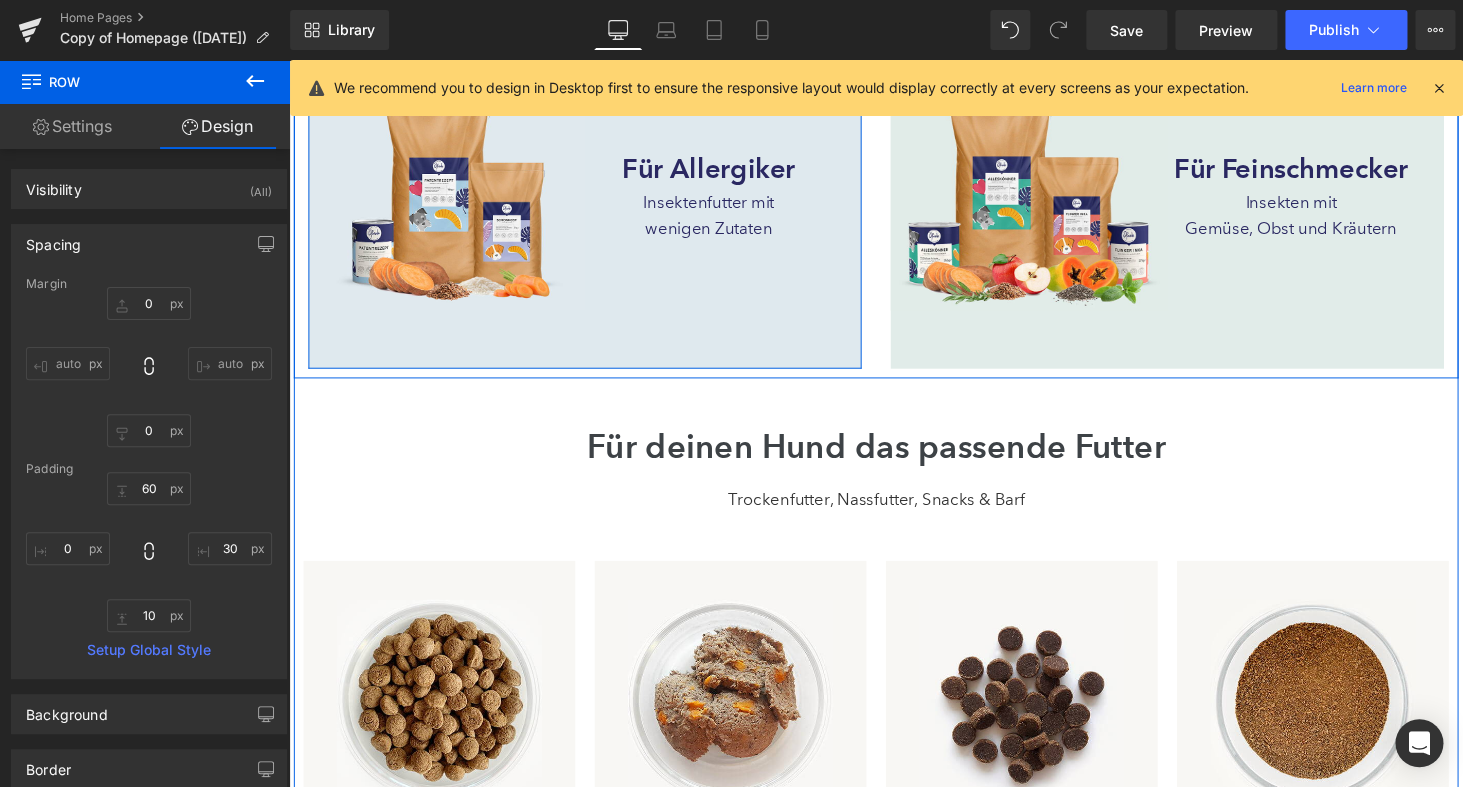 scroll, scrollTop: 1383, scrollLeft: 0, axis: vertical 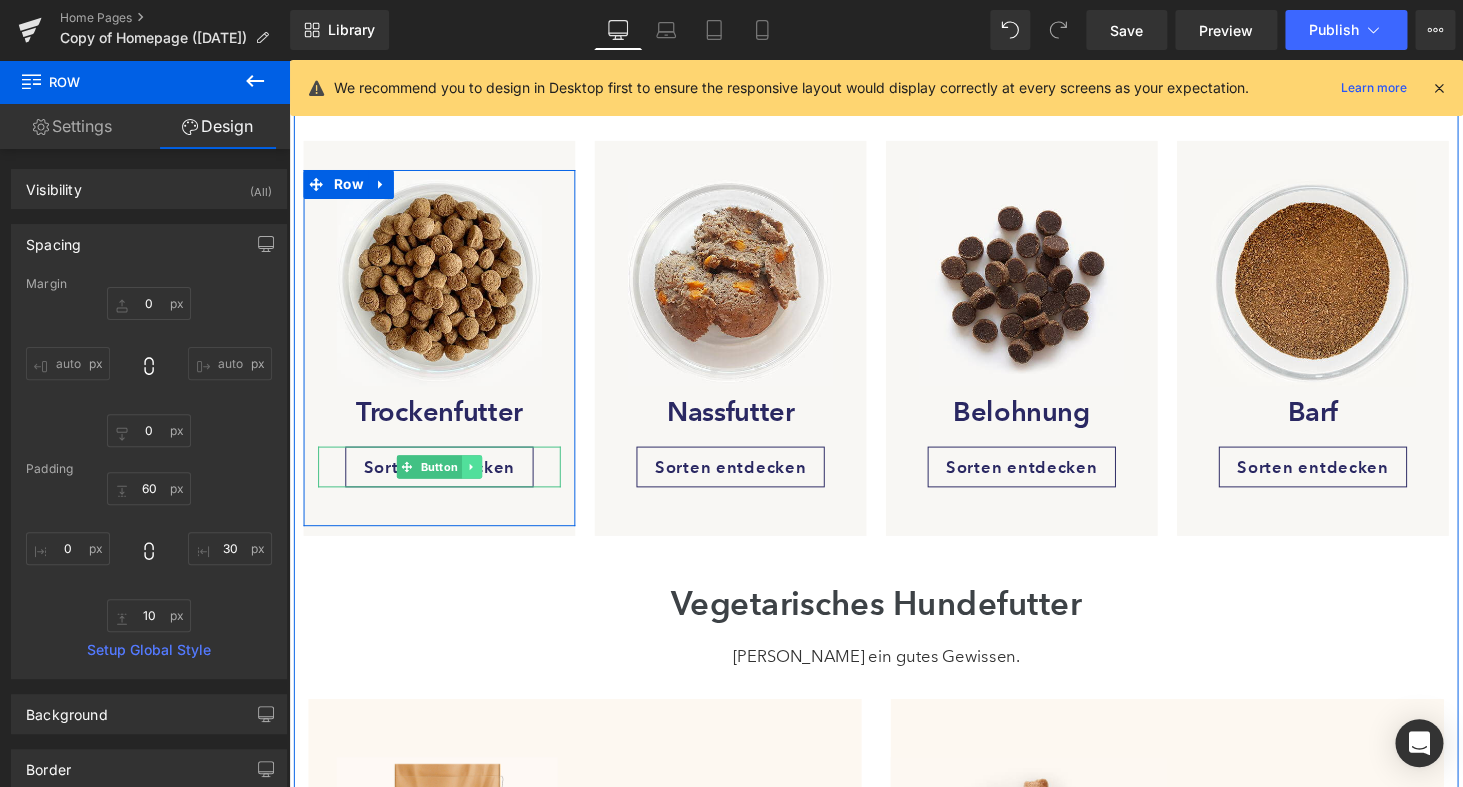 click at bounding box center [477, 479] 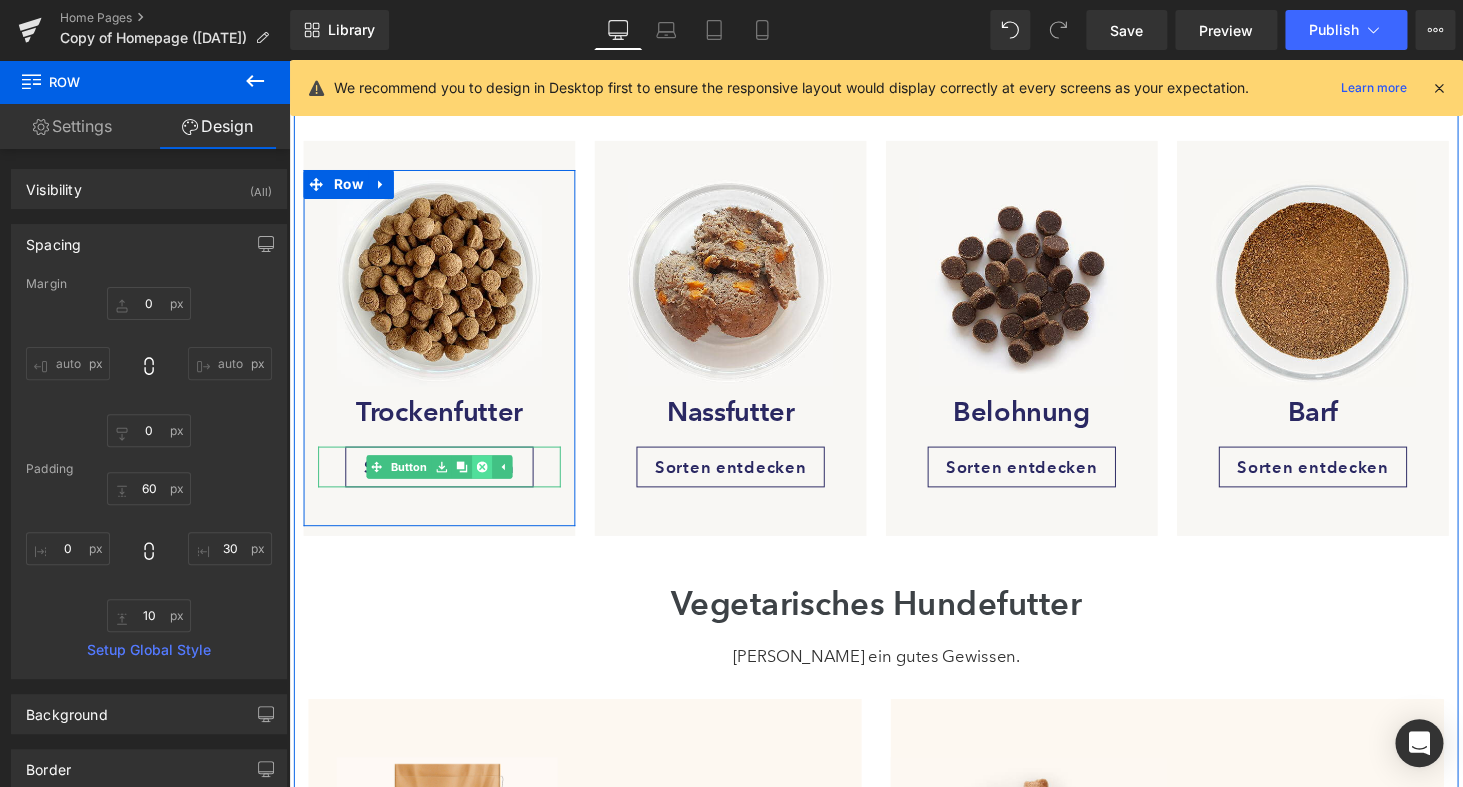 click at bounding box center (488, 479) 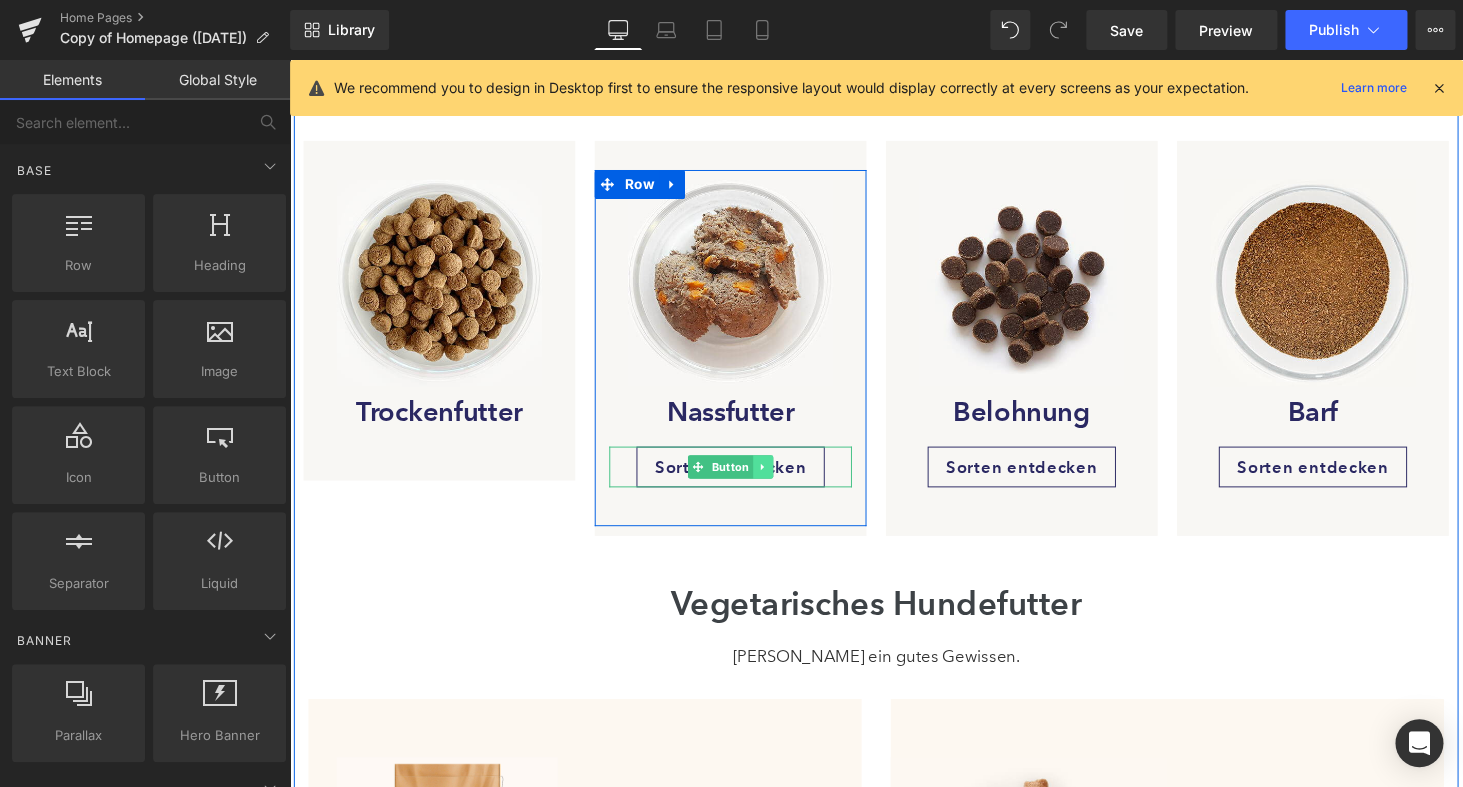 click at bounding box center (777, 479) 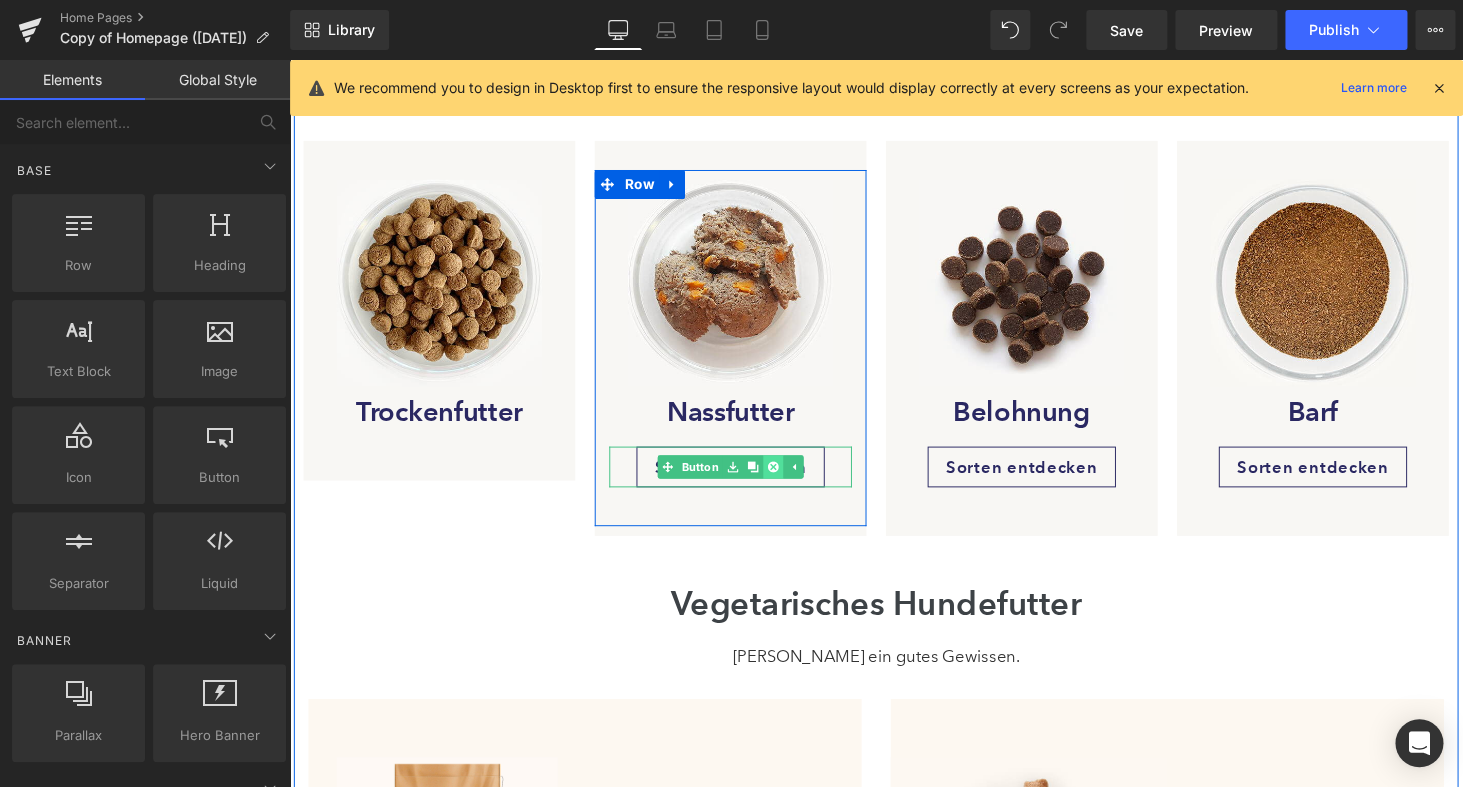 click 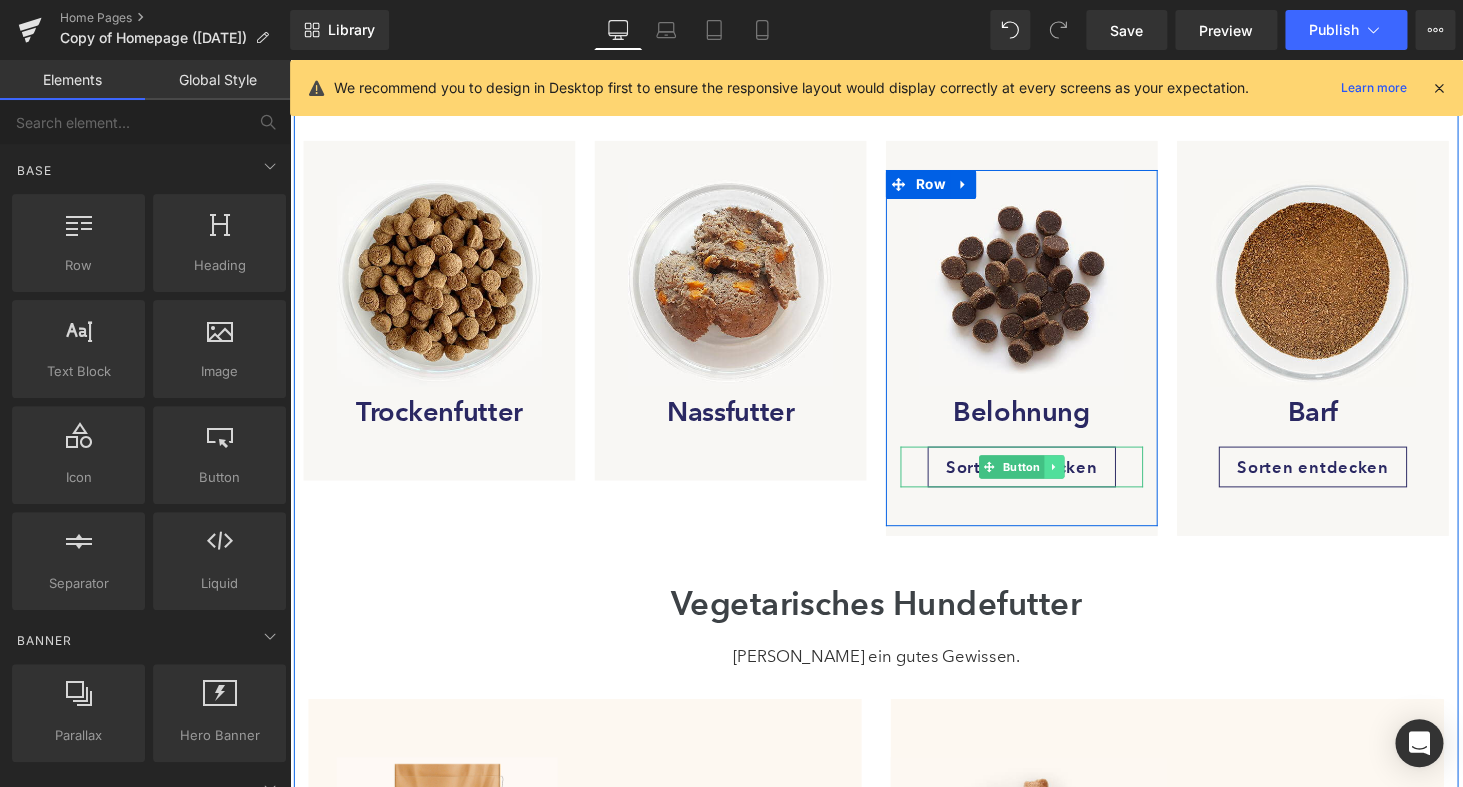 click 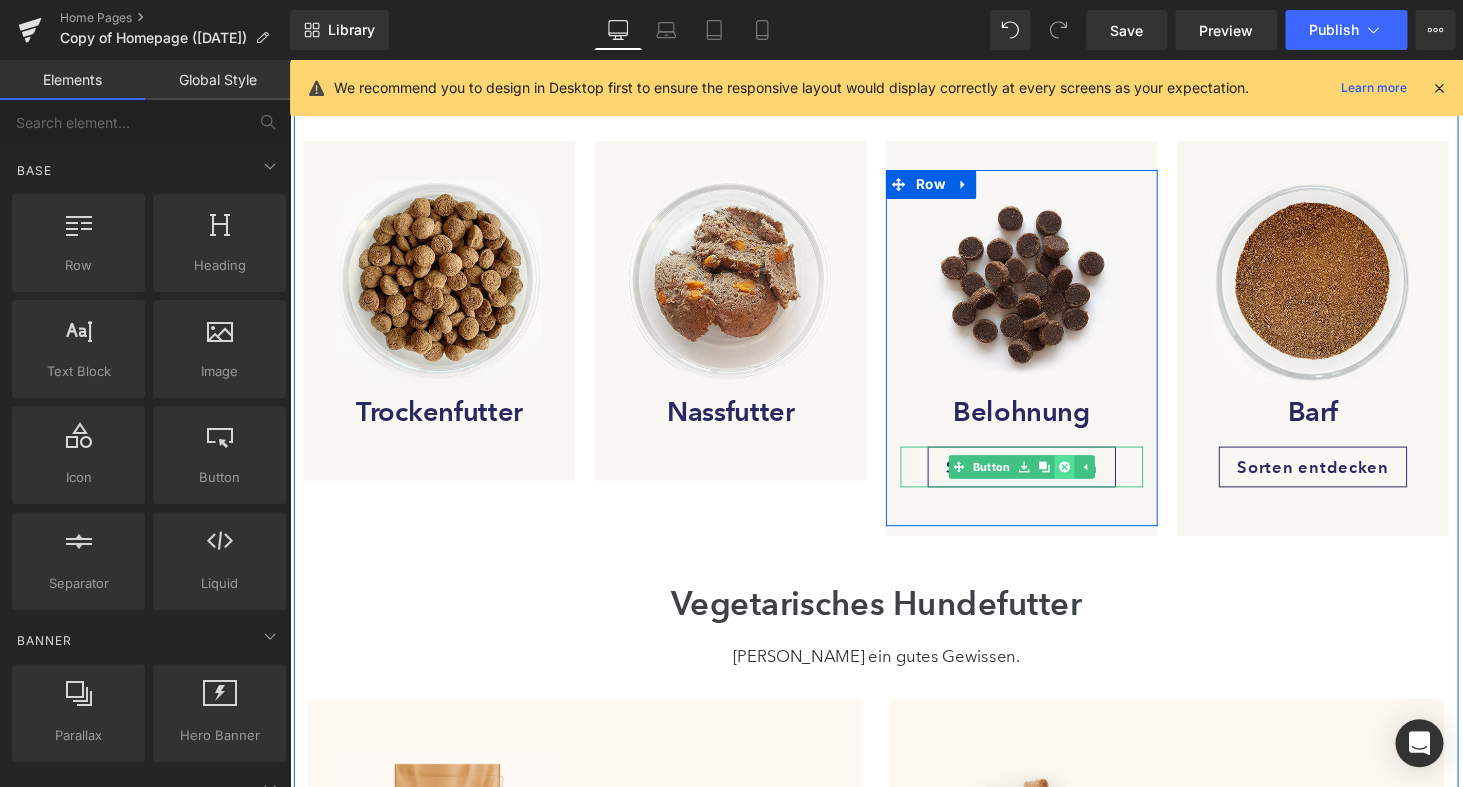 click 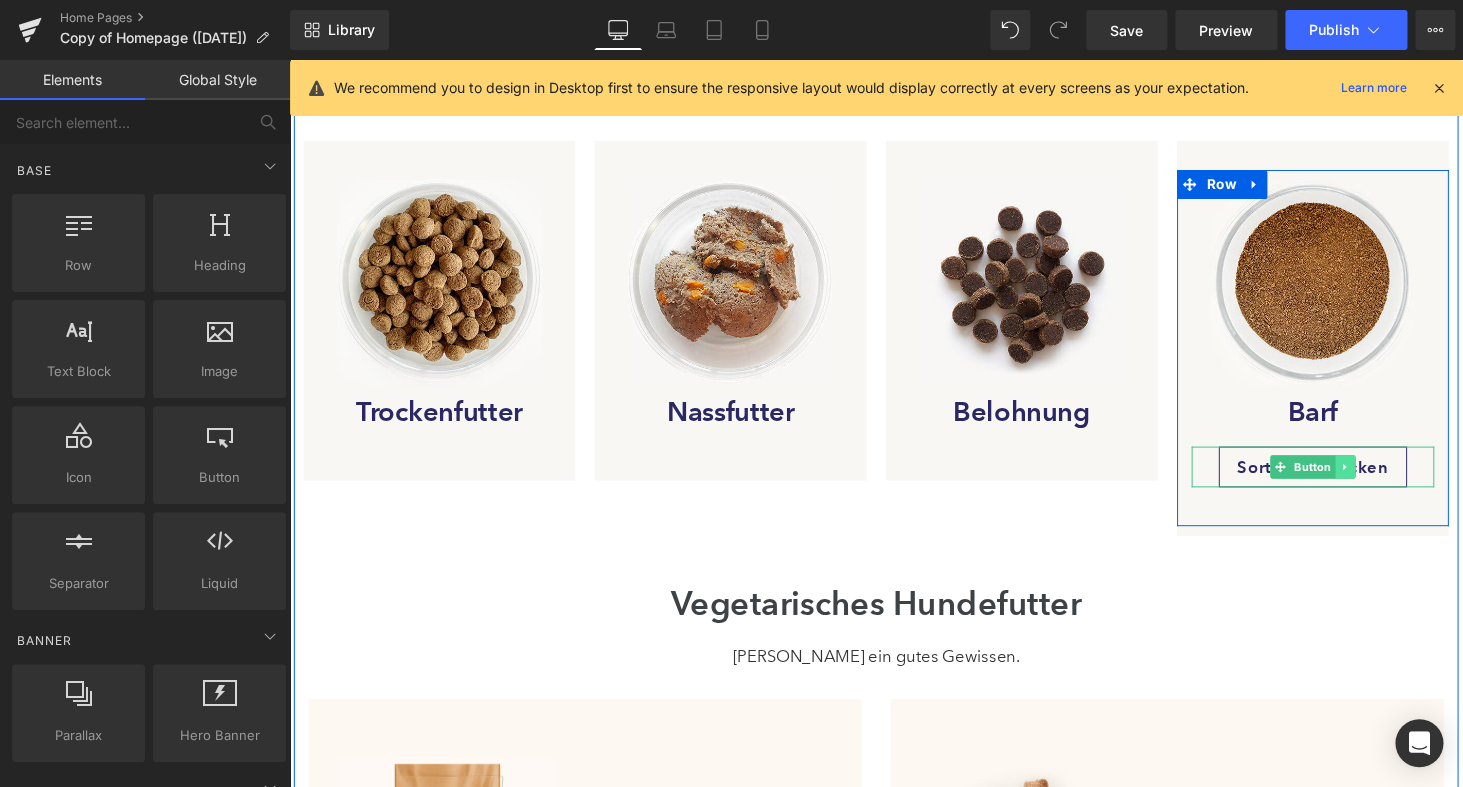 click 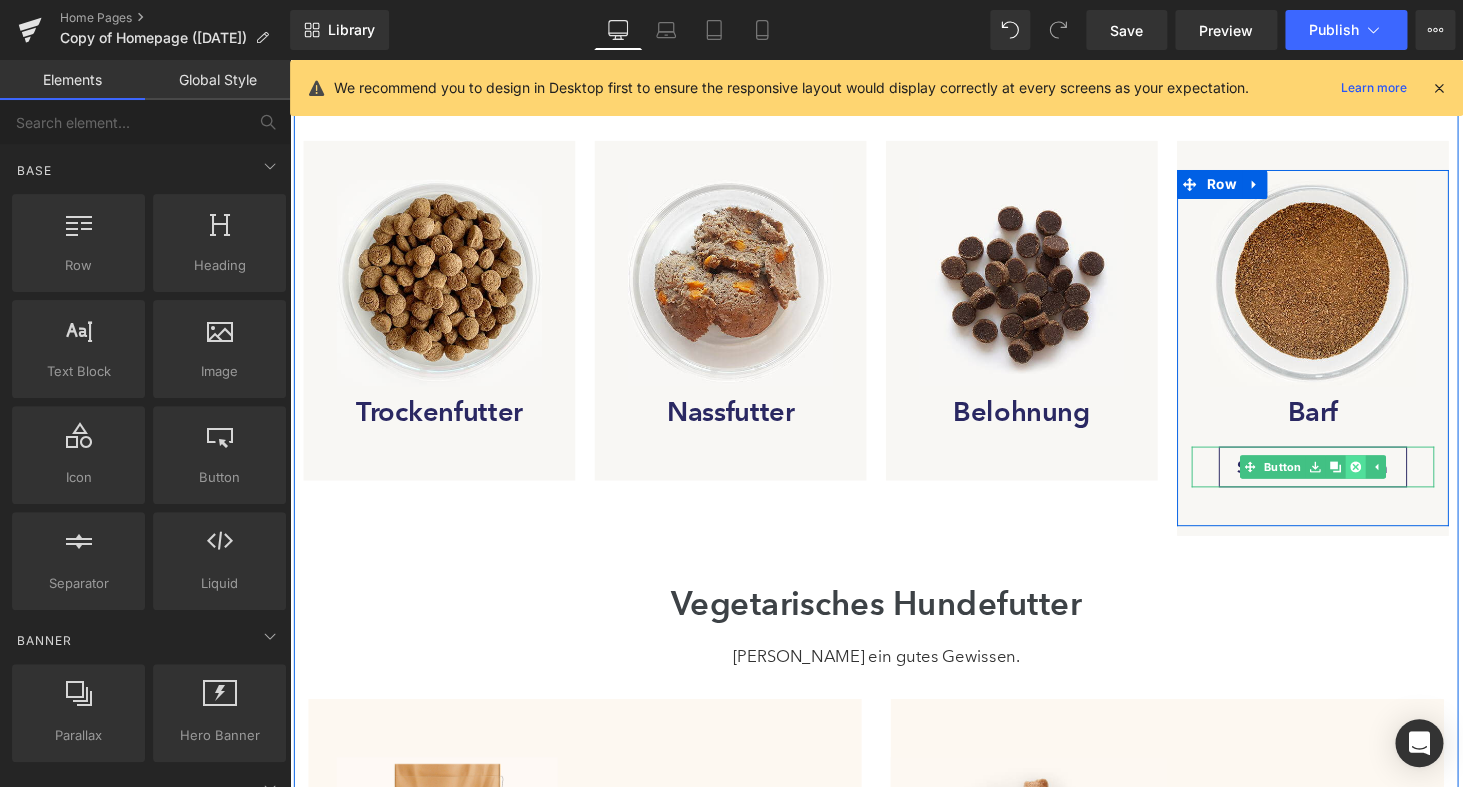 click 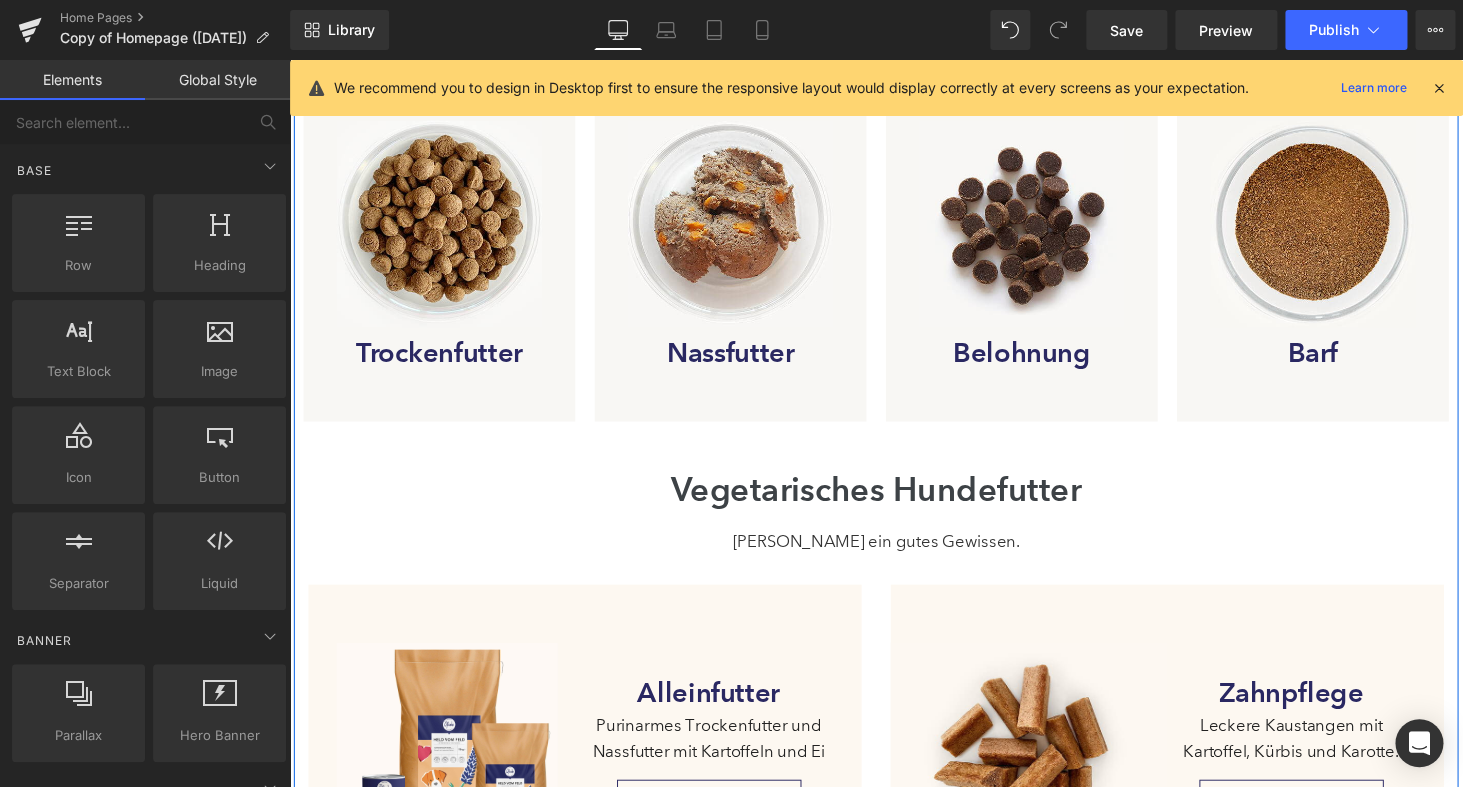 scroll, scrollTop: 1919, scrollLeft: 0, axis: vertical 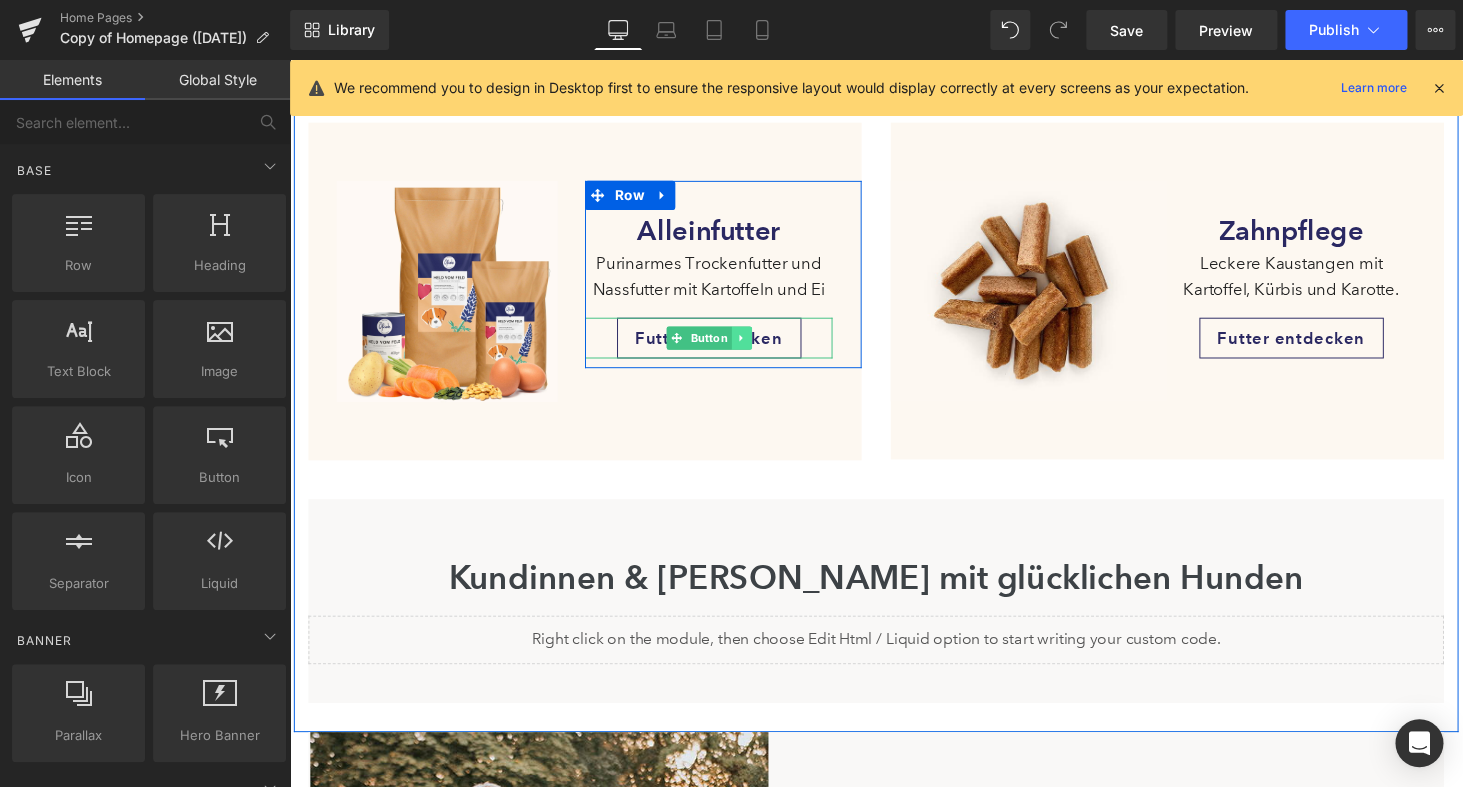 click 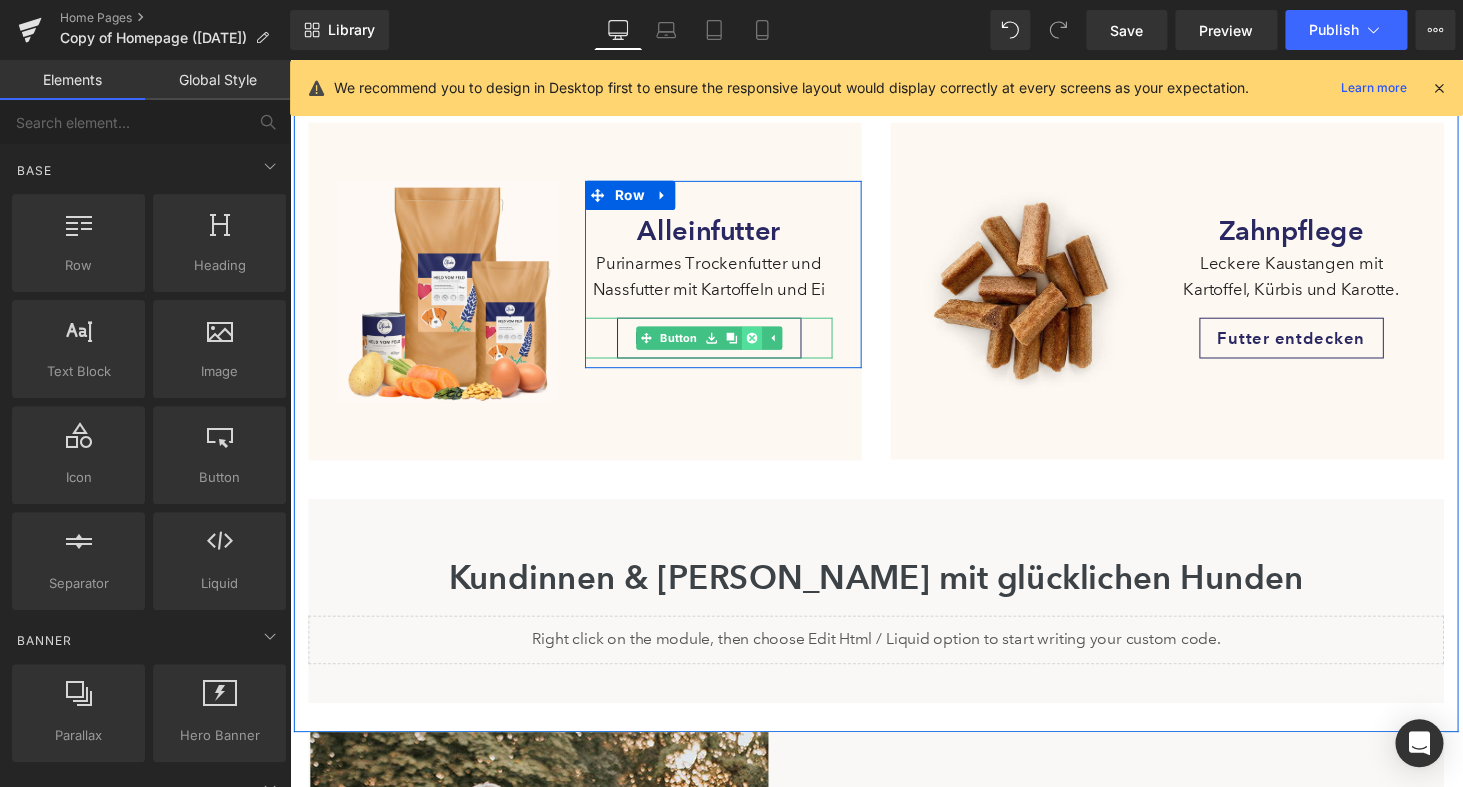 click 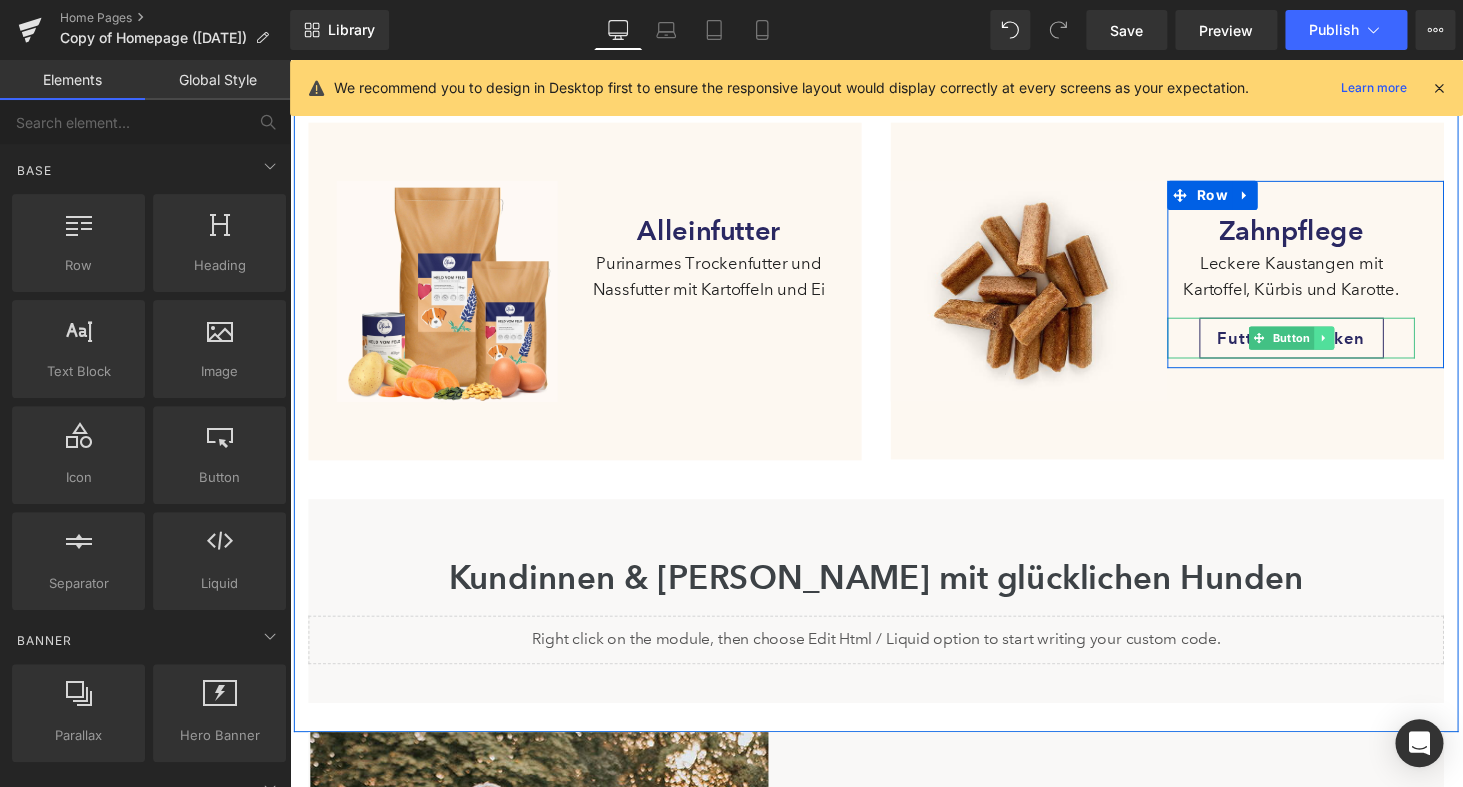 click 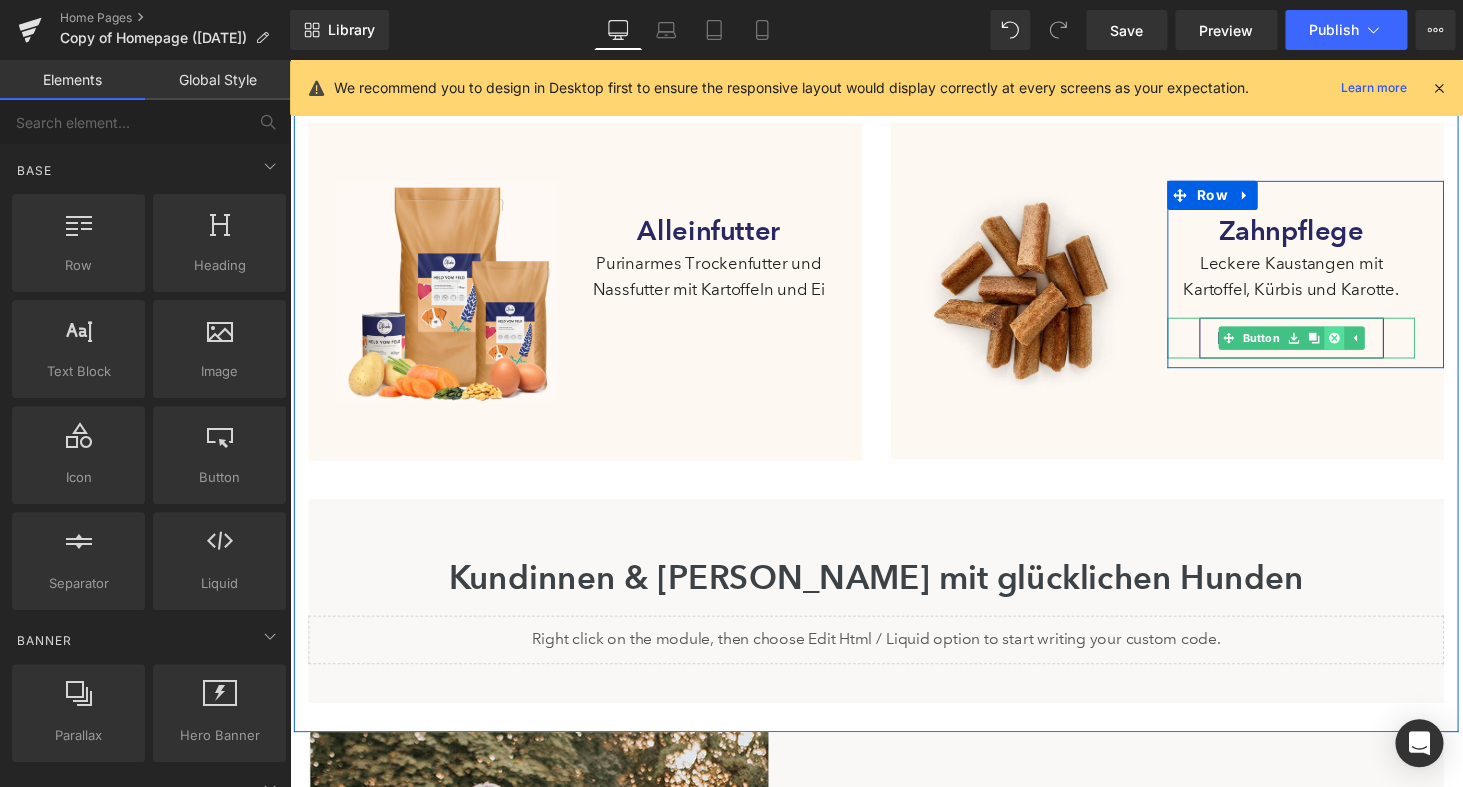 click at bounding box center (1365, 347) 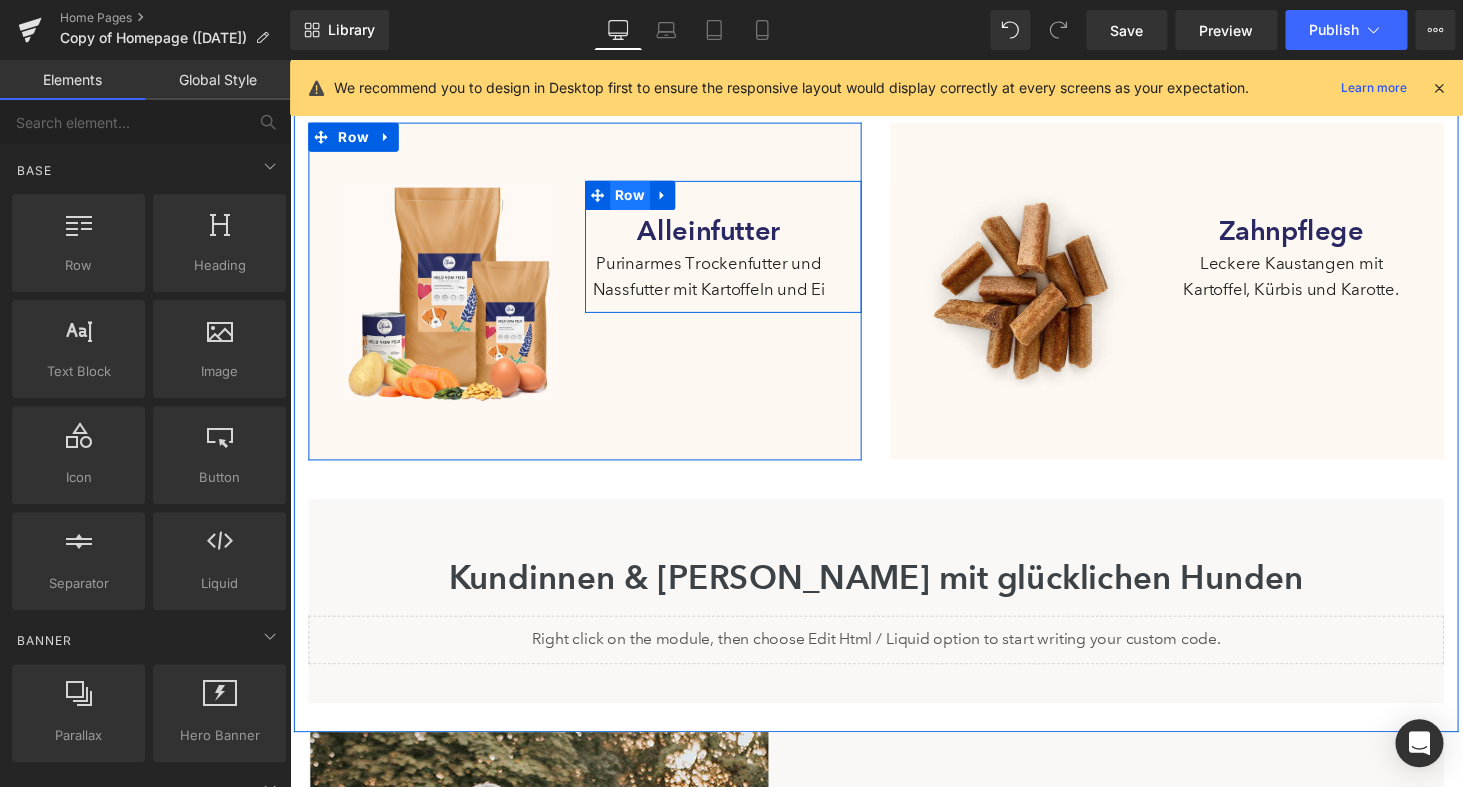 click on "Row" at bounding box center [640, 200] 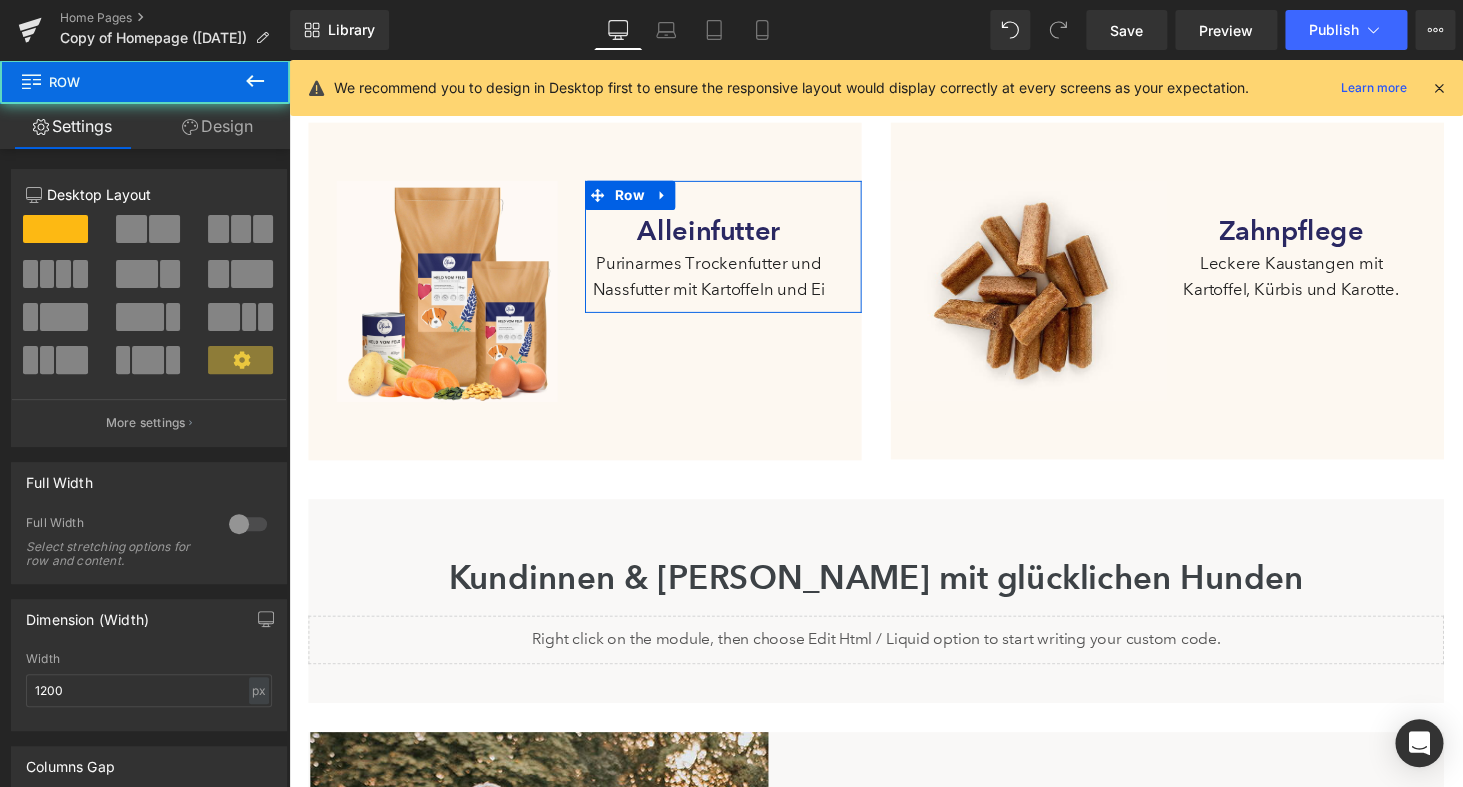 click on "Design" at bounding box center (217, 126) 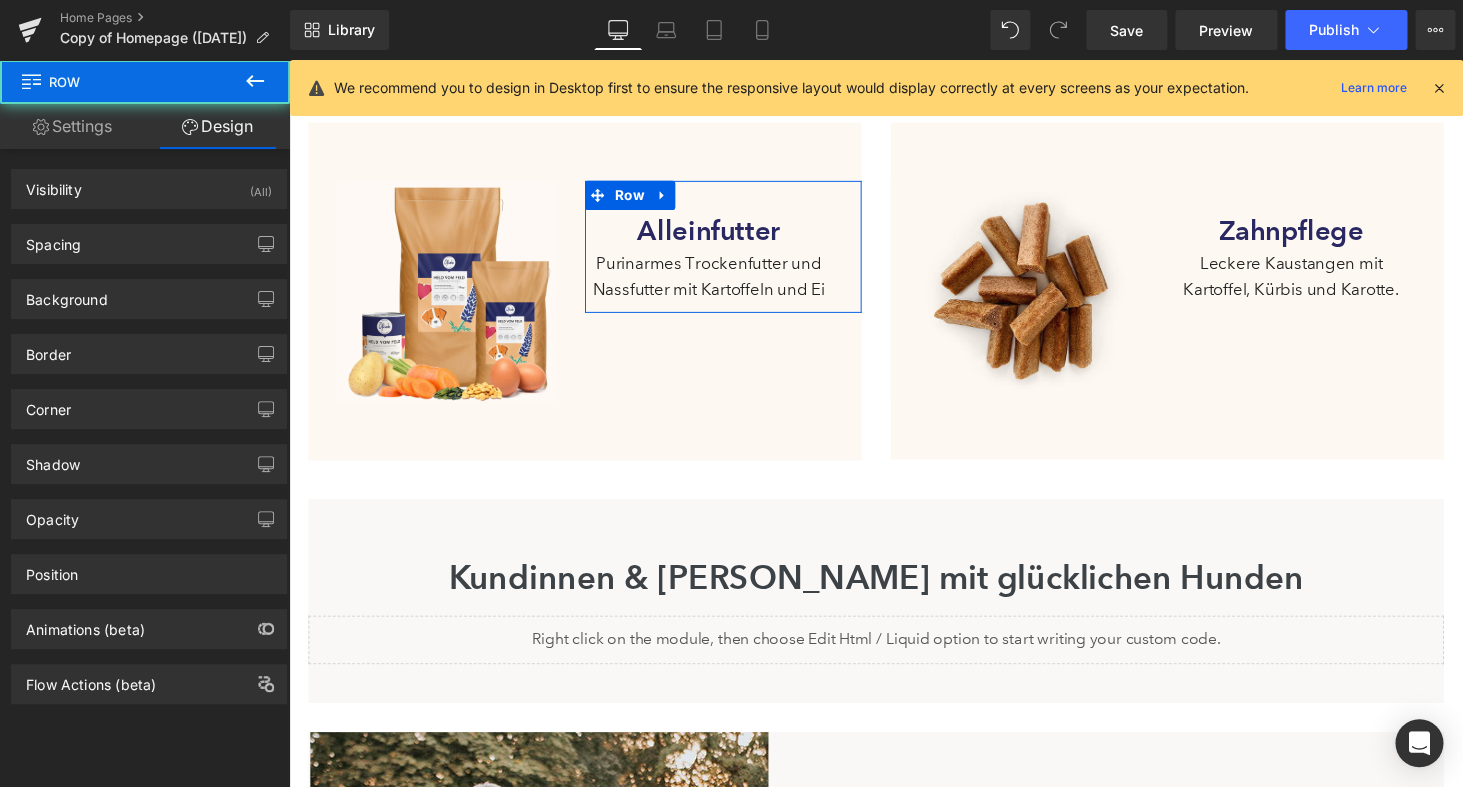 type on "0" 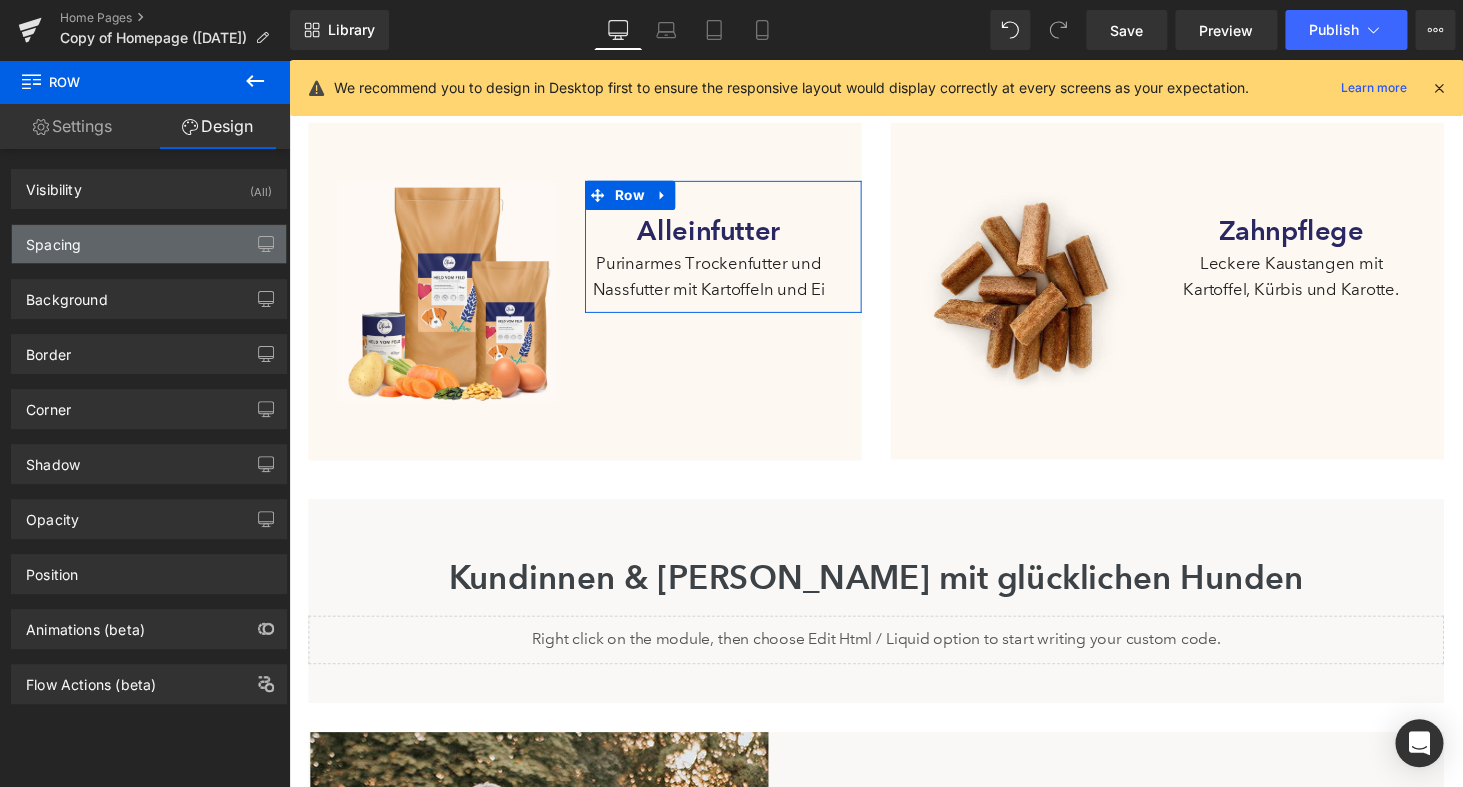 click on "Spacing" at bounding box center [149, 244] 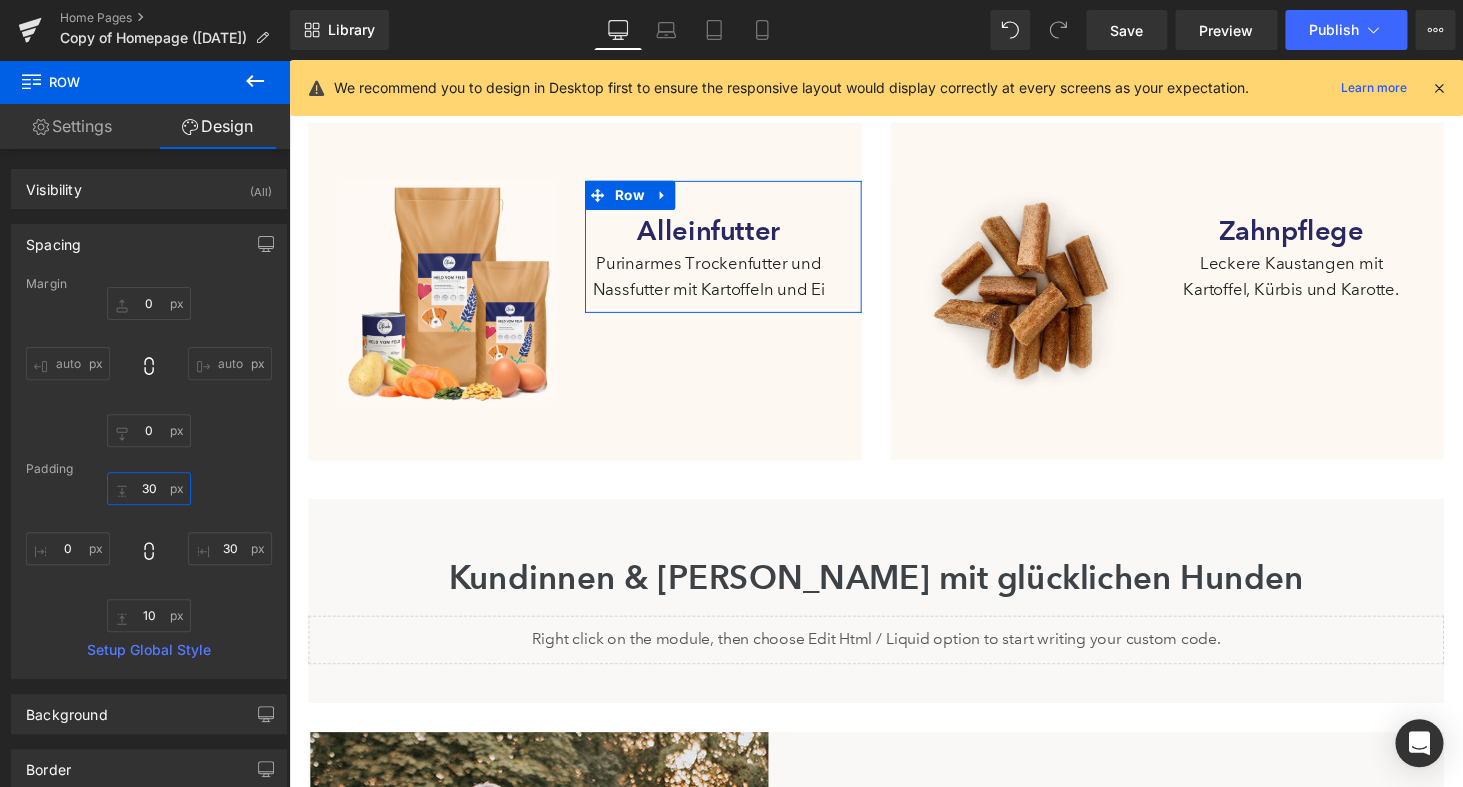 click on "30" at bounding box center (149, 488) 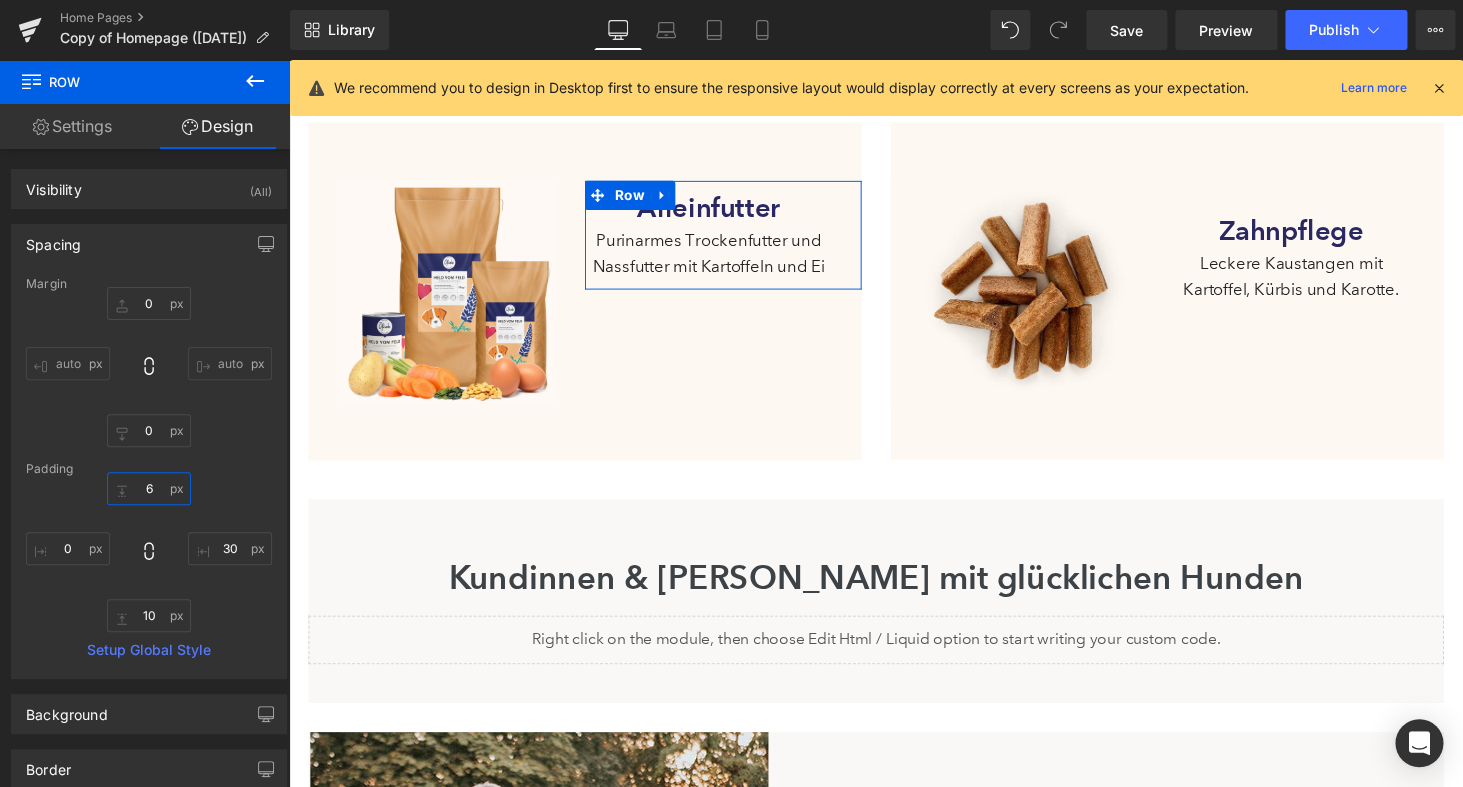 type on "60" 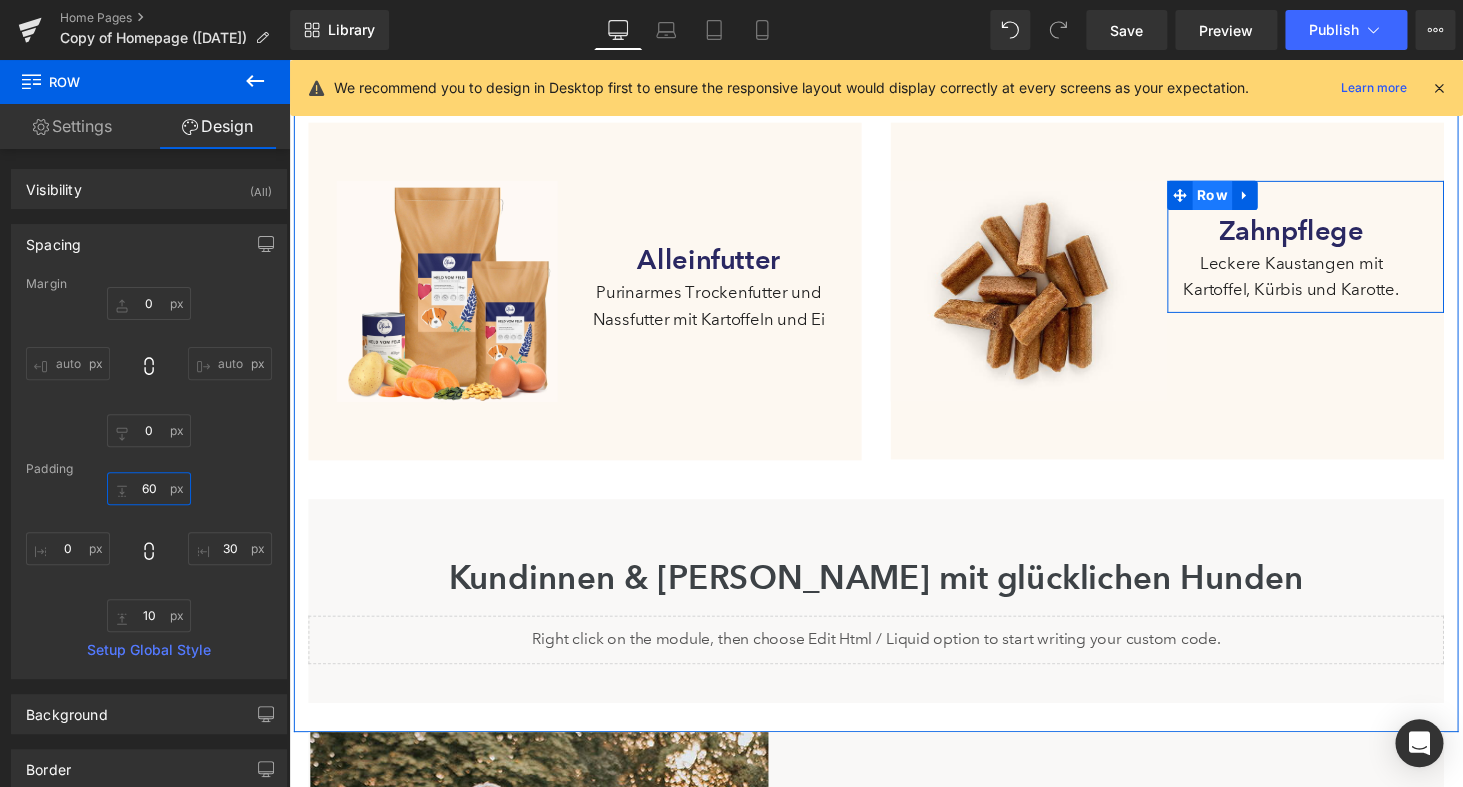 click on "Row" at bounding box center (1240, 200) 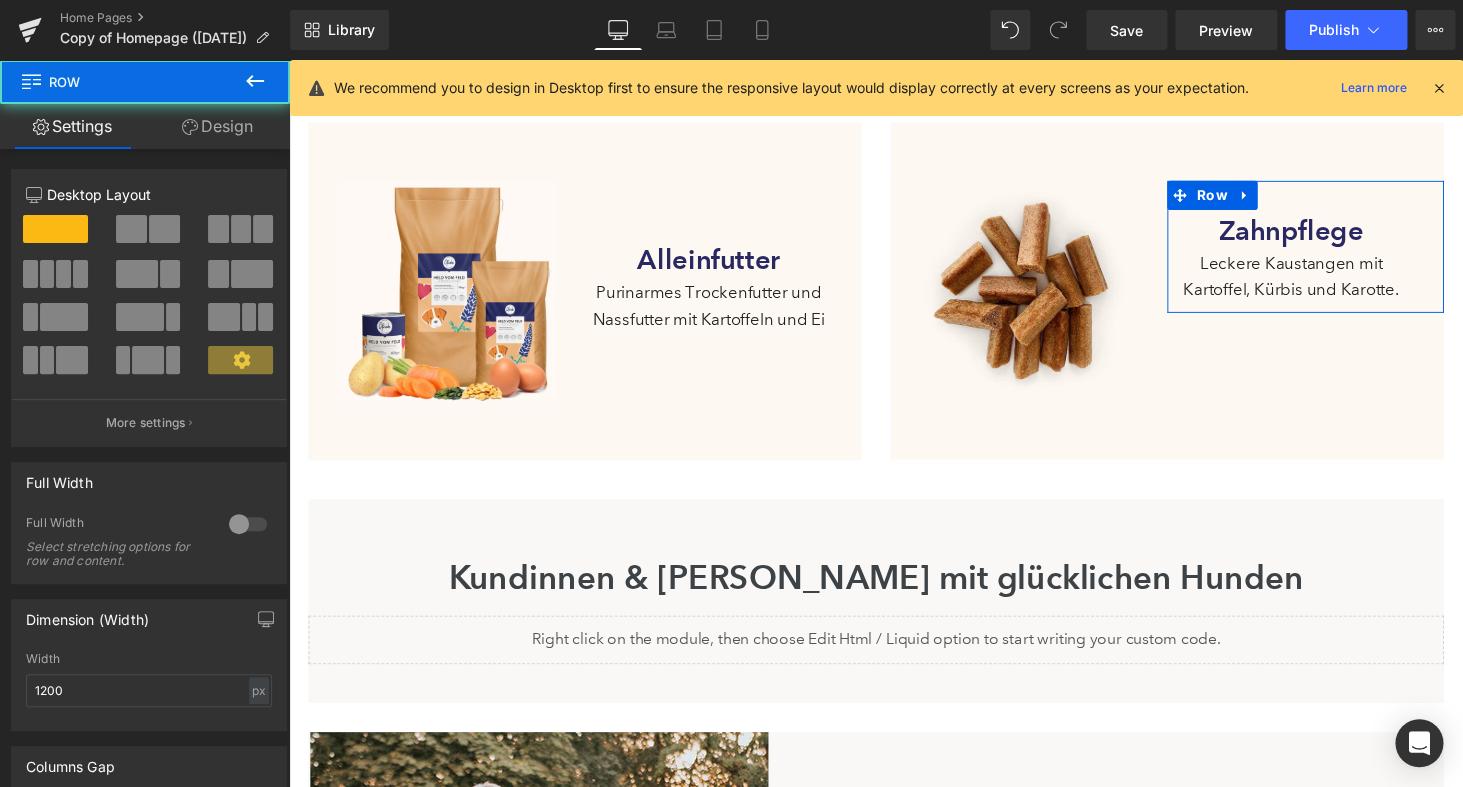 click on "Design" at bounding box center (217, 126) 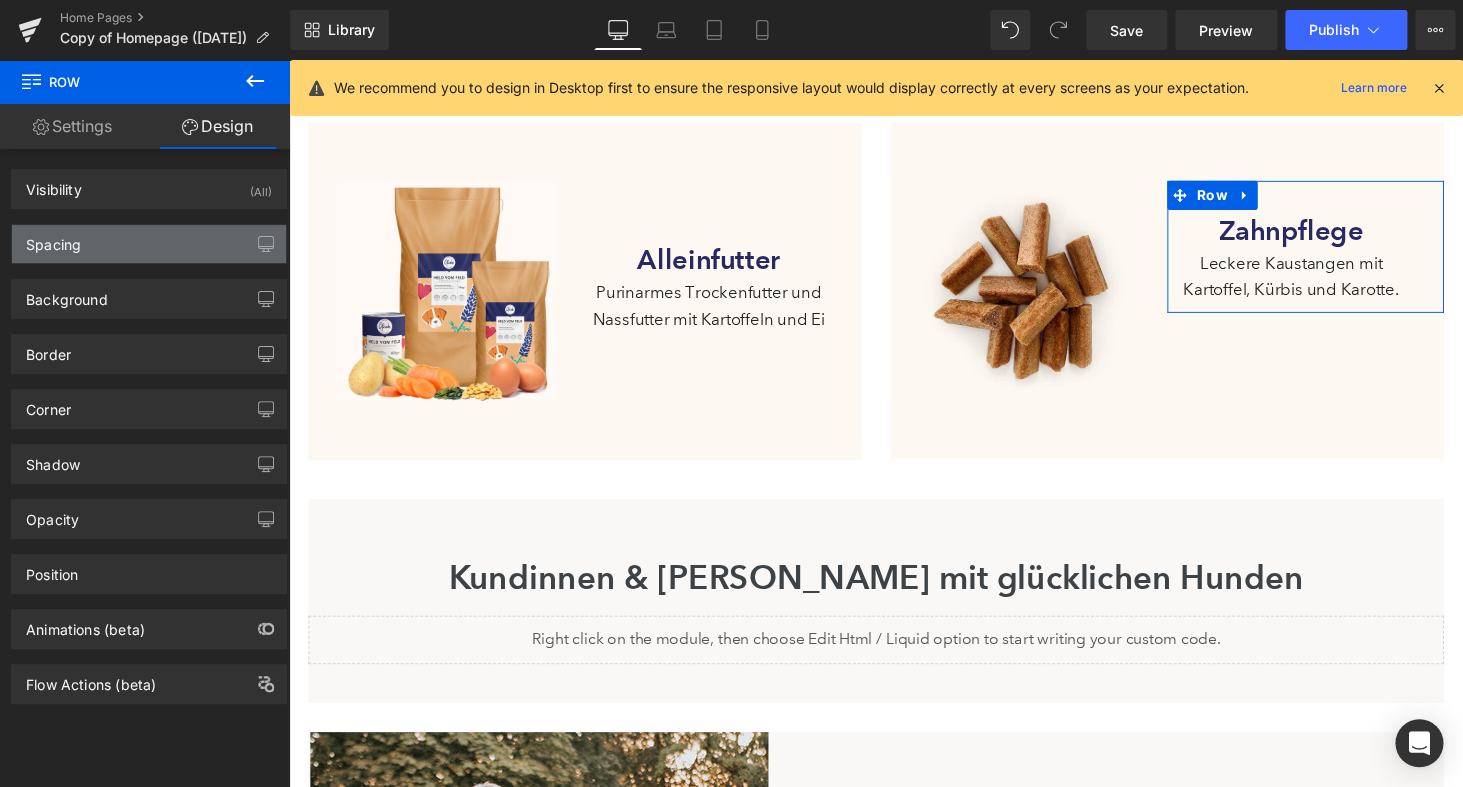 click on "Spacing" at bounding box center (149, 244) 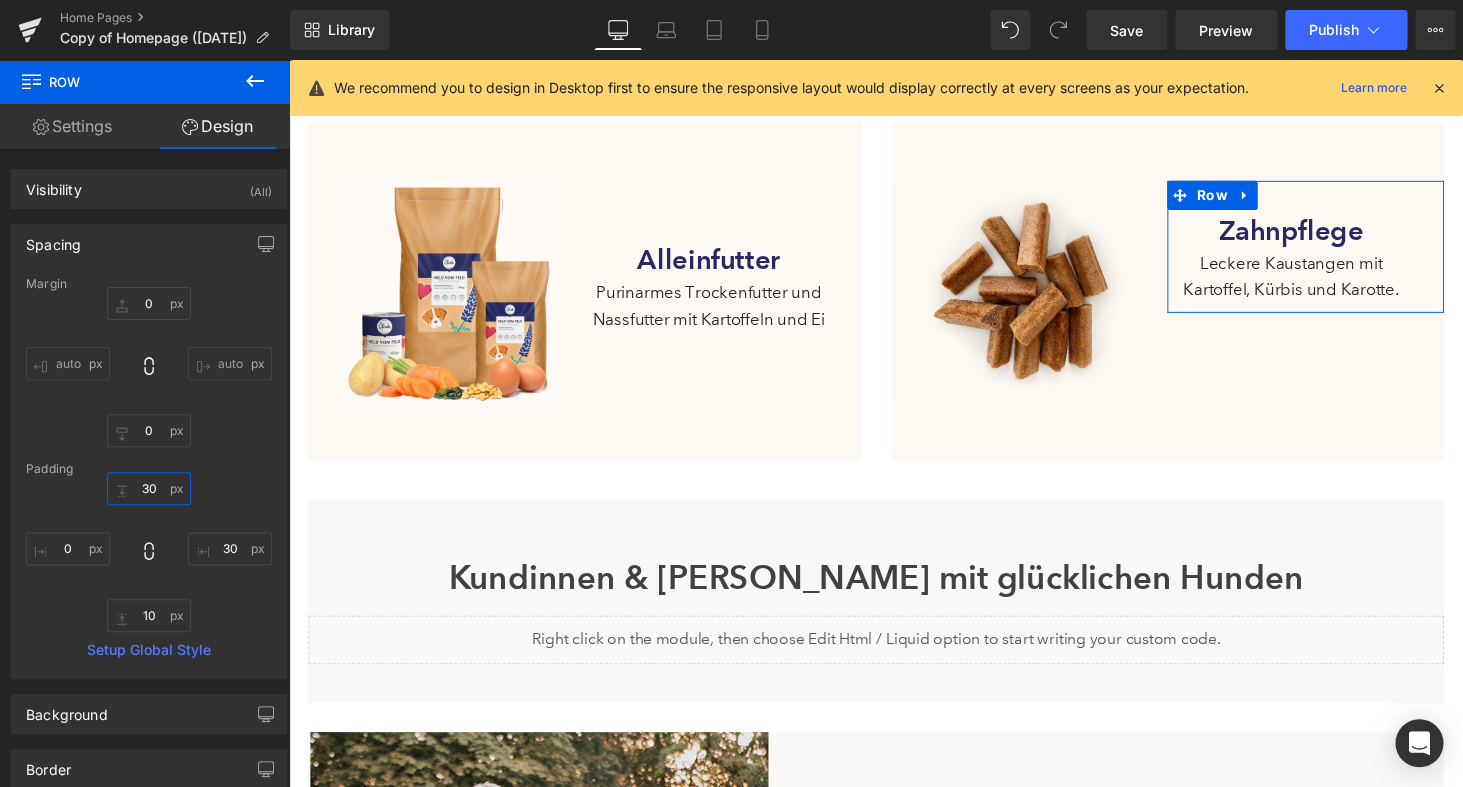 click on "30" at bounding box center [149, 488] 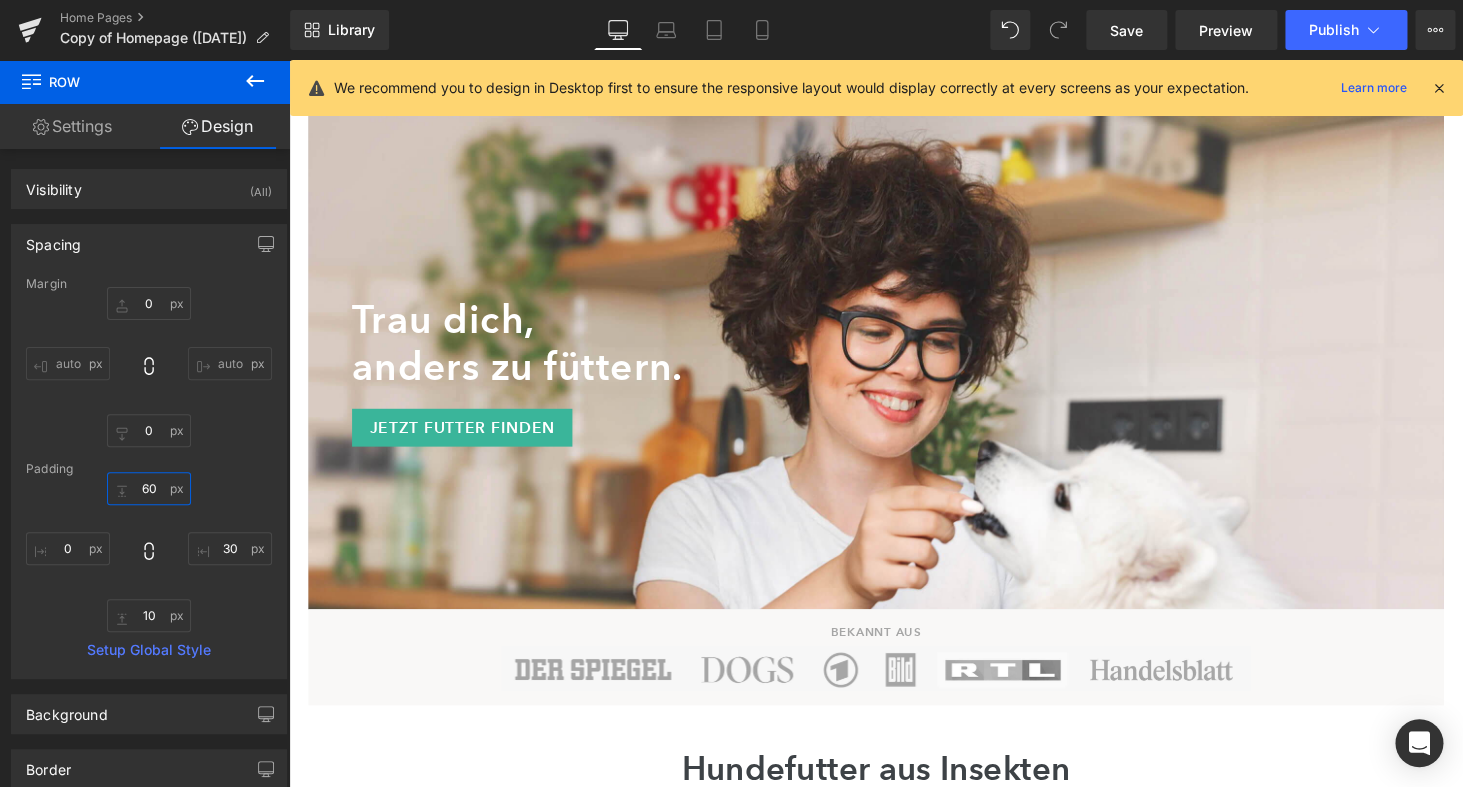 scroll, scrollTop: 60, scrollLeft: 0, axis: vertical 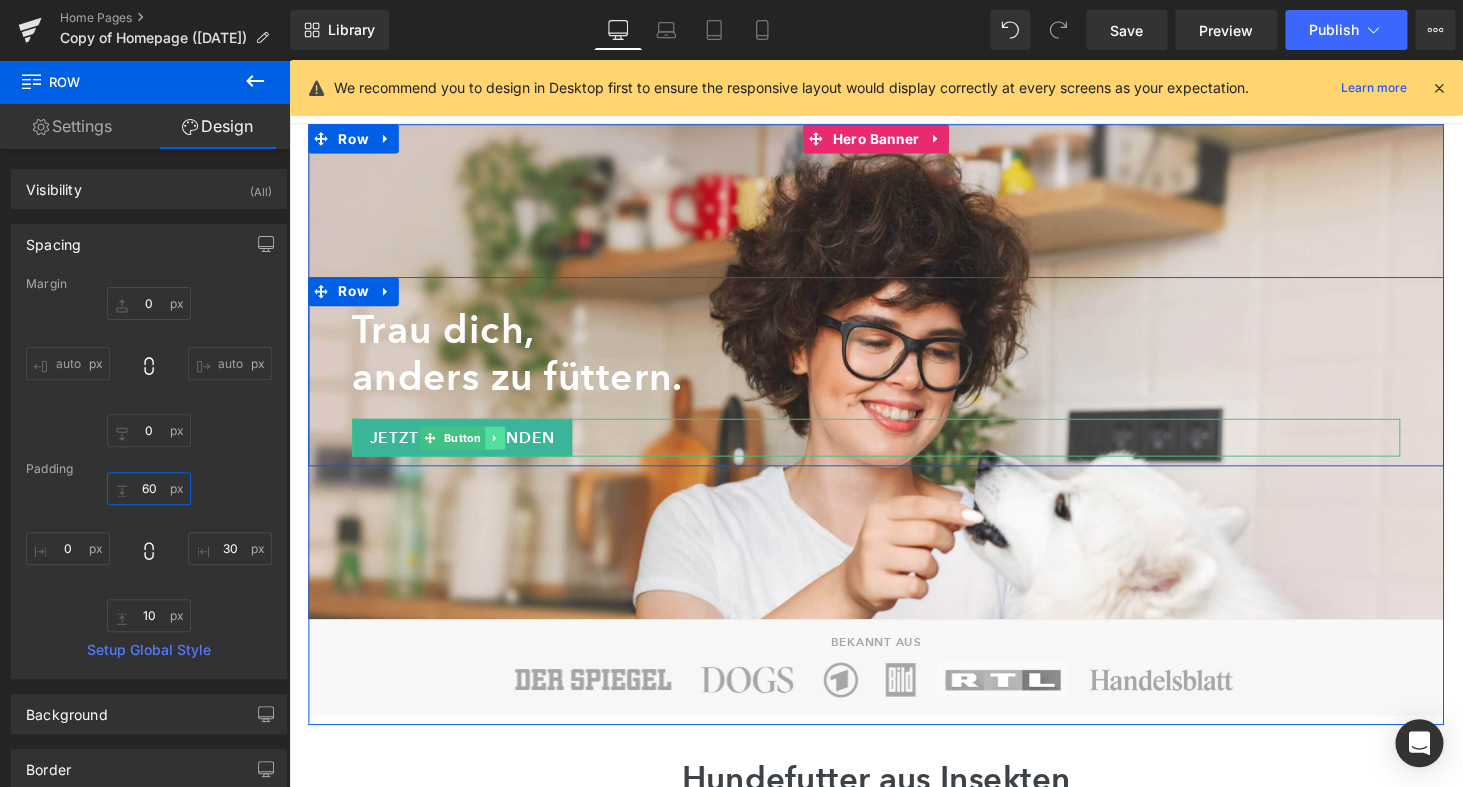 type on "60" 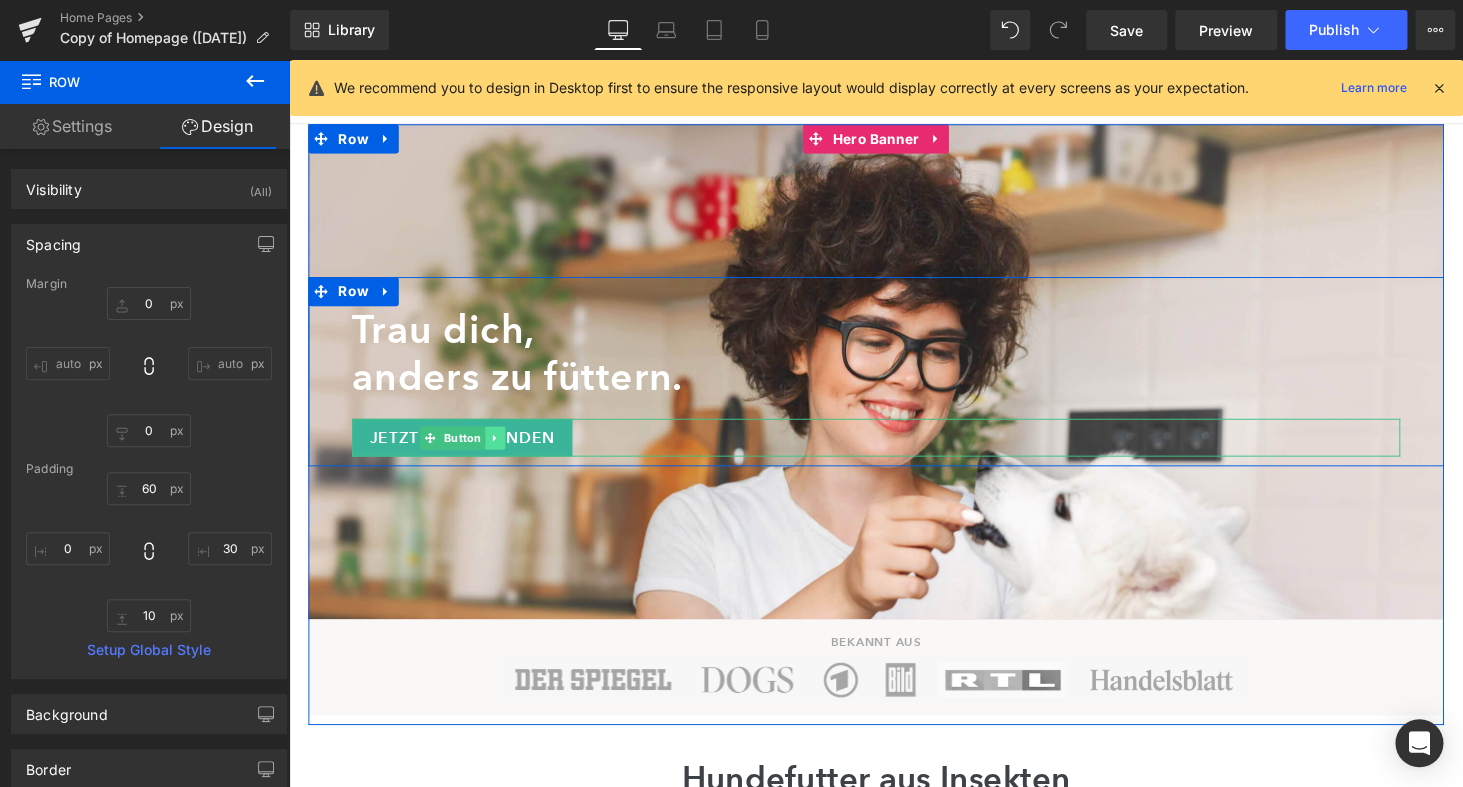 click 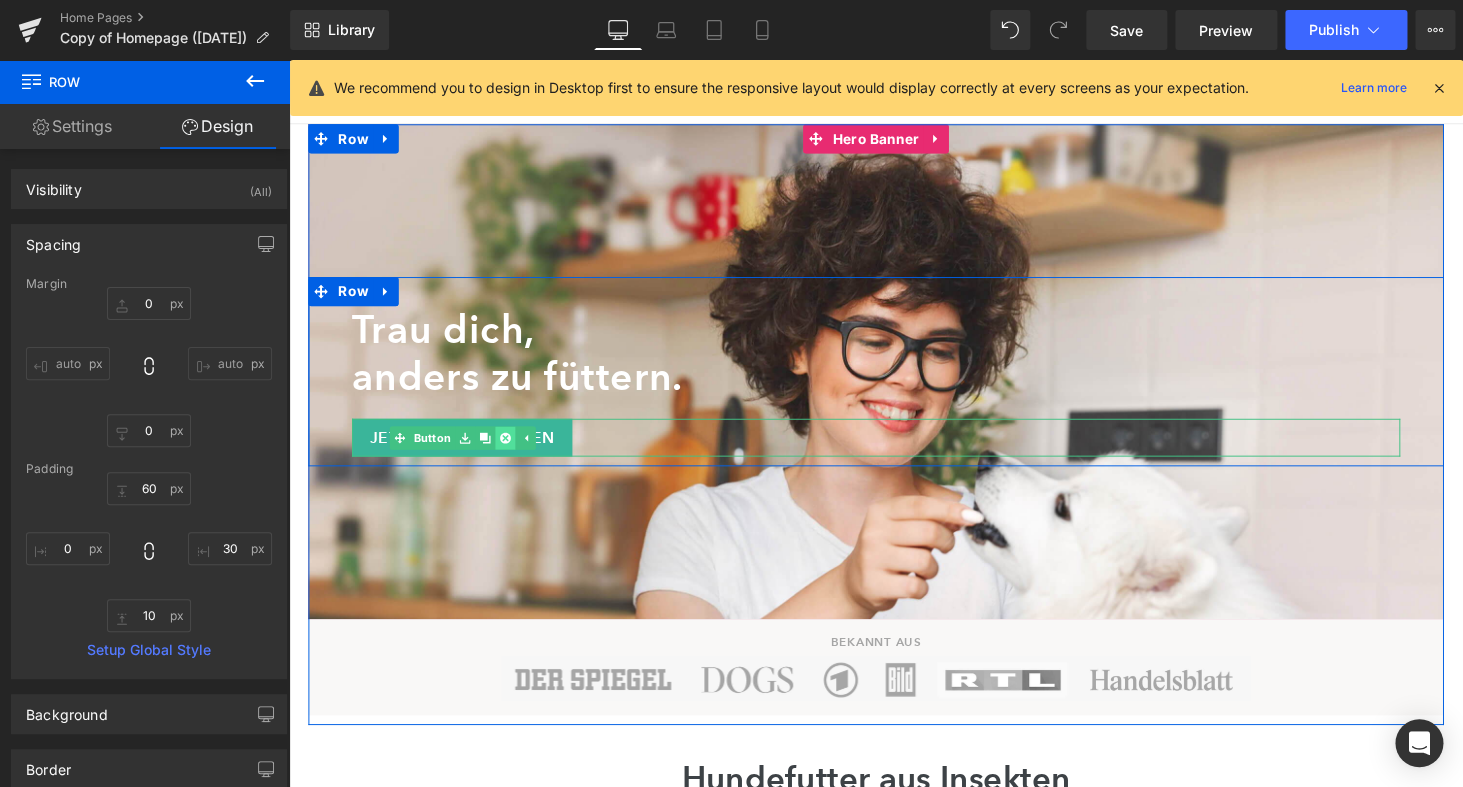 click 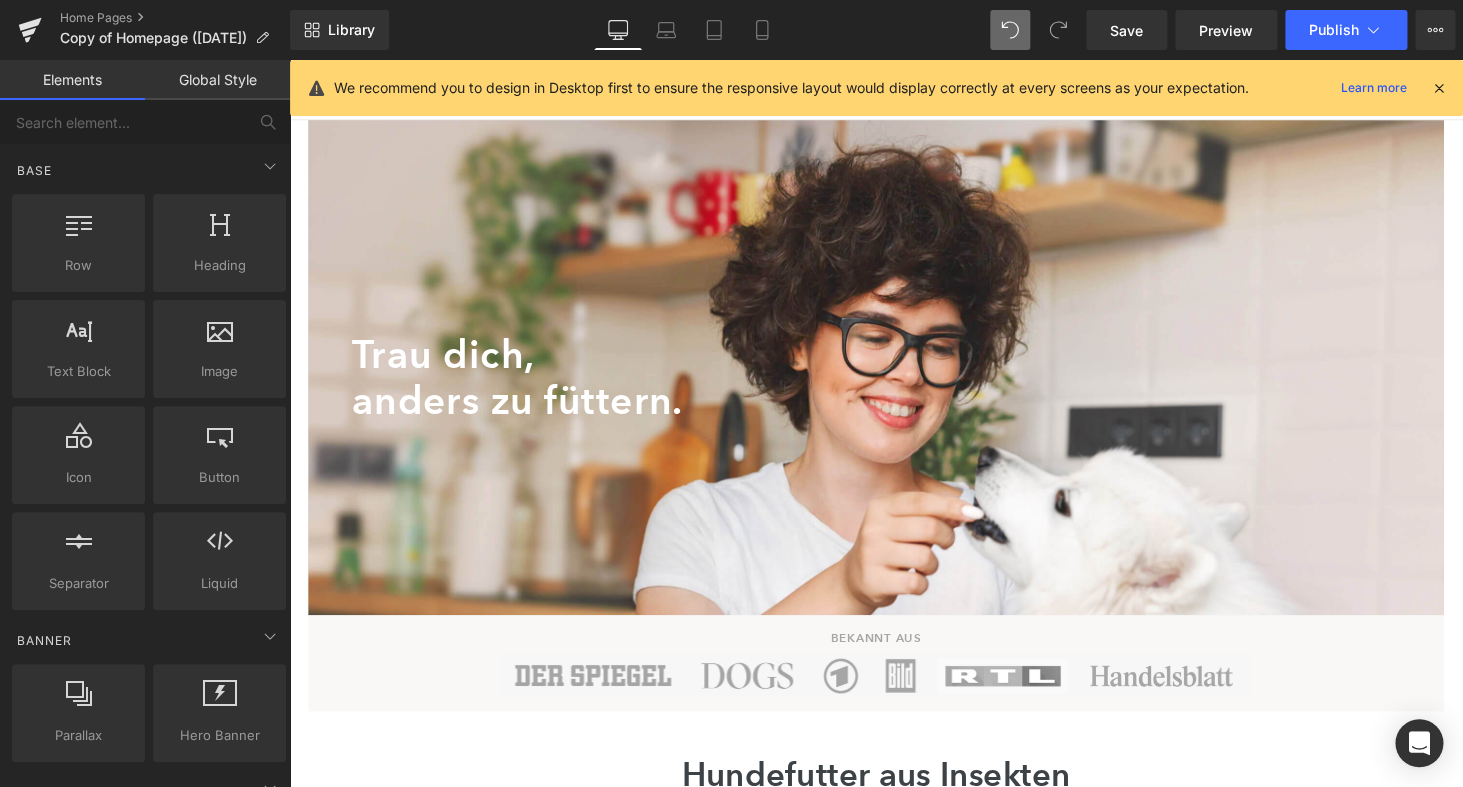 scroll, scrollTop: 0, scrollLeft: 0, axis: both 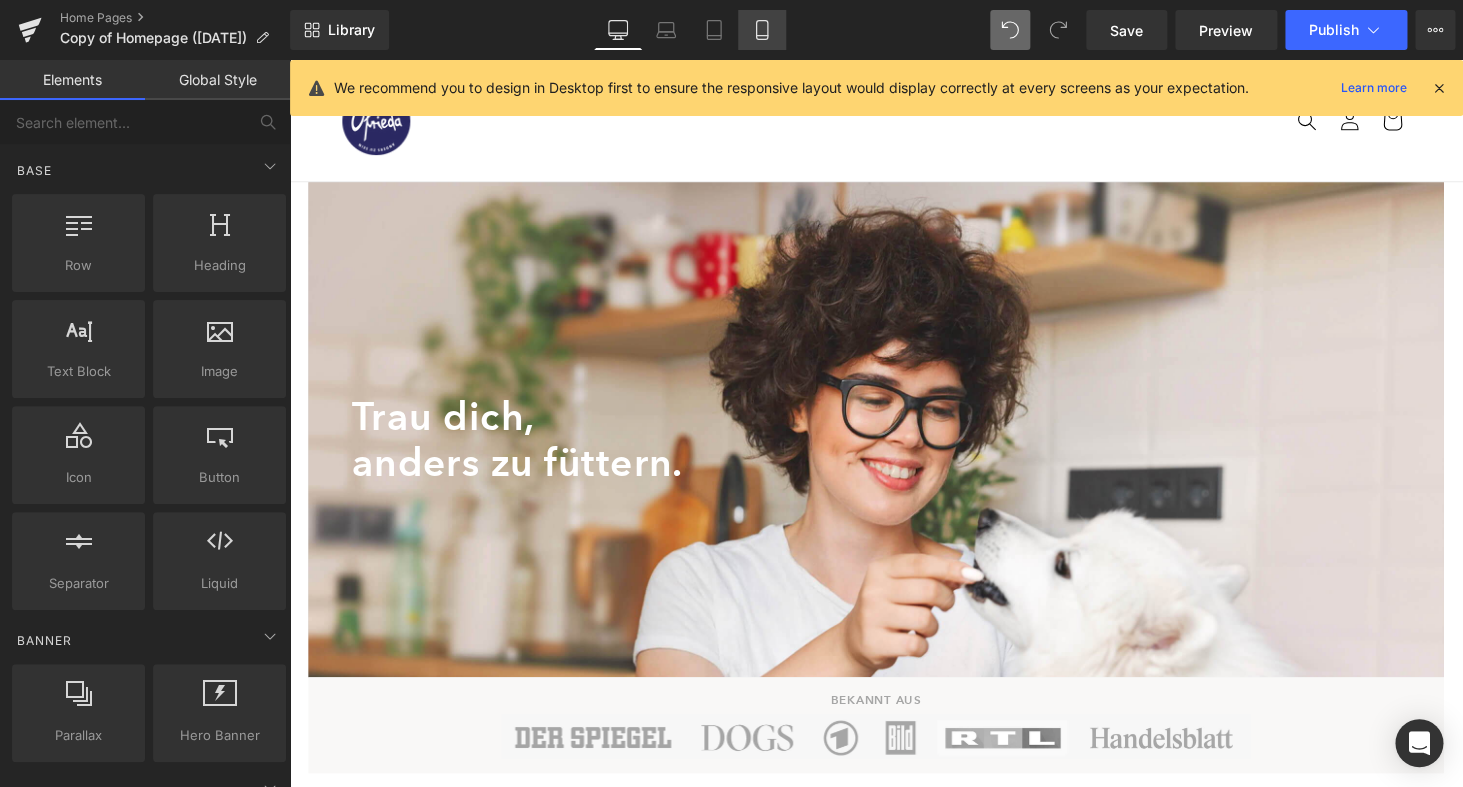 click 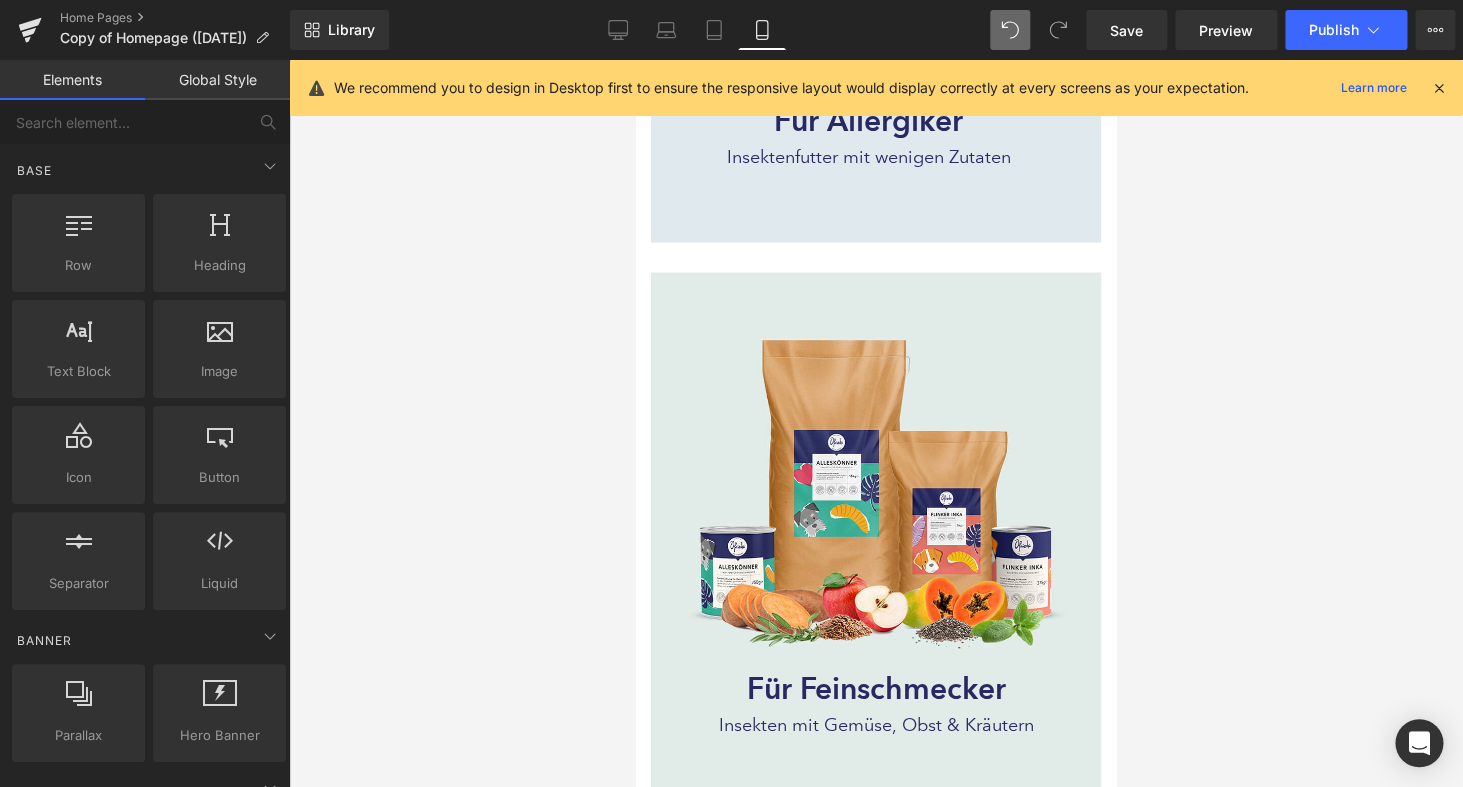 scroll, scrollTop: 1366, scrollLeft: 0, axis: vertical 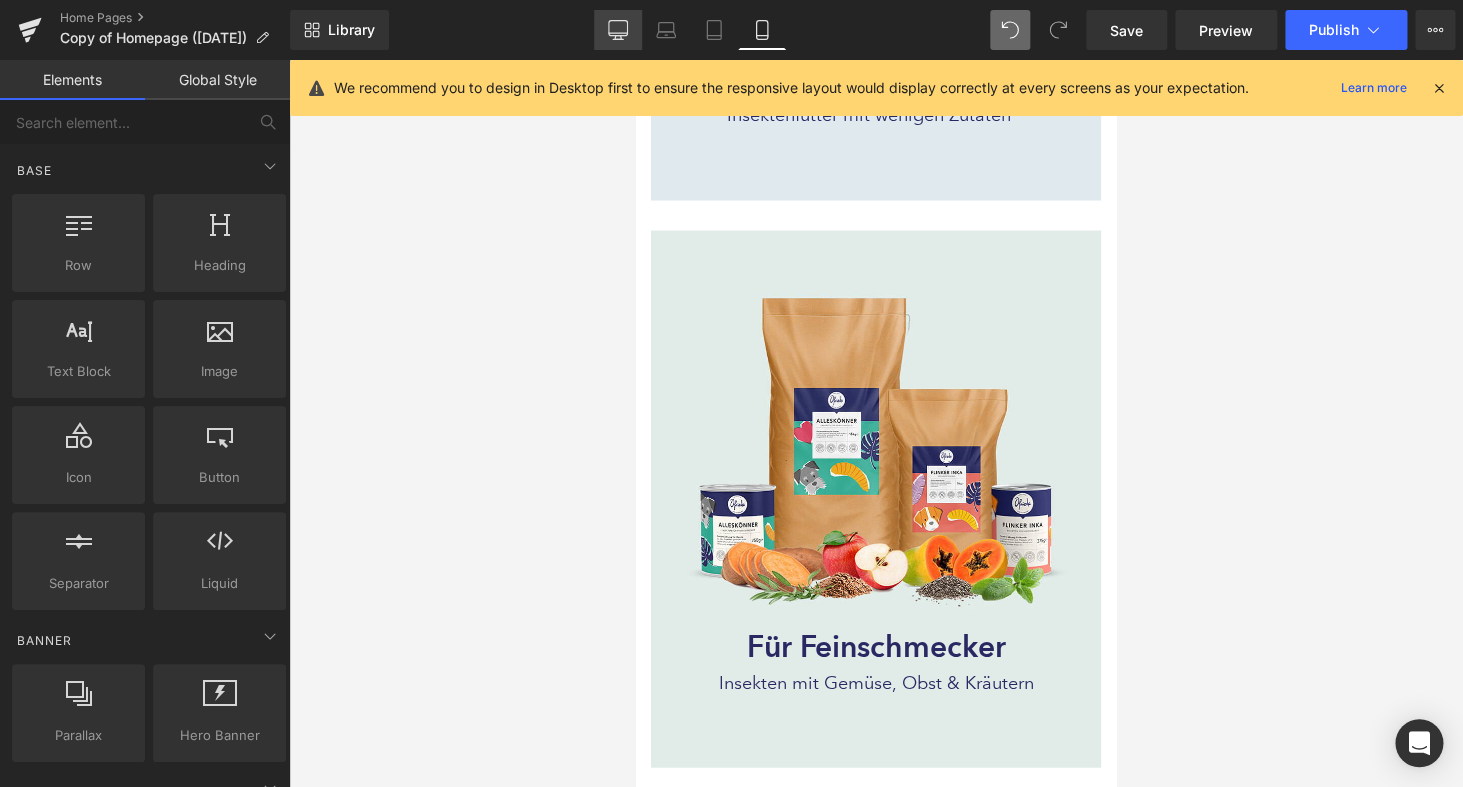 click 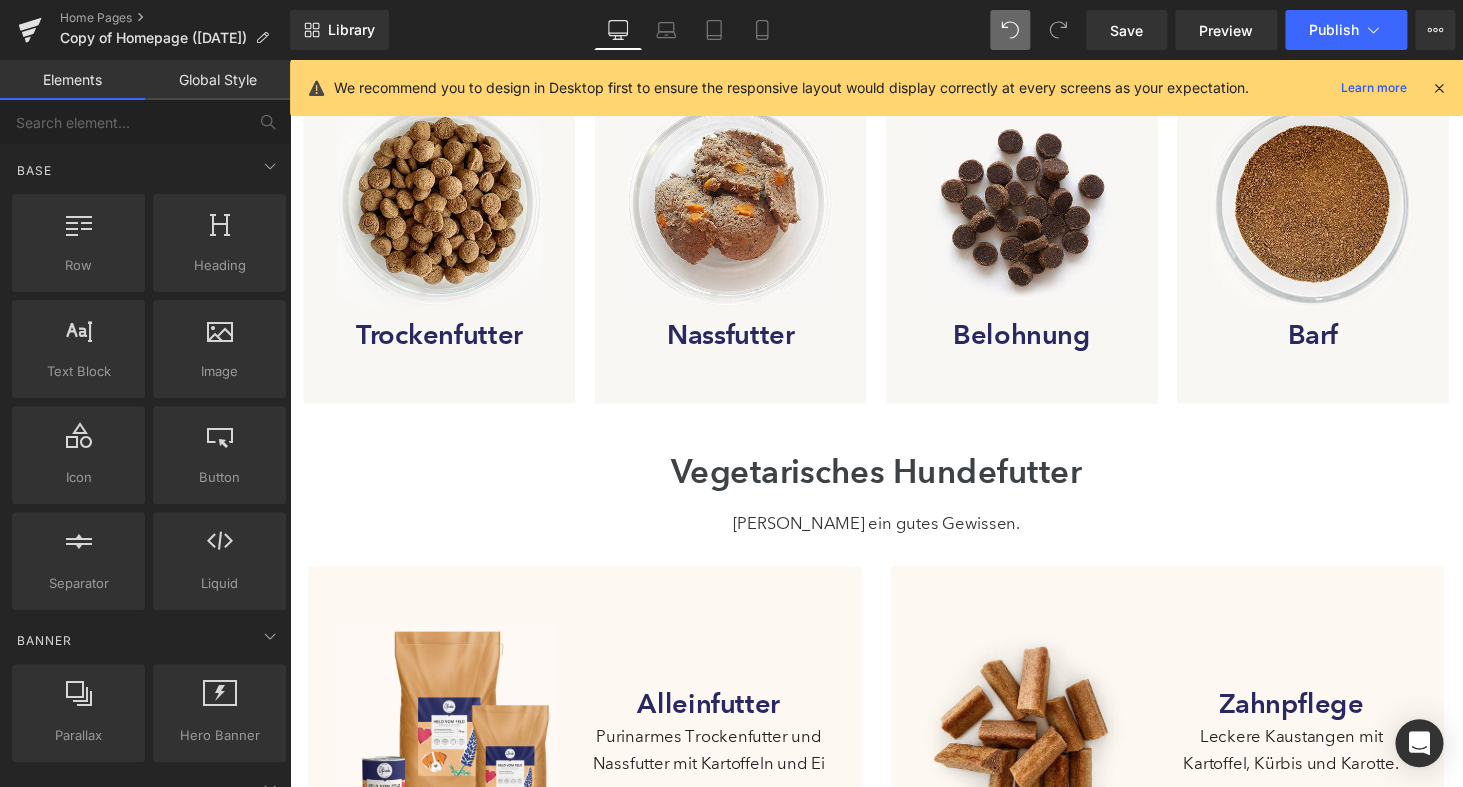 scroll, scrollTop: 1519, scrollLeft: 0, axis: vertical 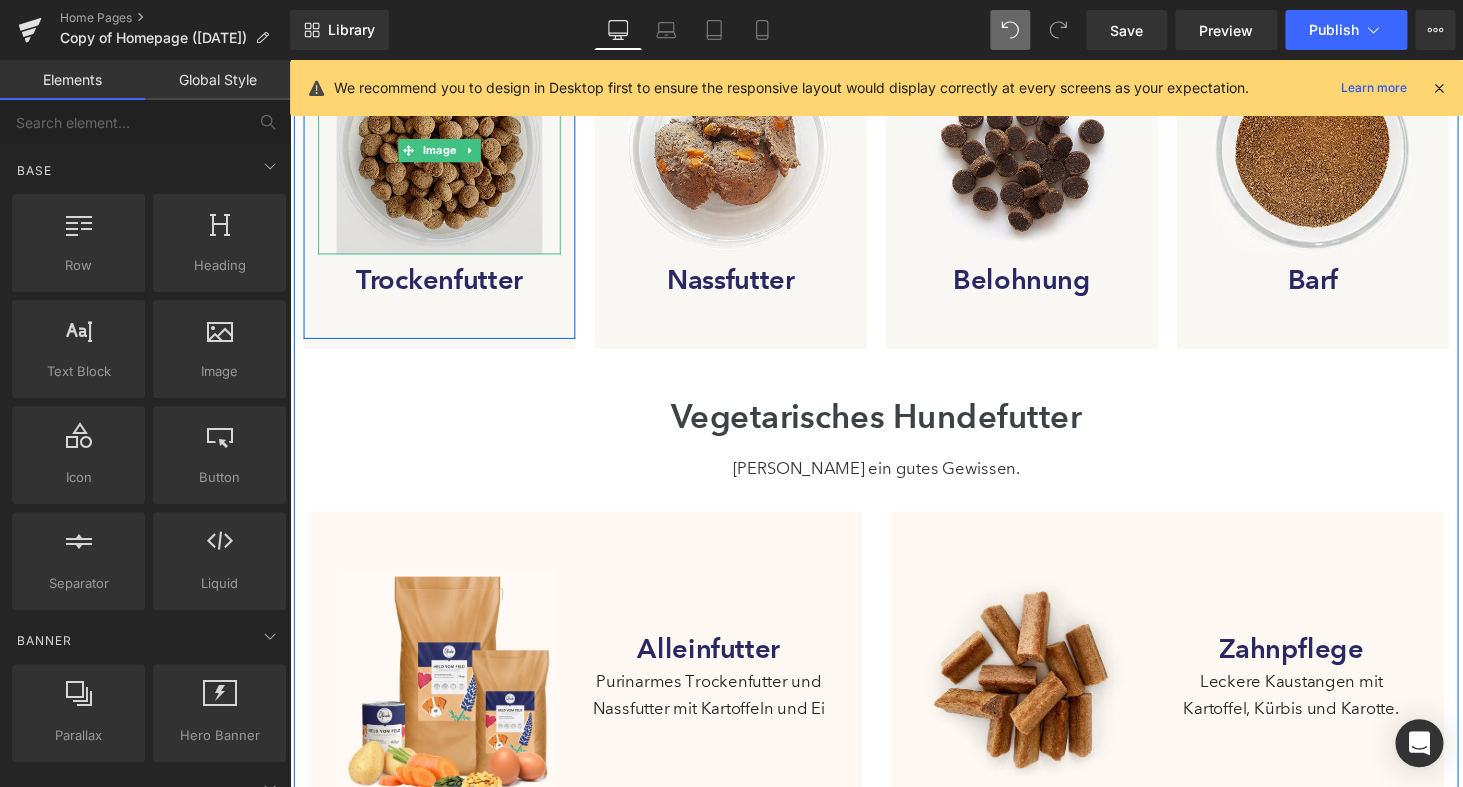 click at bounding box center [444, 153] 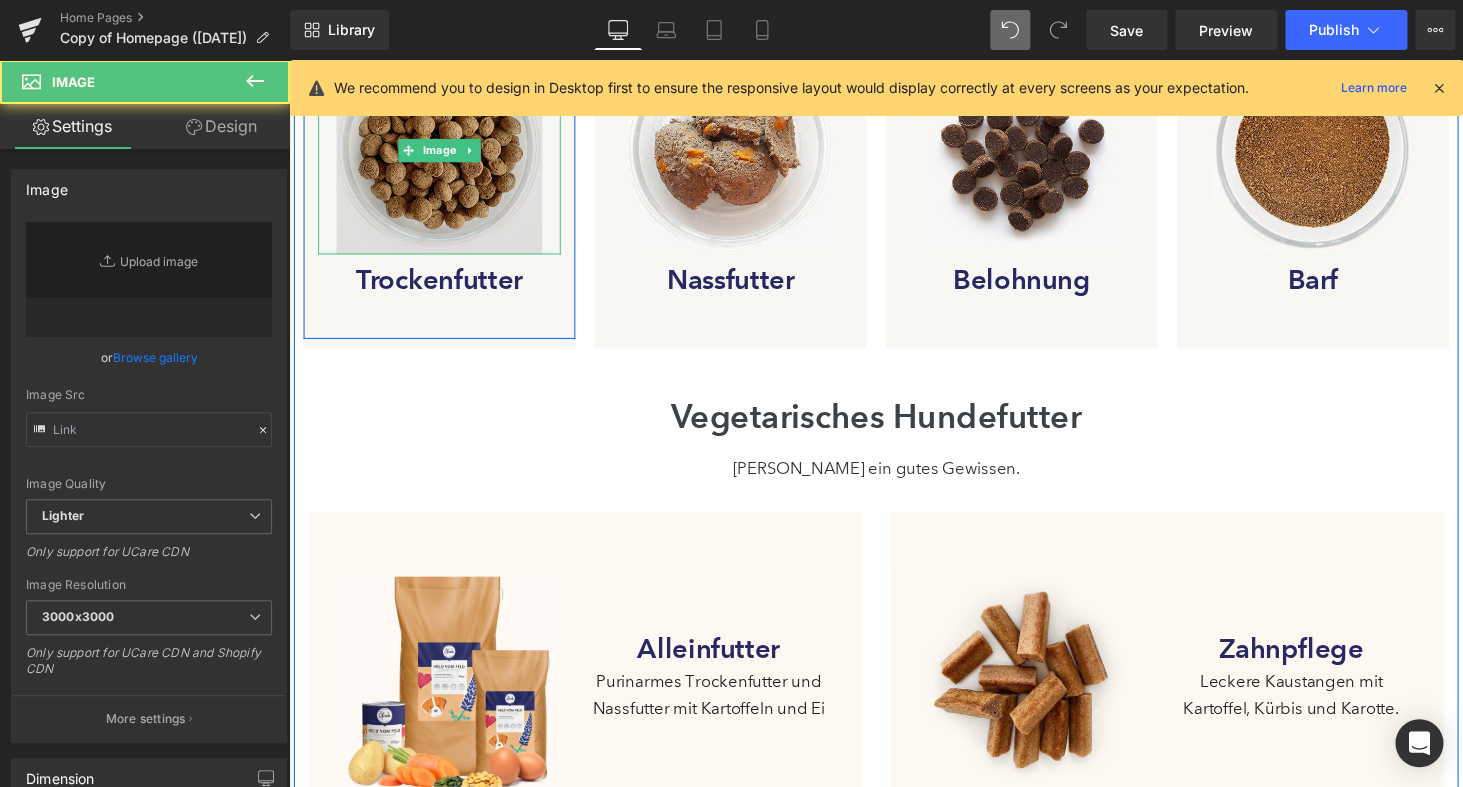 type on "[URL][DOMAIN_NAME]" 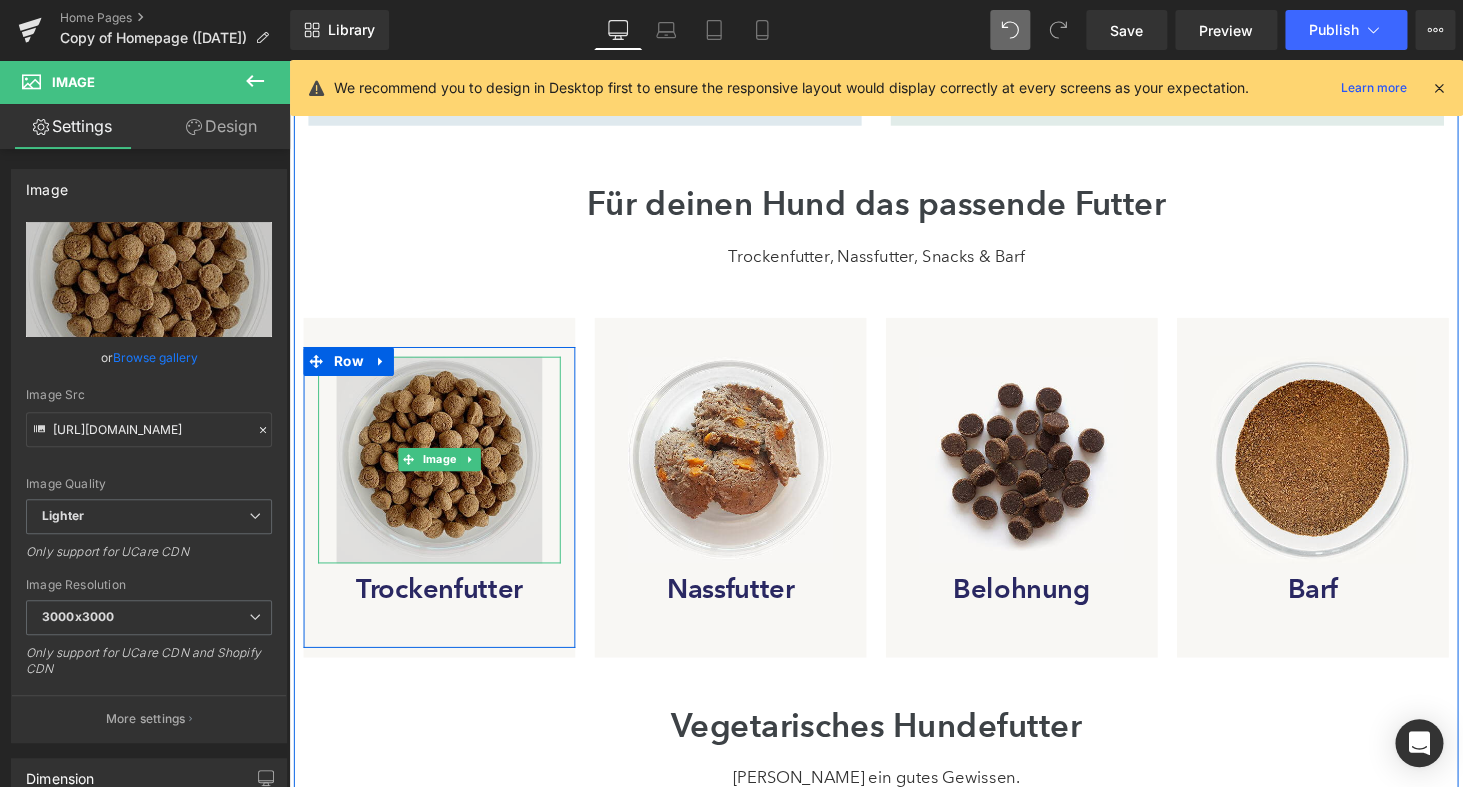 scroll, scrollTop: 1017, scrollLeft: 0, axis: vertical 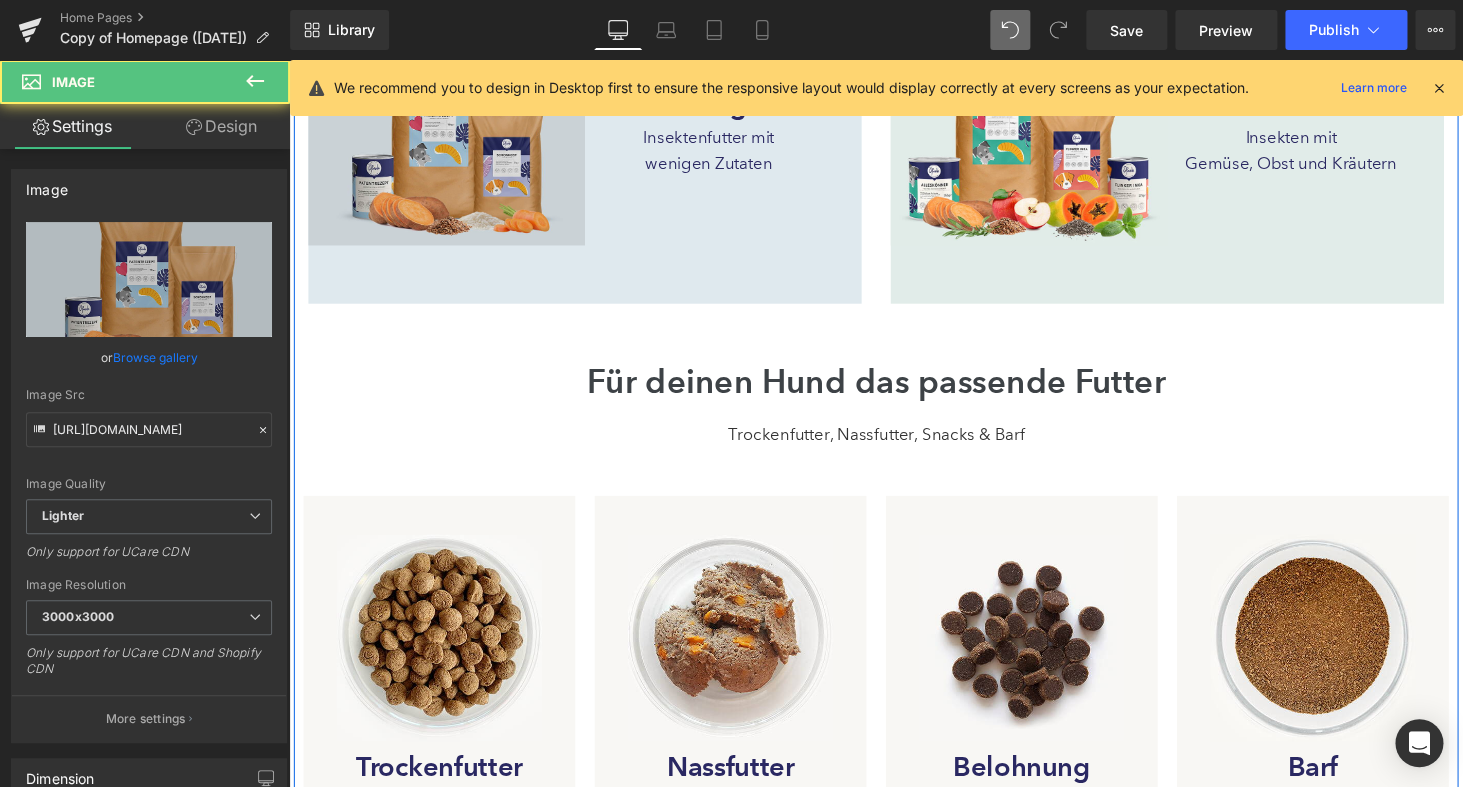 click at bounding box center [451, 138] 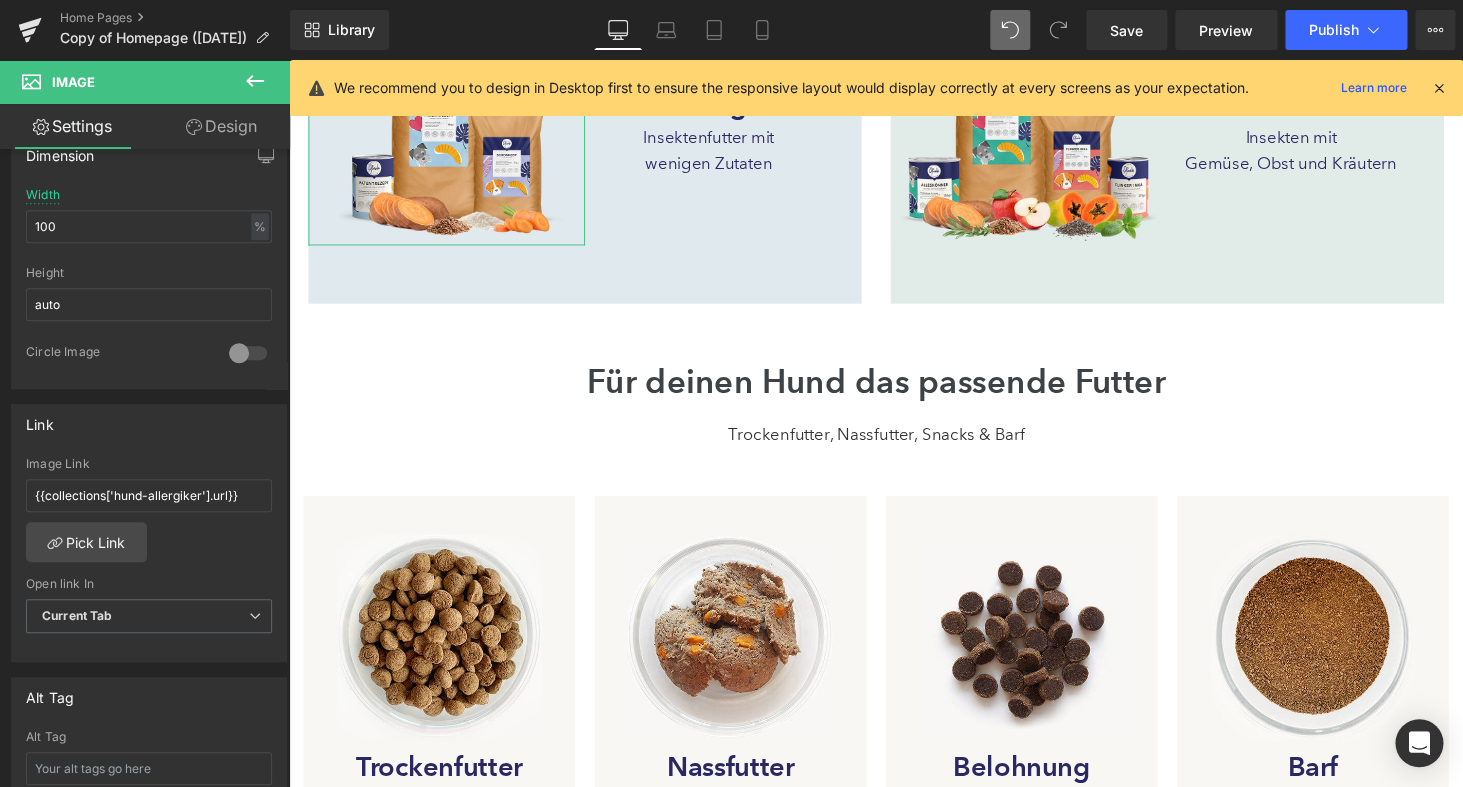 scroll, scrollTop: 674, scrollLeft: 0, axis: vertical 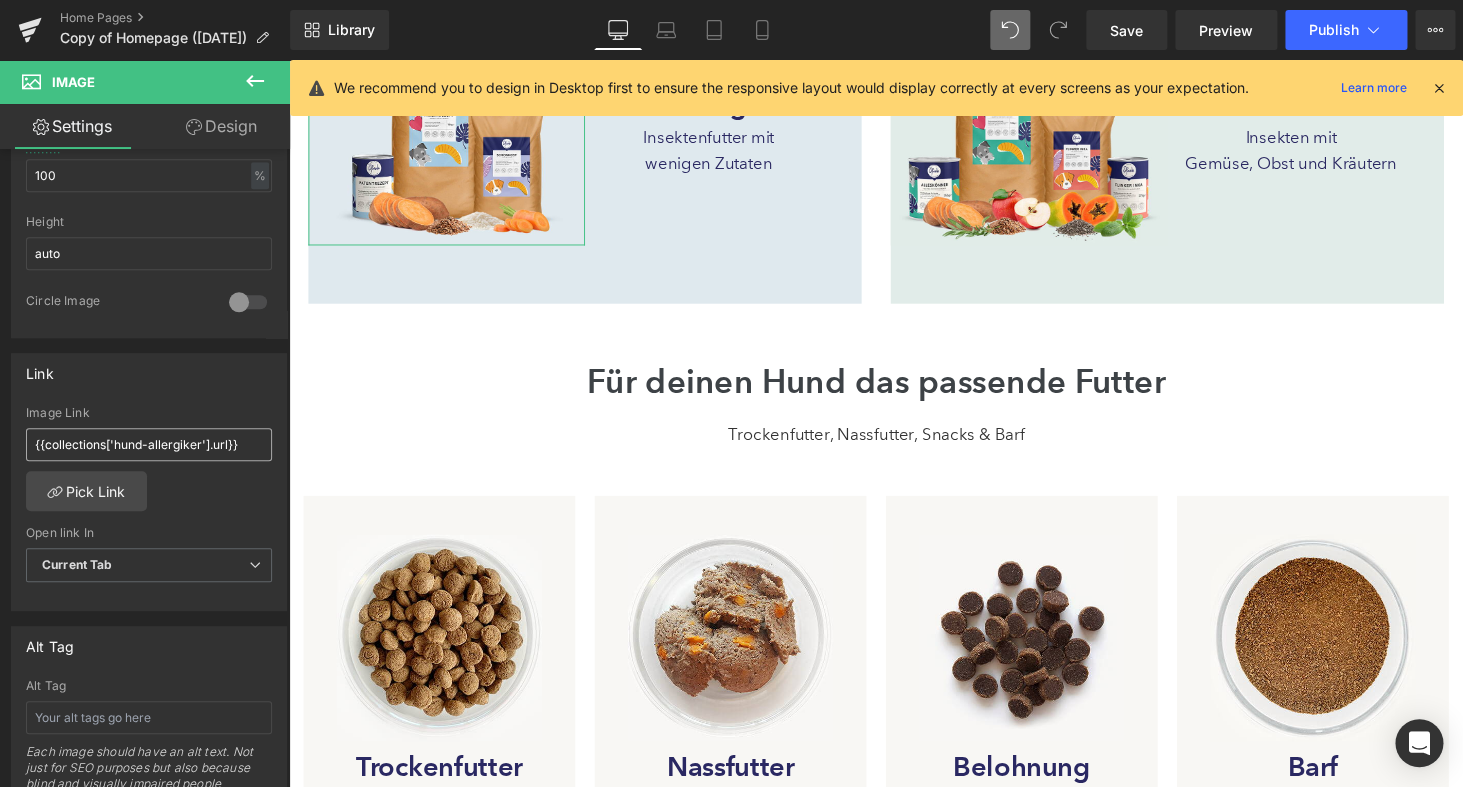 click on "{{collections['hund-allergiker'].url}}" at bounding box center (149, 444) 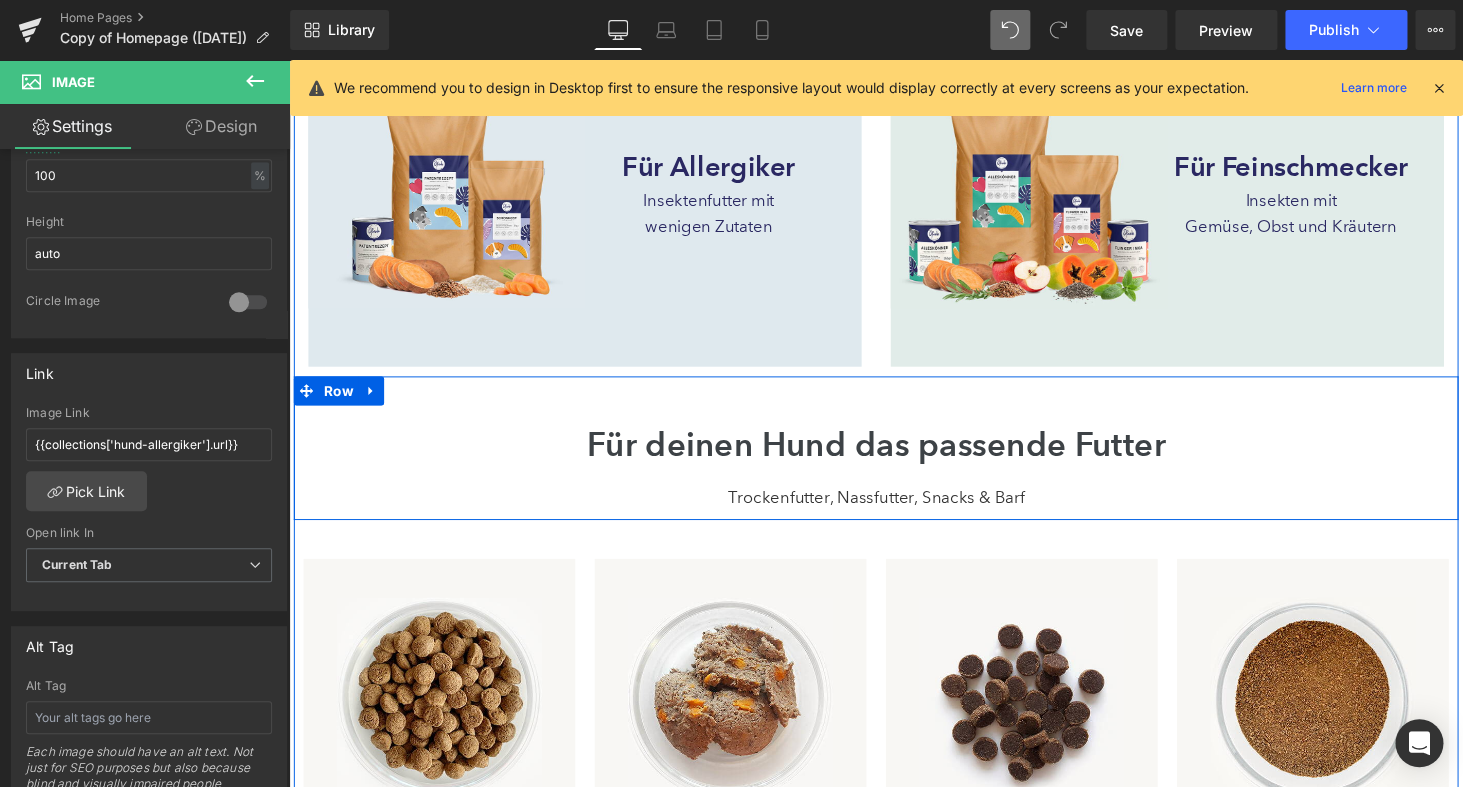 scroll, scrollTop: 880, scrollLeft: 0, axis: vertical 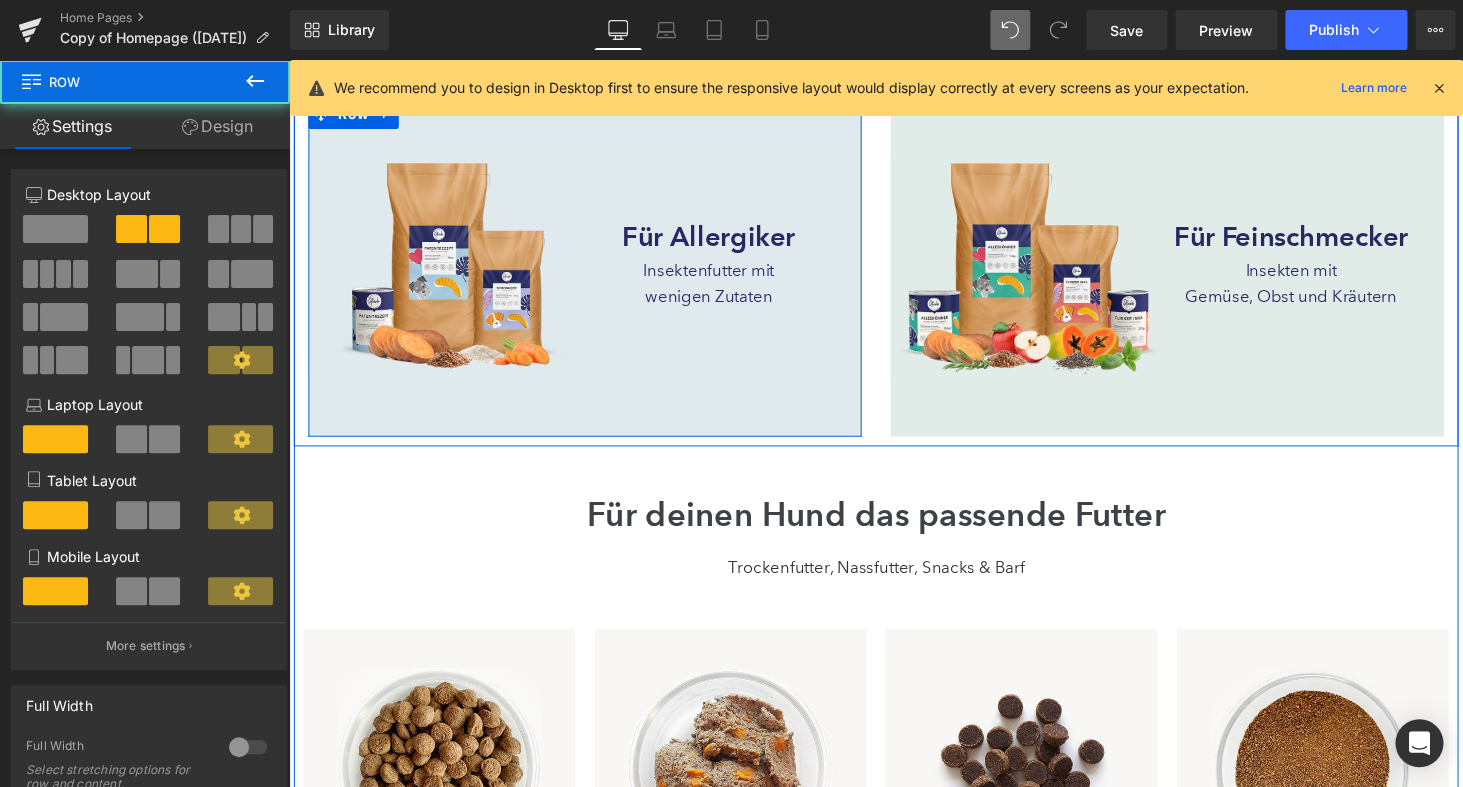 click on "Image         Für Allergiker Heading         Insektenfutter mit wenigen Zutaten Text Block         Insektenfutter mit wenigen Zutaten Text Block         Row   60px       Row   60px" at bounding box center (594, 275) 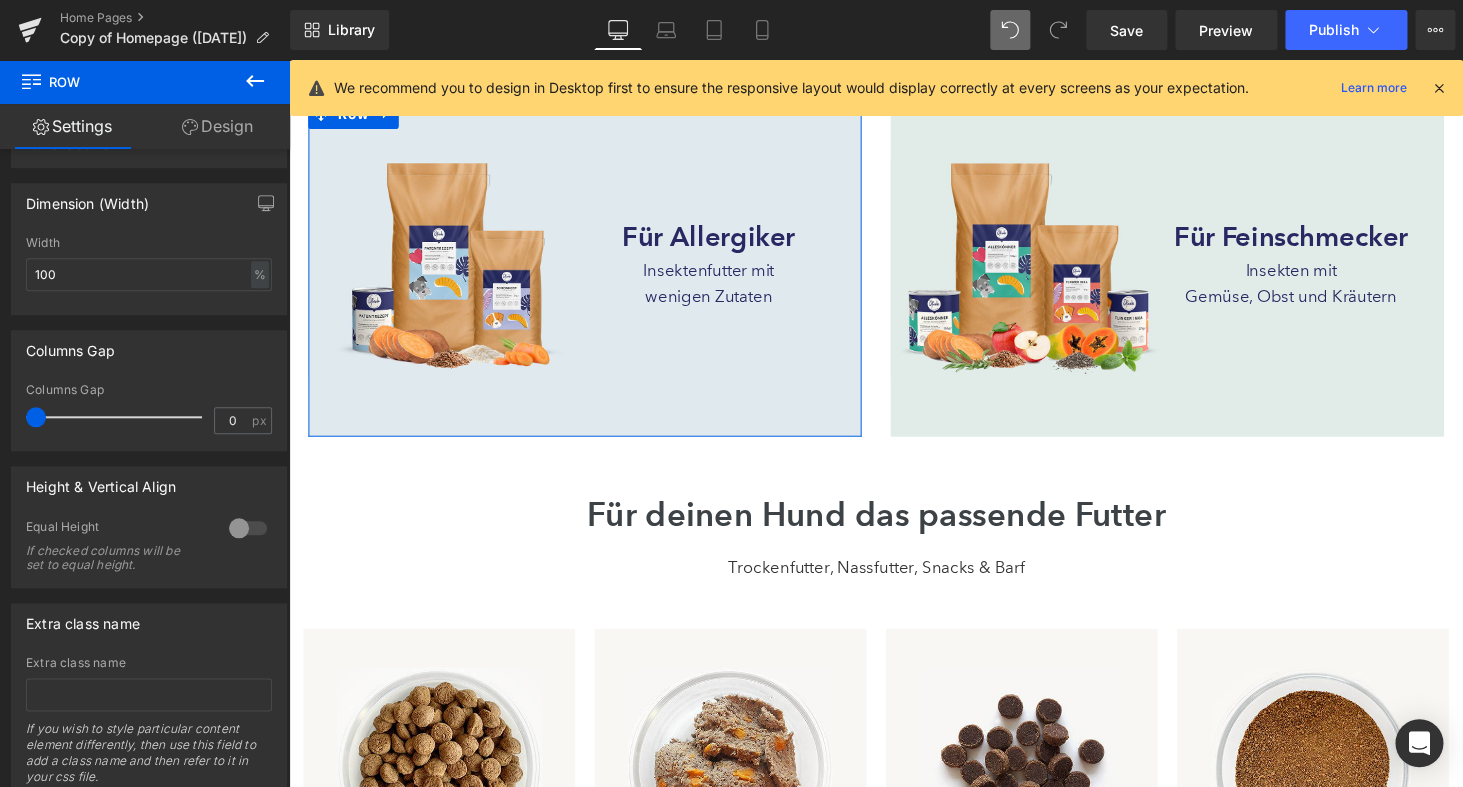 scroll, scrollTop: 640, scrollLeft: 0, axis: vertical 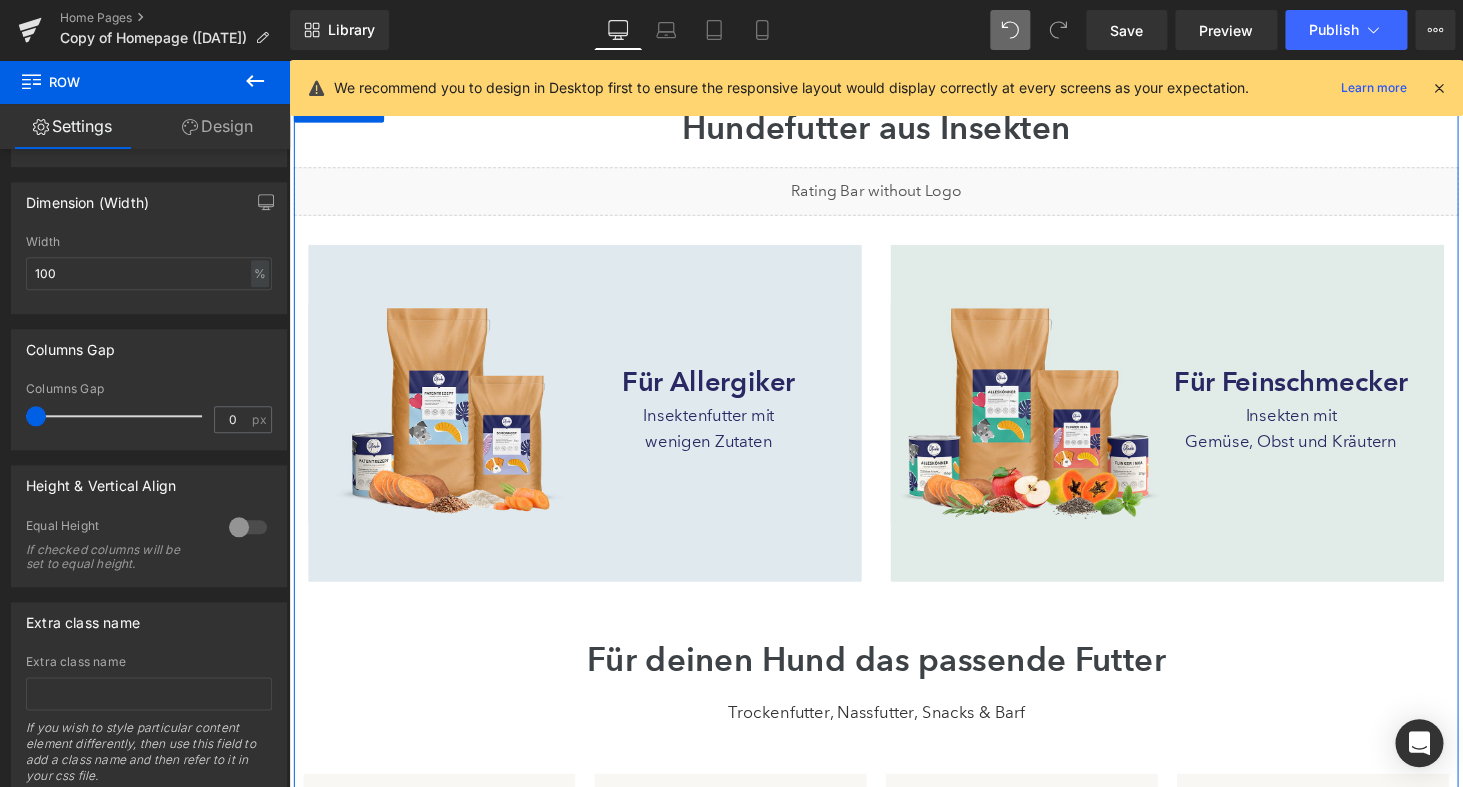 click on "Image         Für Allergiker Heading         Insektenfutter mit wenigen Zutaten Text Block         Insektenfutter mit wenigen Zutaten Text Block         Row   60px       Row   60px" at bounding box center [594, 425] 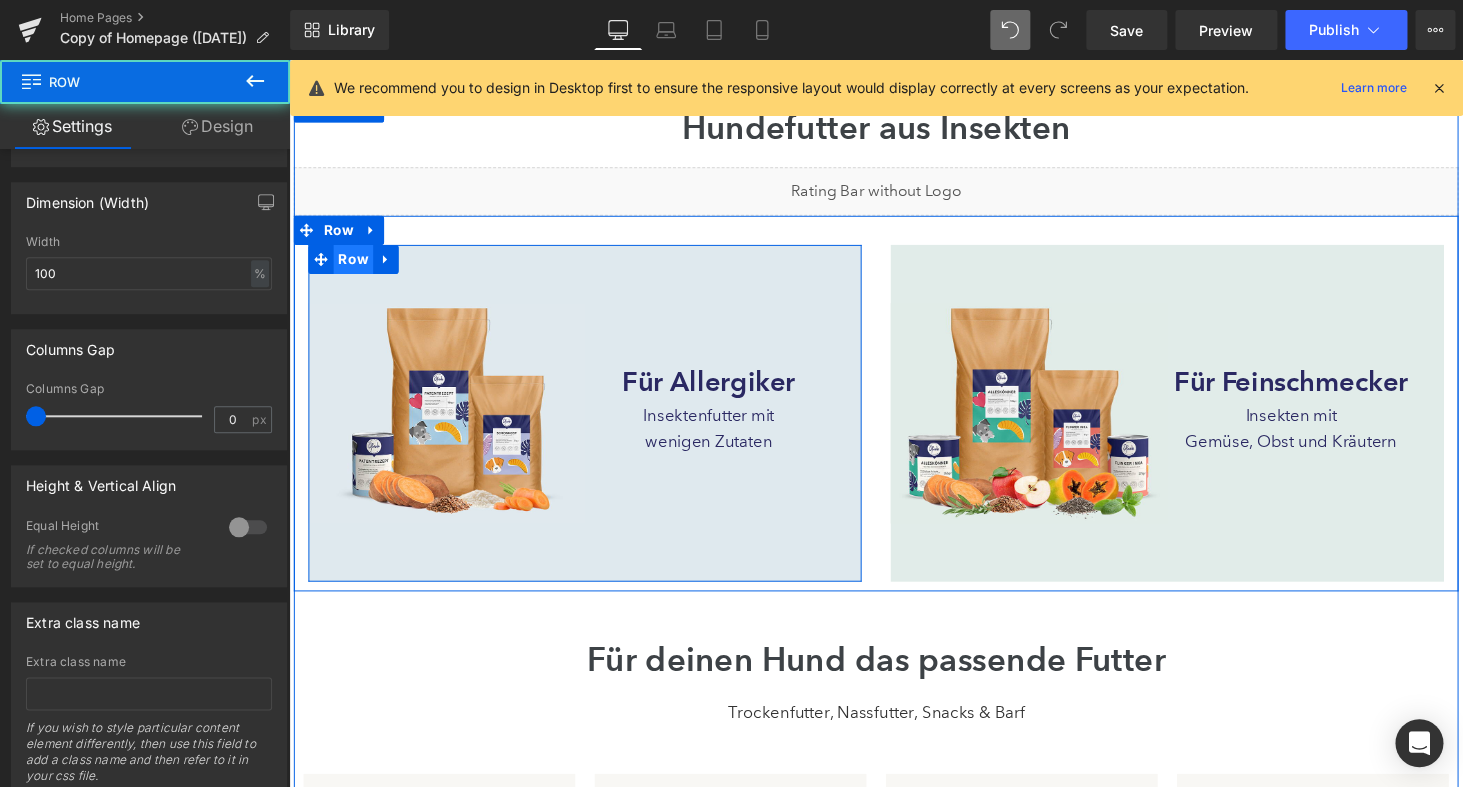 click on "Row" at bounding box center (355, 266) 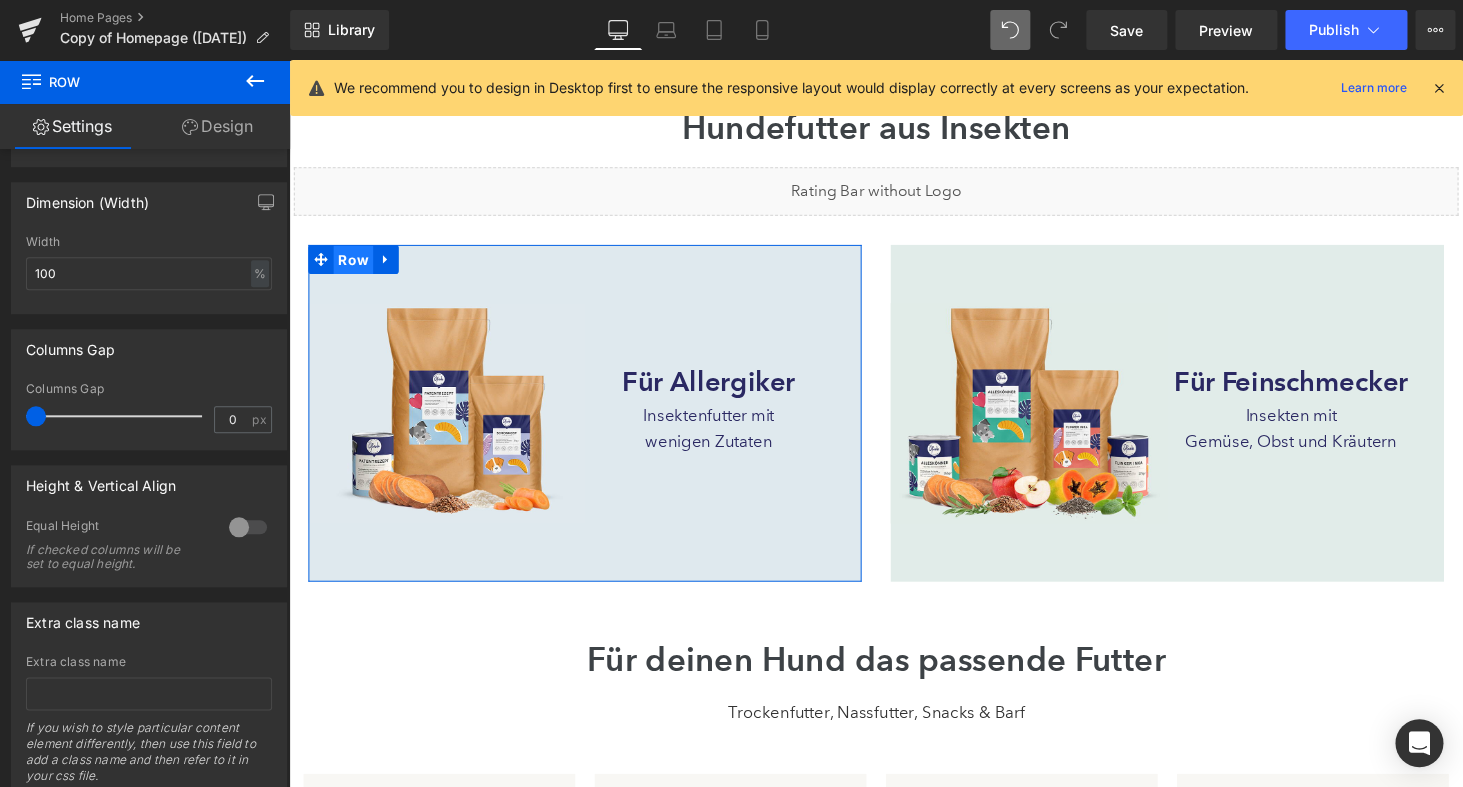 scroll, scrollTop: 640, scrollLeft: 0, axis: vertical 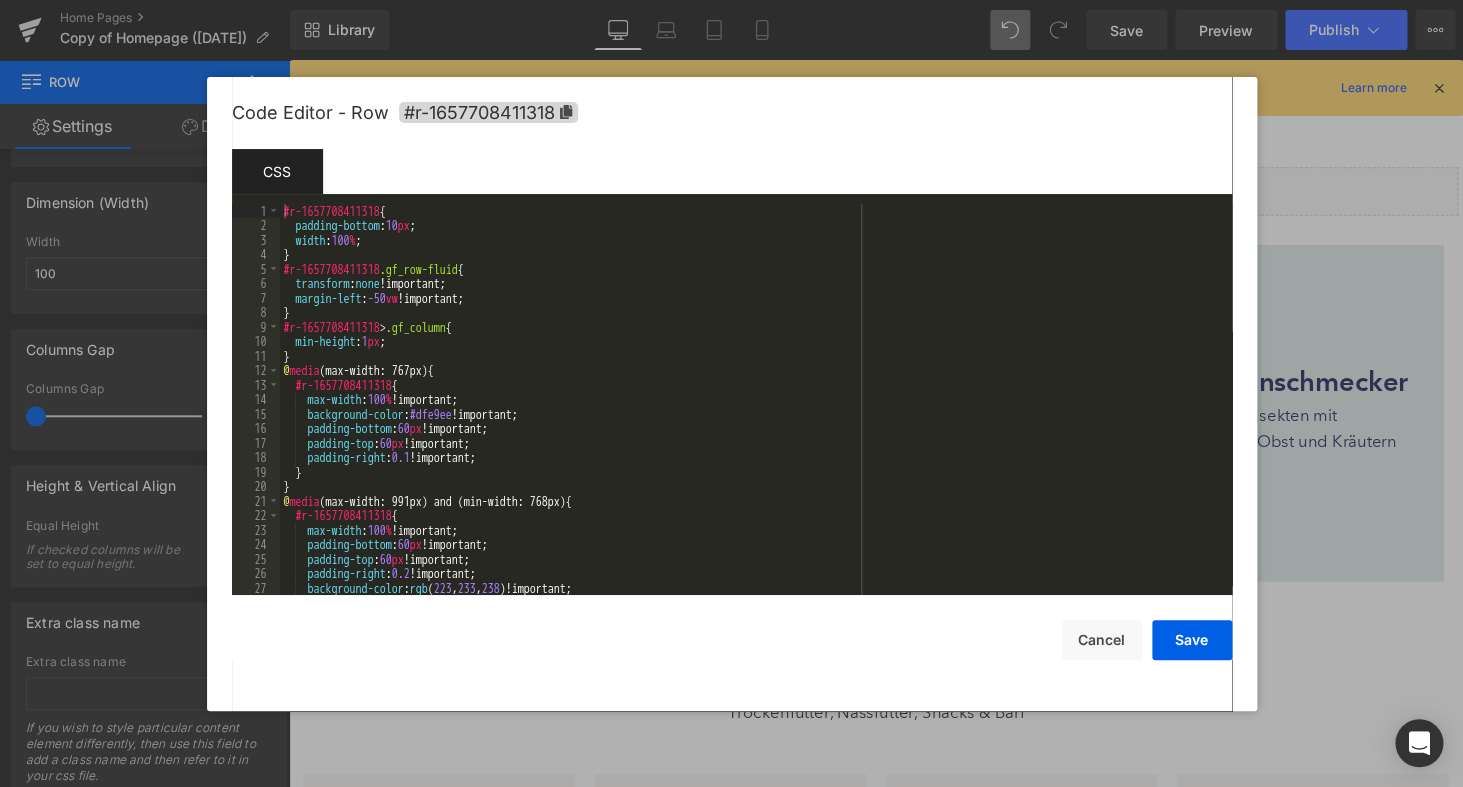 click on "Row  You are previewing how the   will restyle your page. You can not edit Elements in Preset Preview Mode.  Home Pages Copy of Homepage ([DATE]) Library Desktop Desktop Laptop Tablet Mobile Save Preview Publish Scheduled View Live Page View with current Template Save Template to Library Schedule Publish  Optimize  Publish Settings Shortcuts We recommend you to design in Desktop first to ensure the responsive layout would display correctly at every screens as your expectation. Learn more  Your page can’t be published   You've reached the maximum number of published pages on your plan  (0/0).  You need to upgrade your plan or unpublish all your pages to get 1 publish slot.   Unpublish pages   Upgrade plan  Elements Global Style Base Row  rows, columns, layouts, div Heading  headings, titles, h1,h2,h3,h4,h5,h6 Text Block  texts, paragraphs, contents, blocks Image  images, photos, alts, uploads Icon  icons, symbols Button  button, call to action, cta Separator  separators, dividers, horizontal lines Stack" at bounding box center (731, 0) 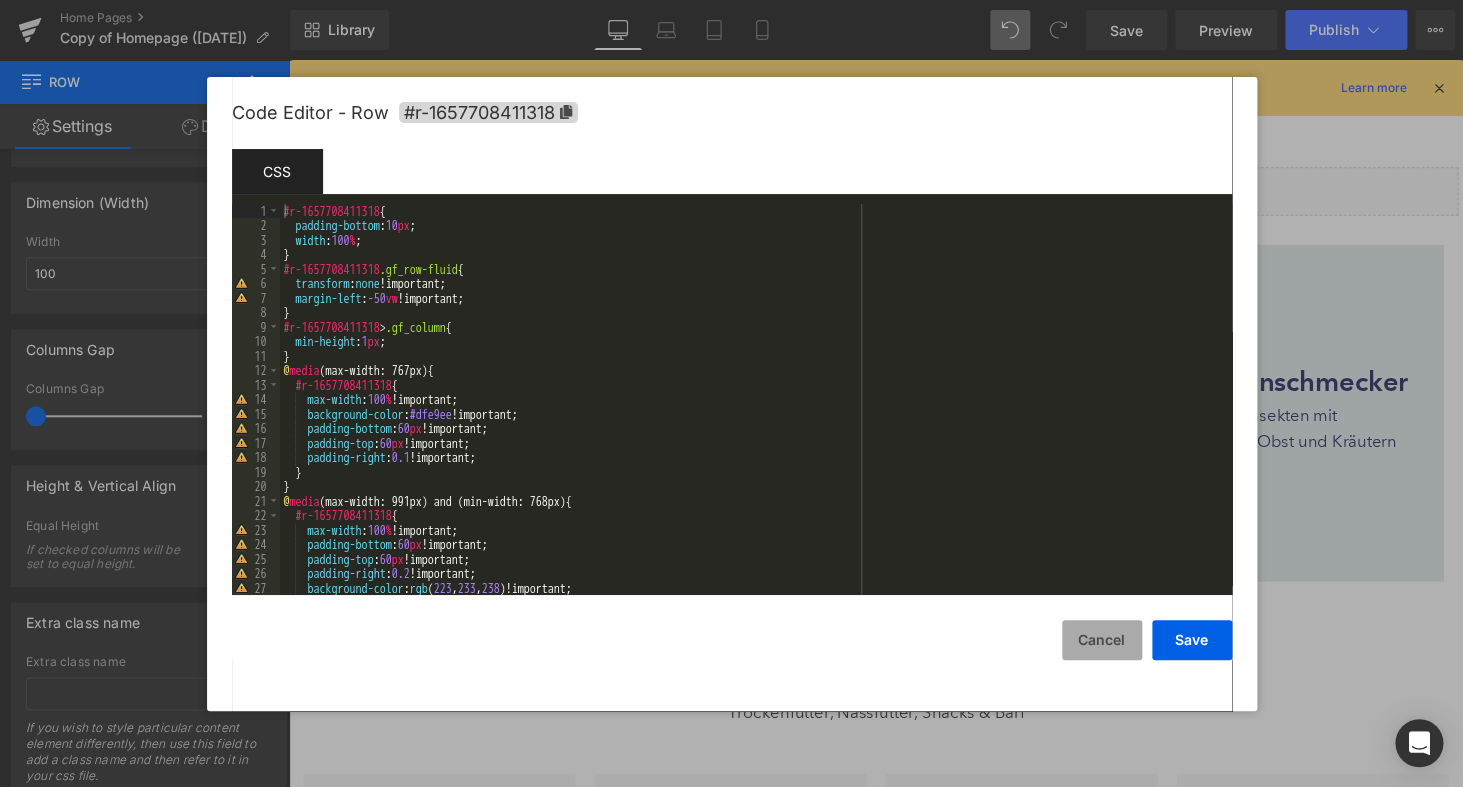 click on "Cancel" at bounding box center (1102, 640) 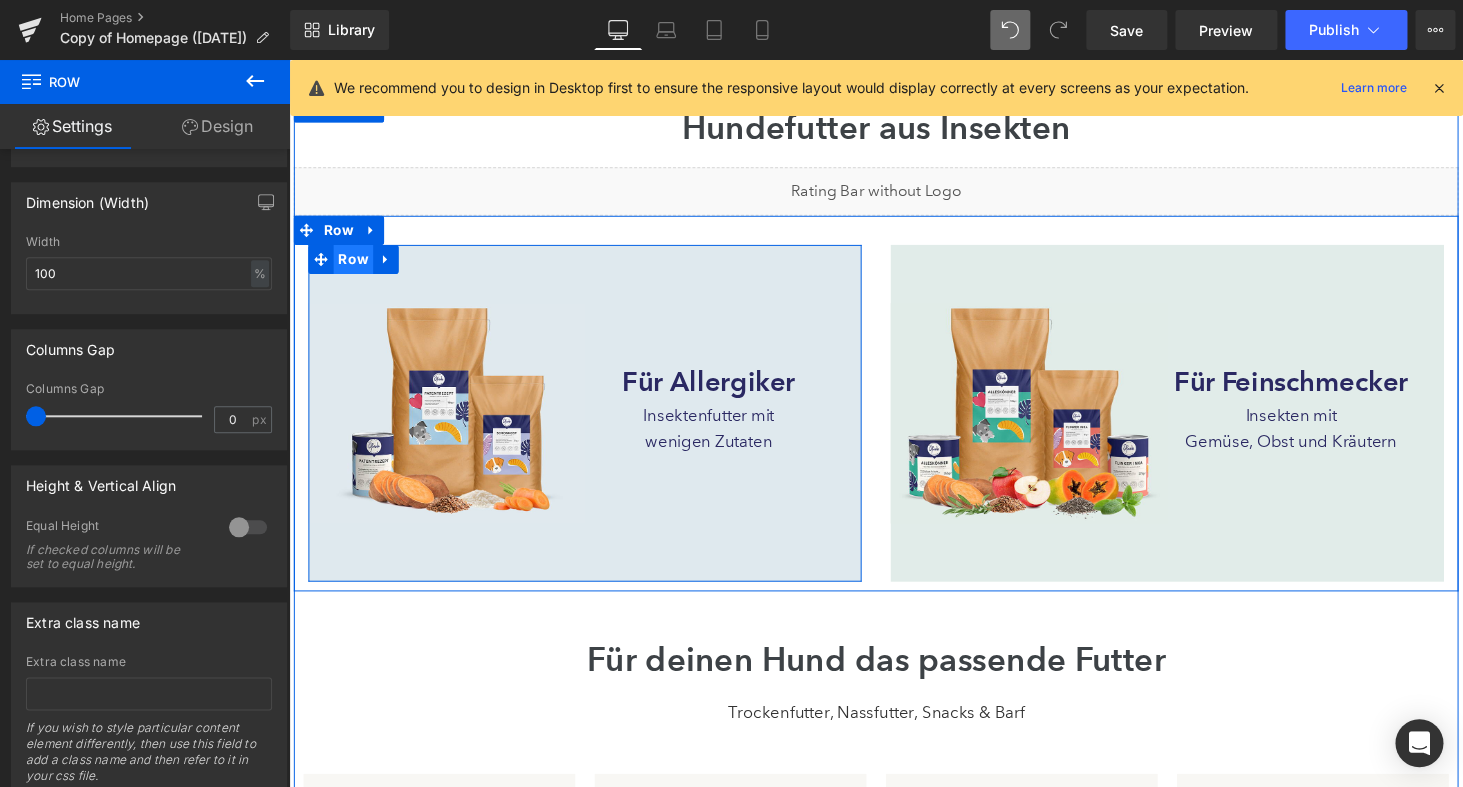 click on "Row" at bounding box center (355, 266) 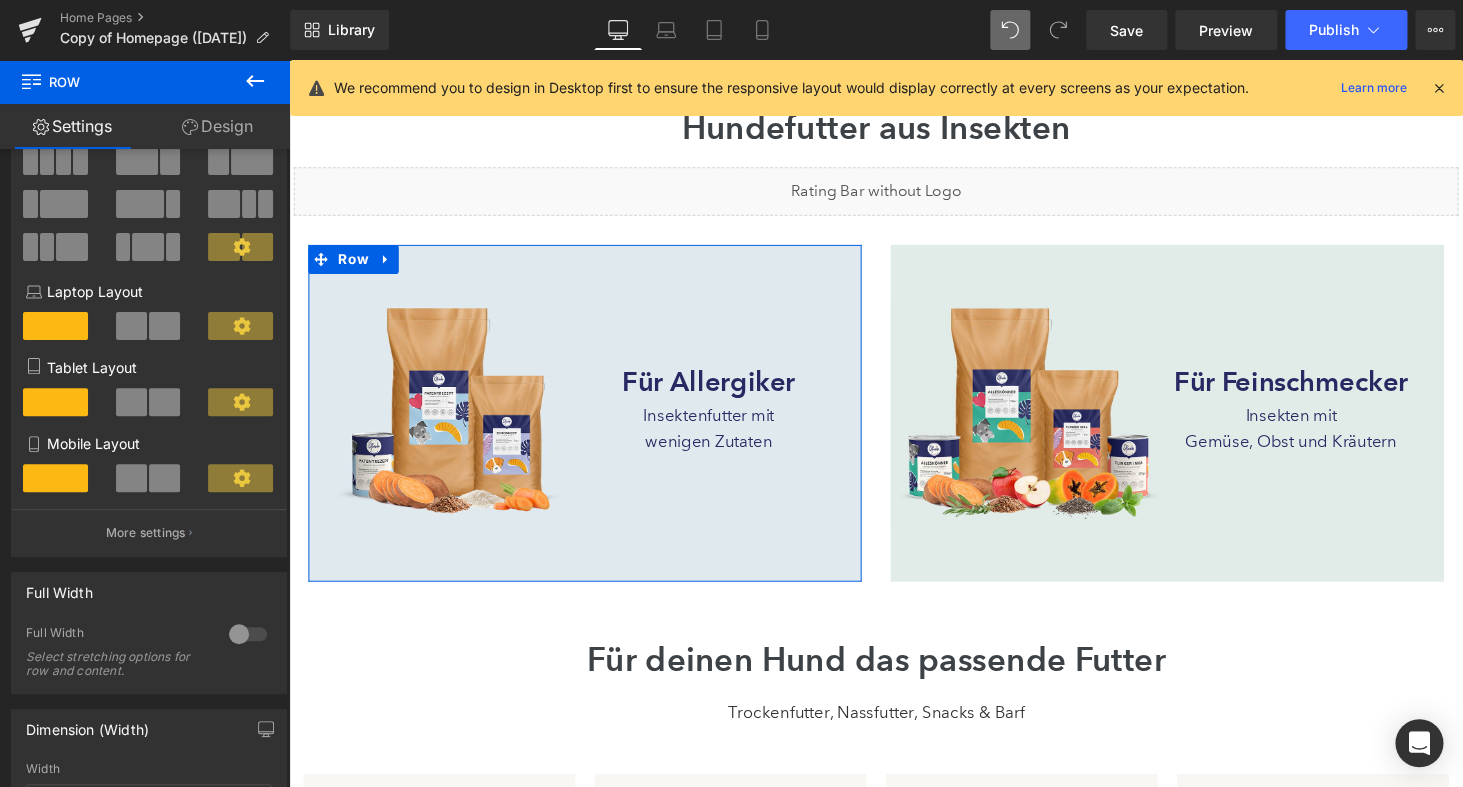 scroll, scrollTop: 112, scrollLeft: 0, axis: vertical 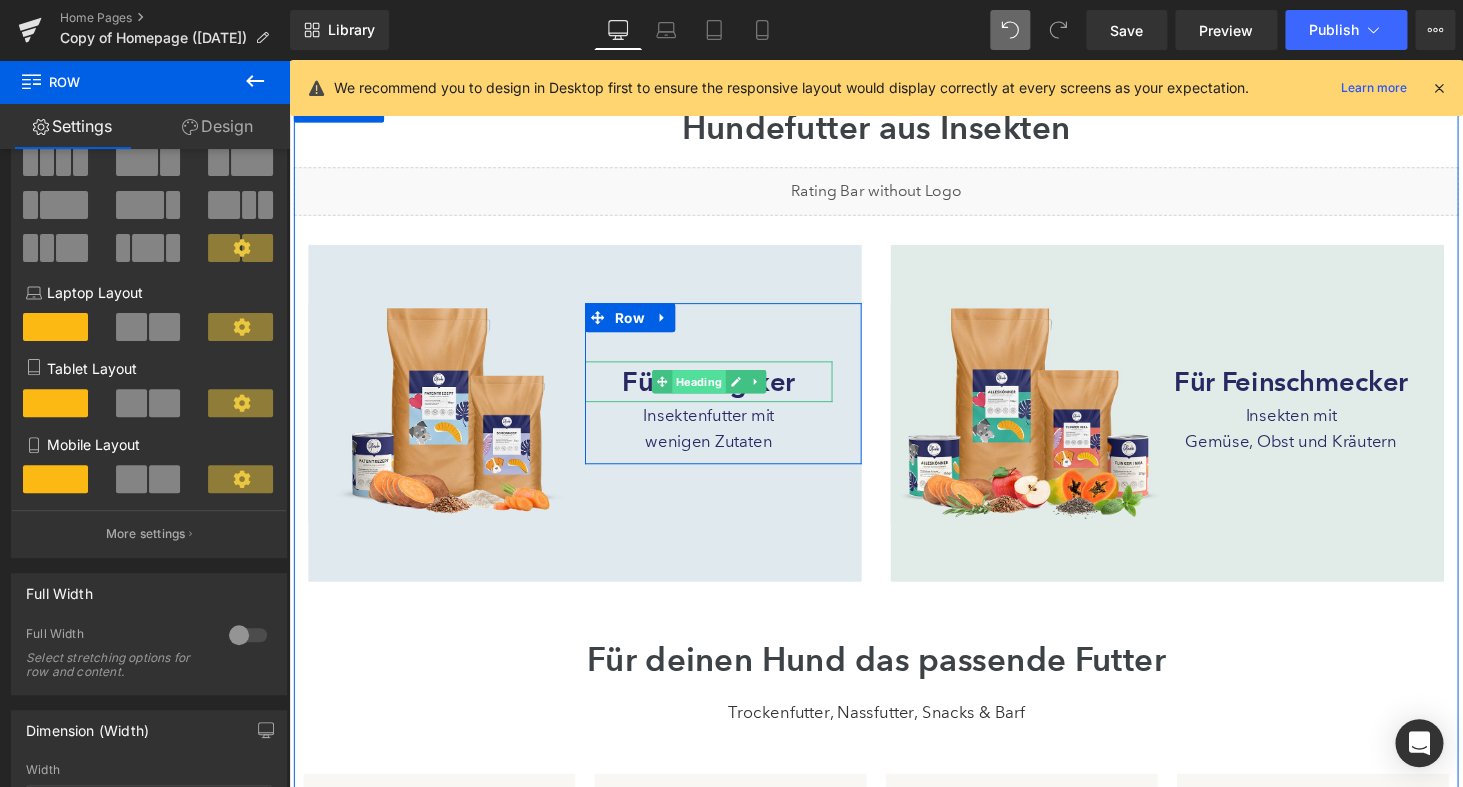 click on "Heading" at bounding box center (710, 392) 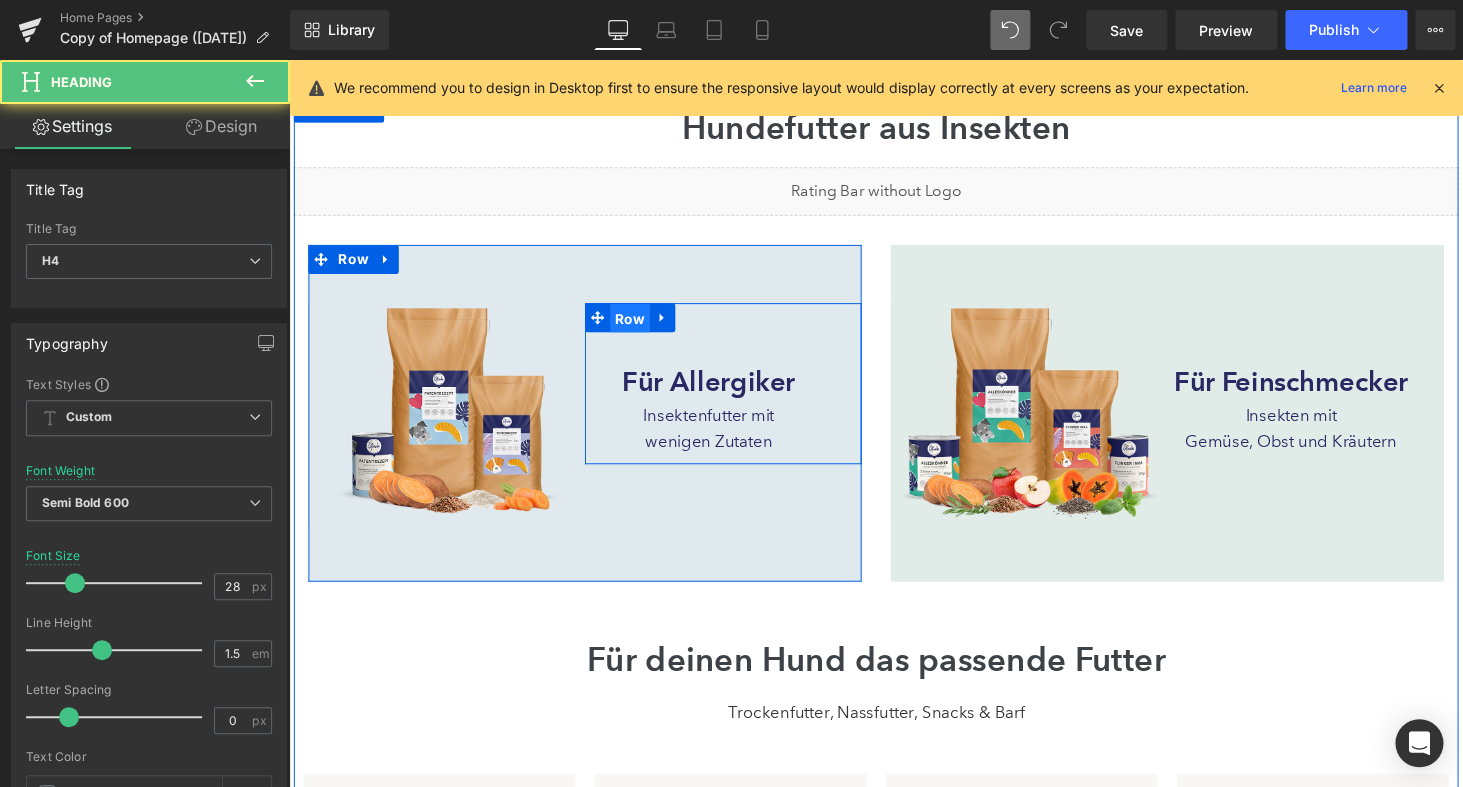 click on "Row" at bounding box center (640, 327) 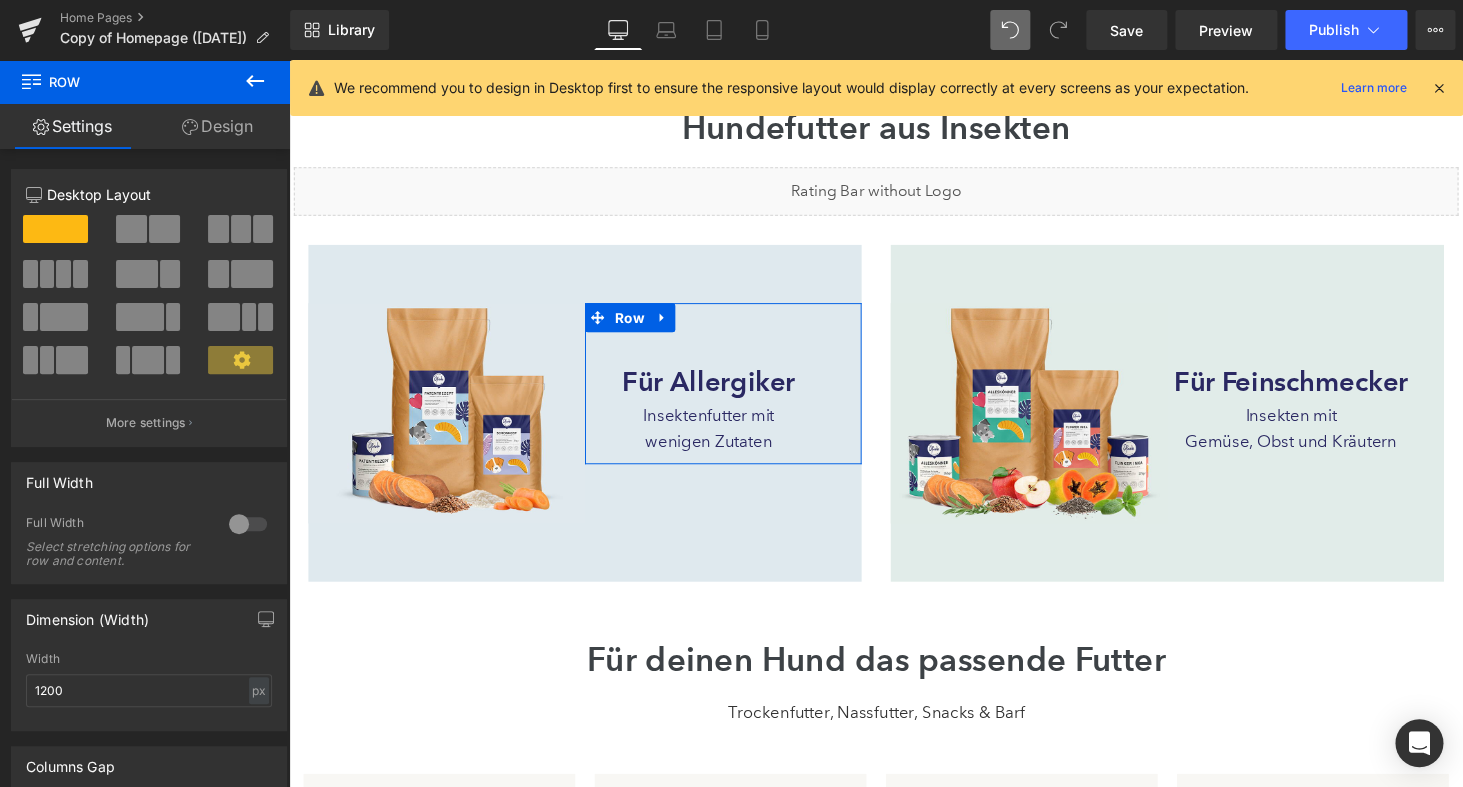 click on "Design" at bounding box center (217, 126) 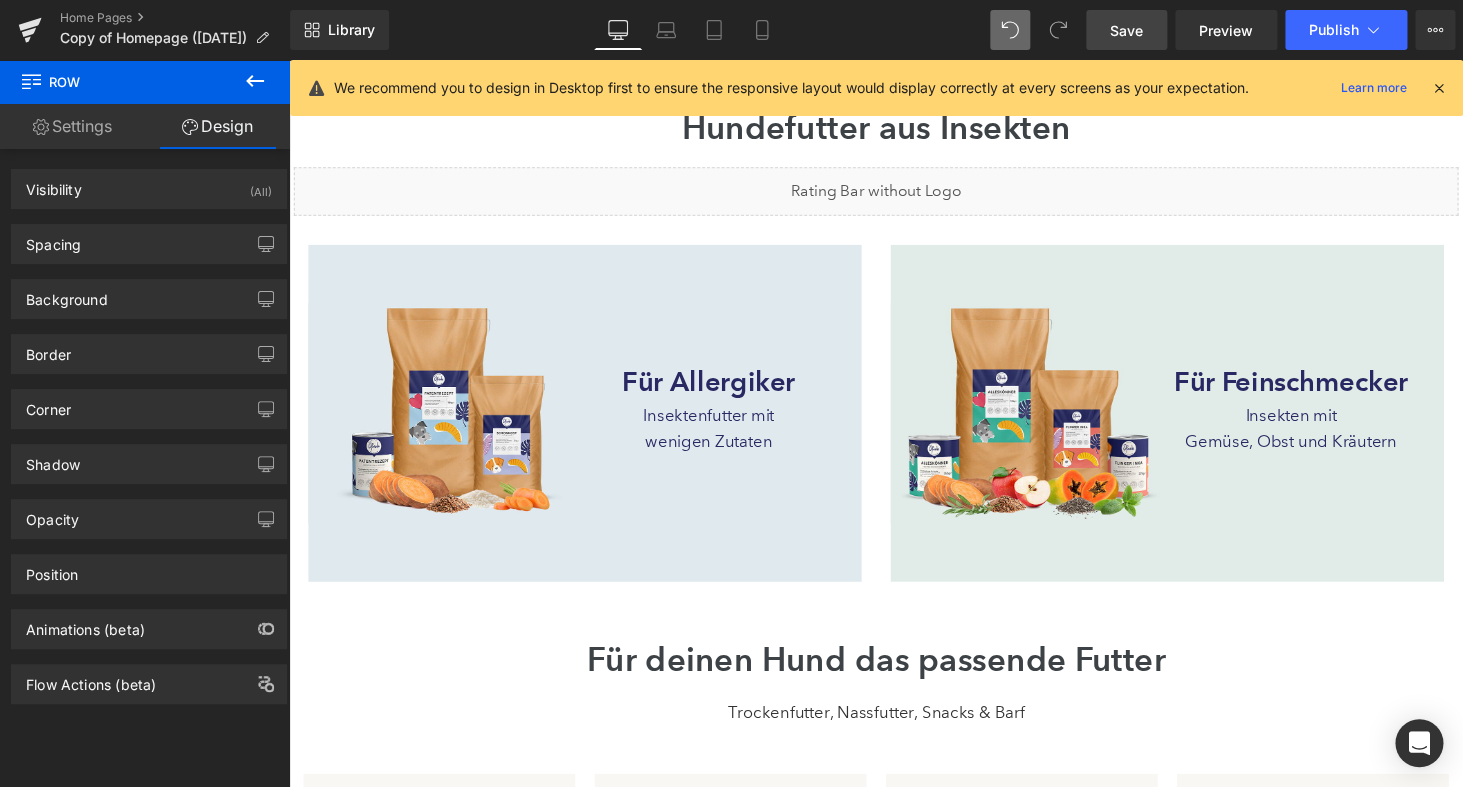 click on "Save" at bounding box center (1126, 30) 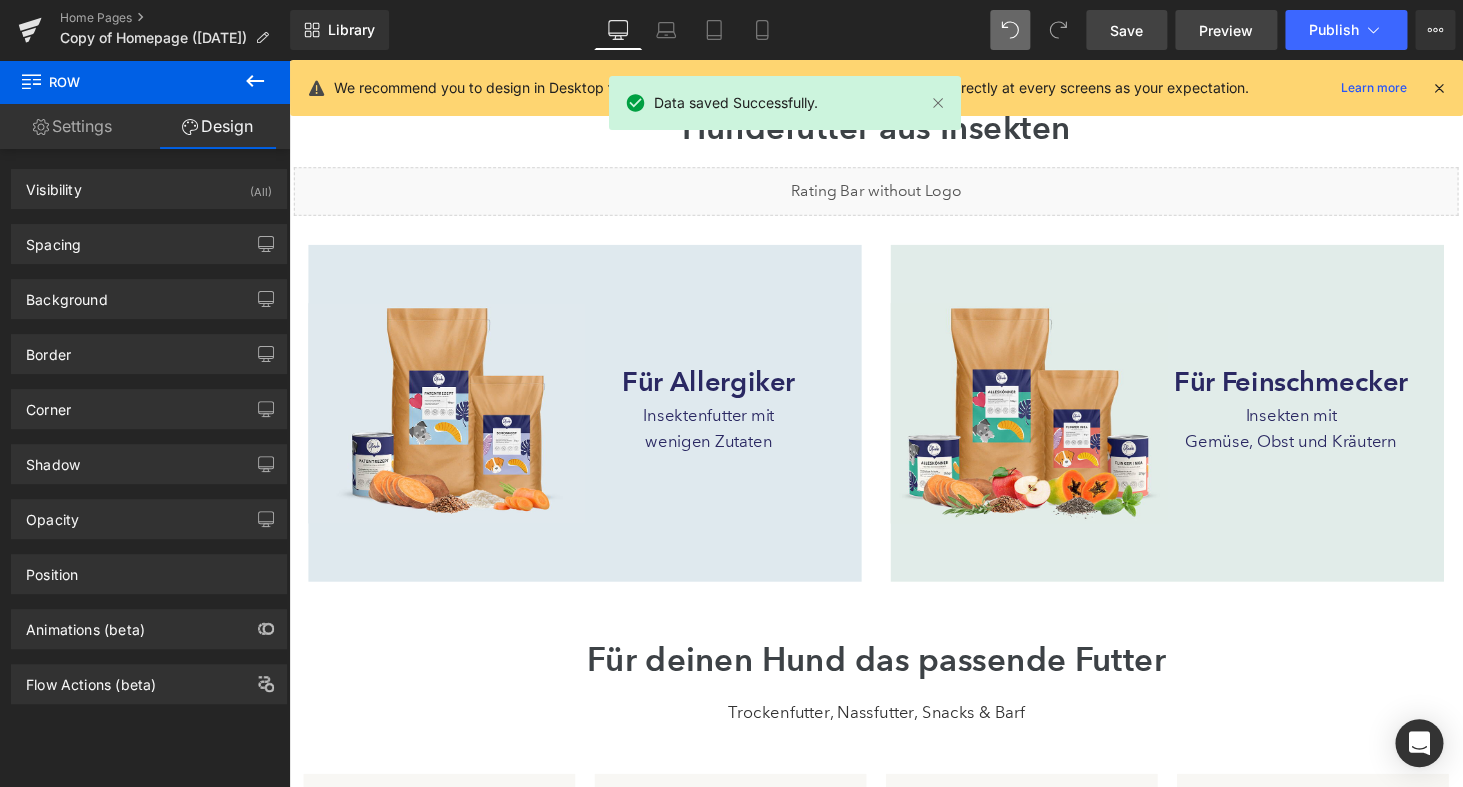 click on "Preview" at bounding box center [1226, 30] 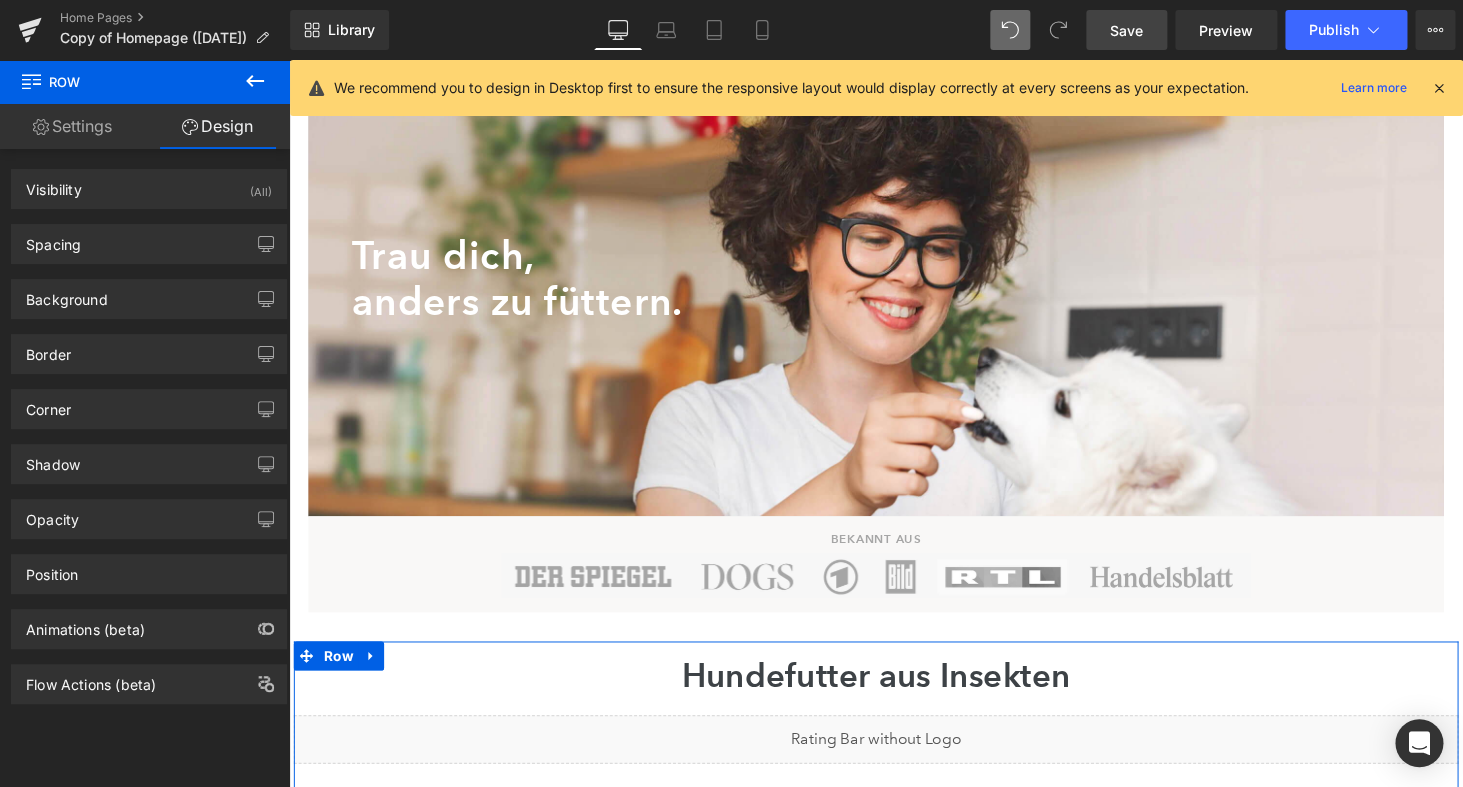 scroll, scrollTop: 73, scrollLeft: 0, axis: vertical 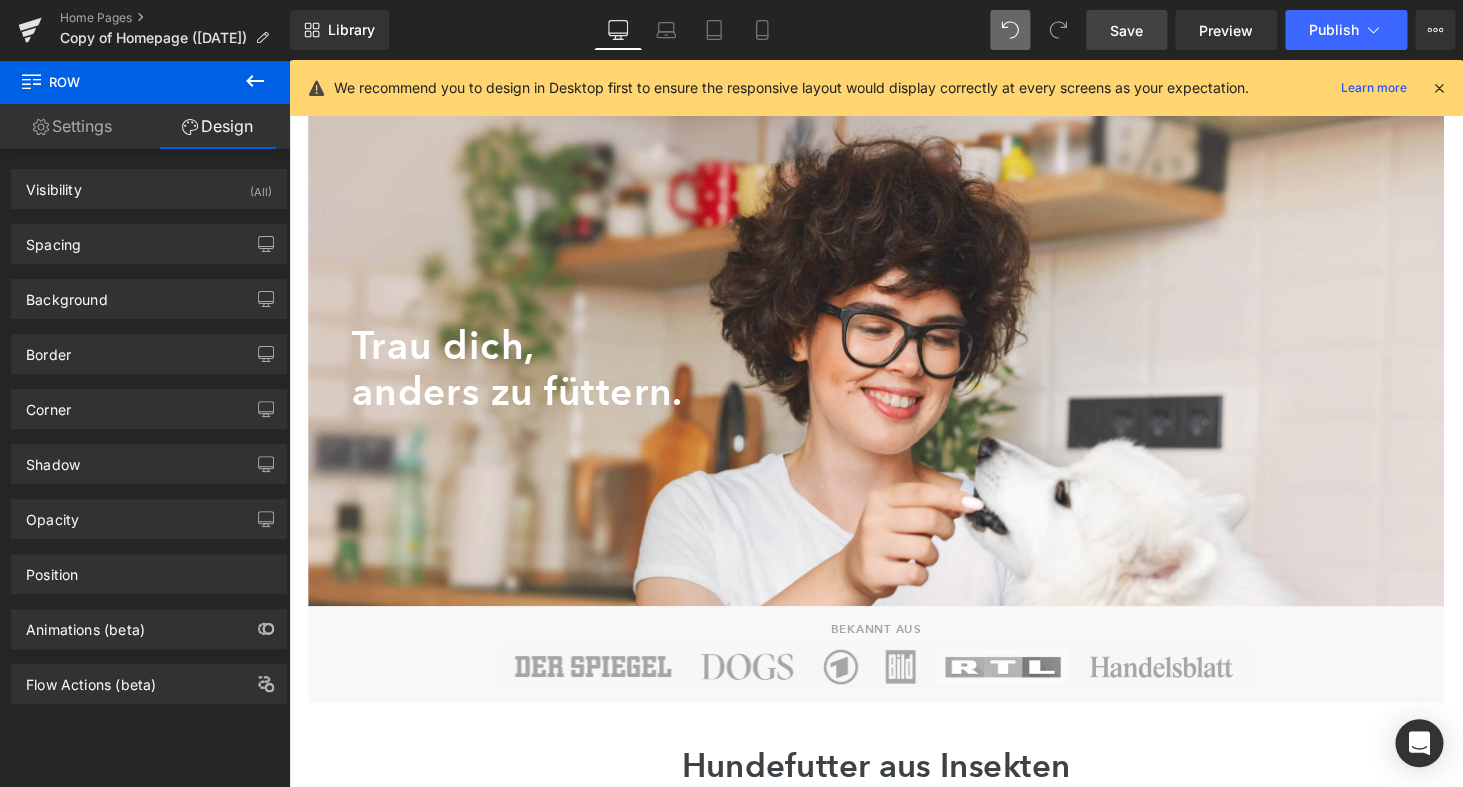 click on "anders zu füttern." at bounding box center [894, 402] 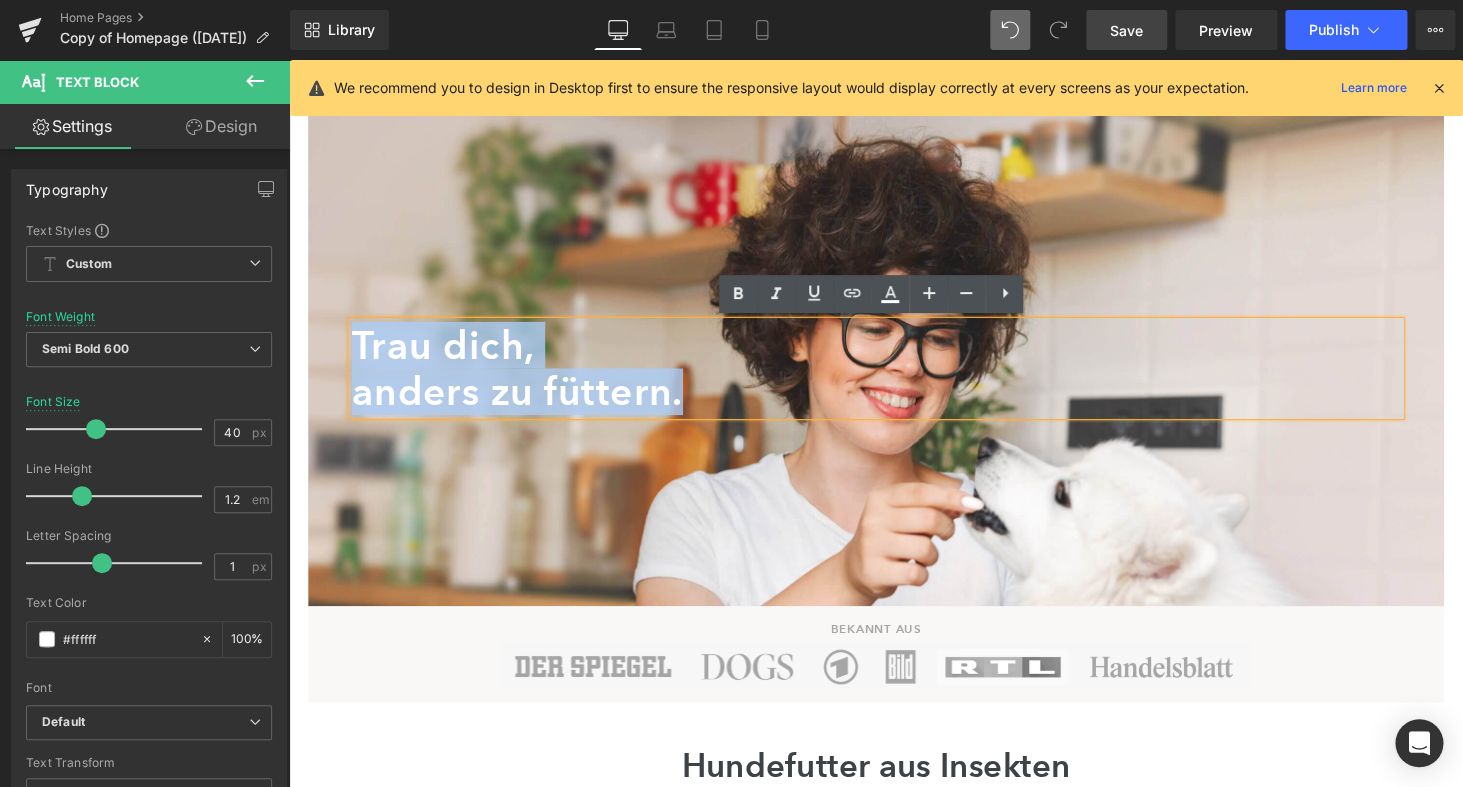 drag, startPoint x: 696, startPoint y: 400, endPoint x: 333, endPoint y: 347, distance: 366.84875 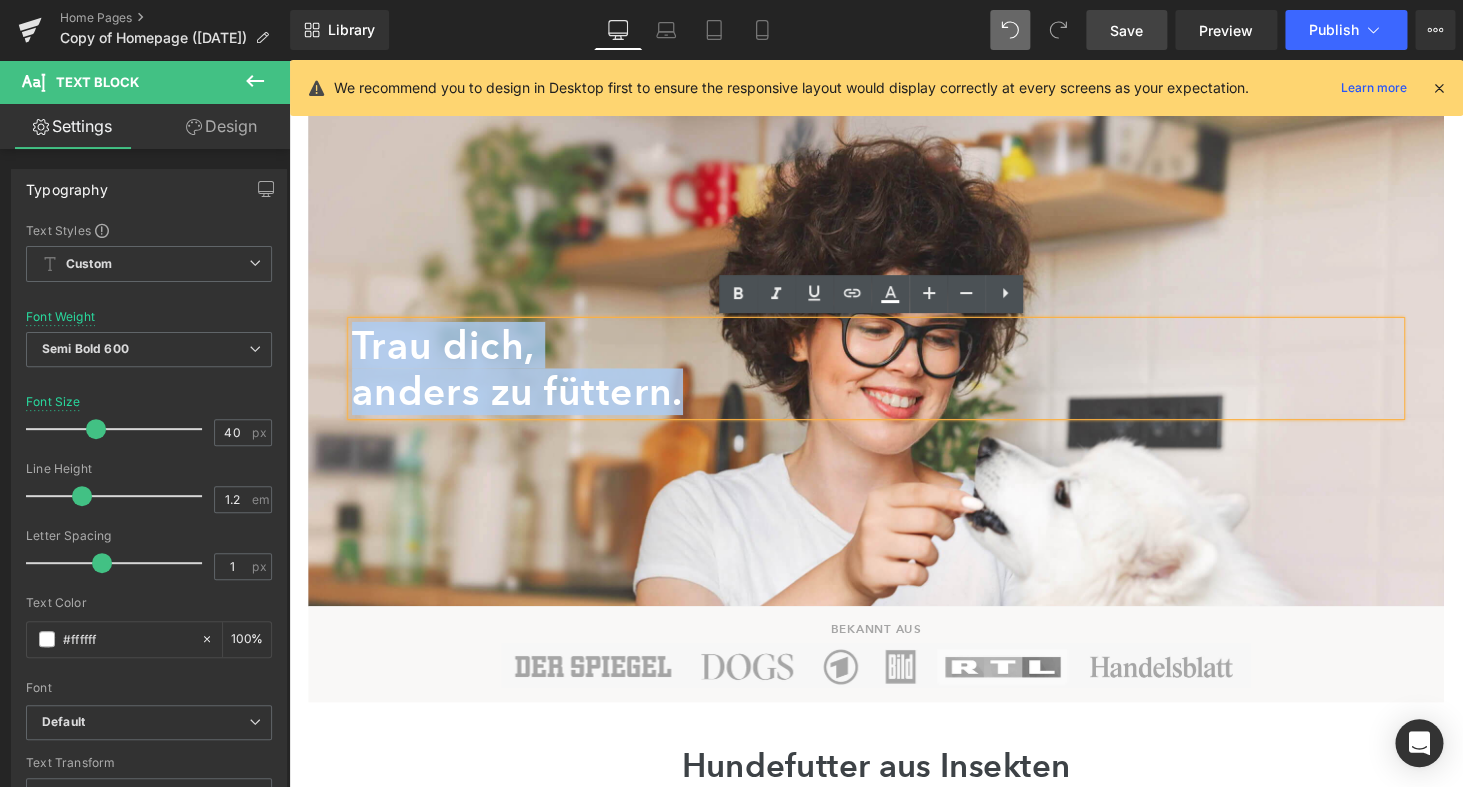 click on "Trau dich, anders zu füttern. Text Block" at bounding box center (894, 378) 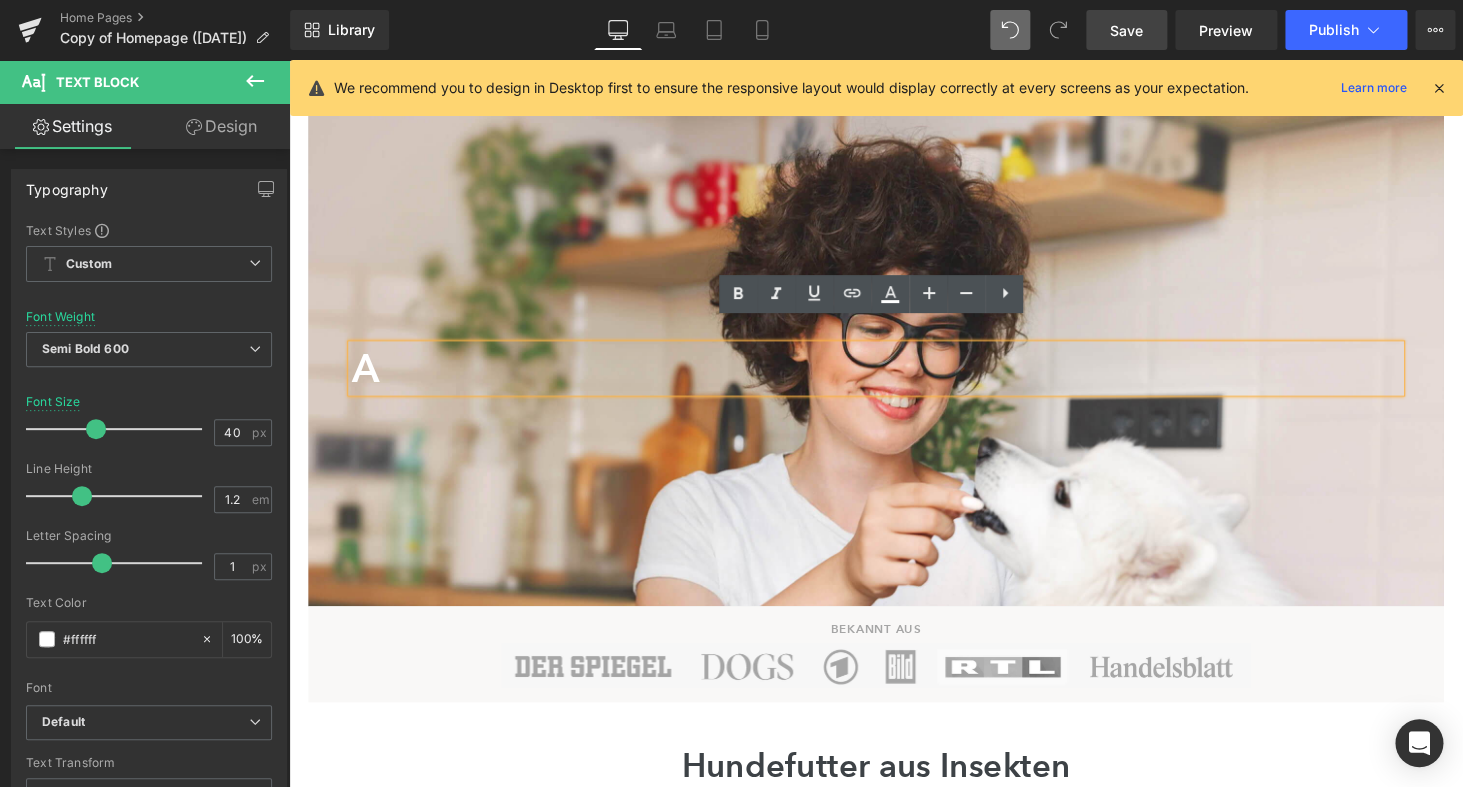 type 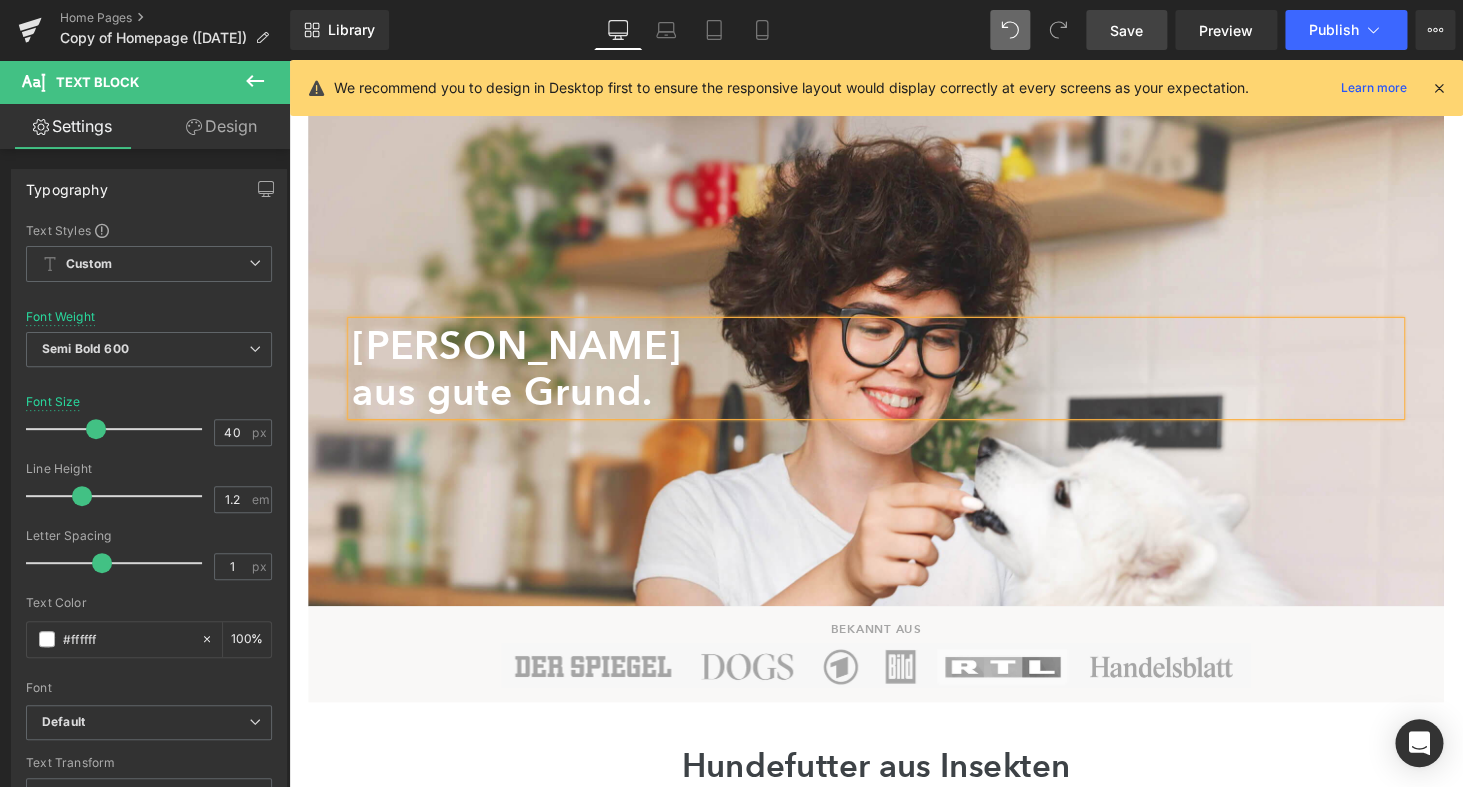 click on "[PERSON_NAME]" at bounding box center (894, 354) 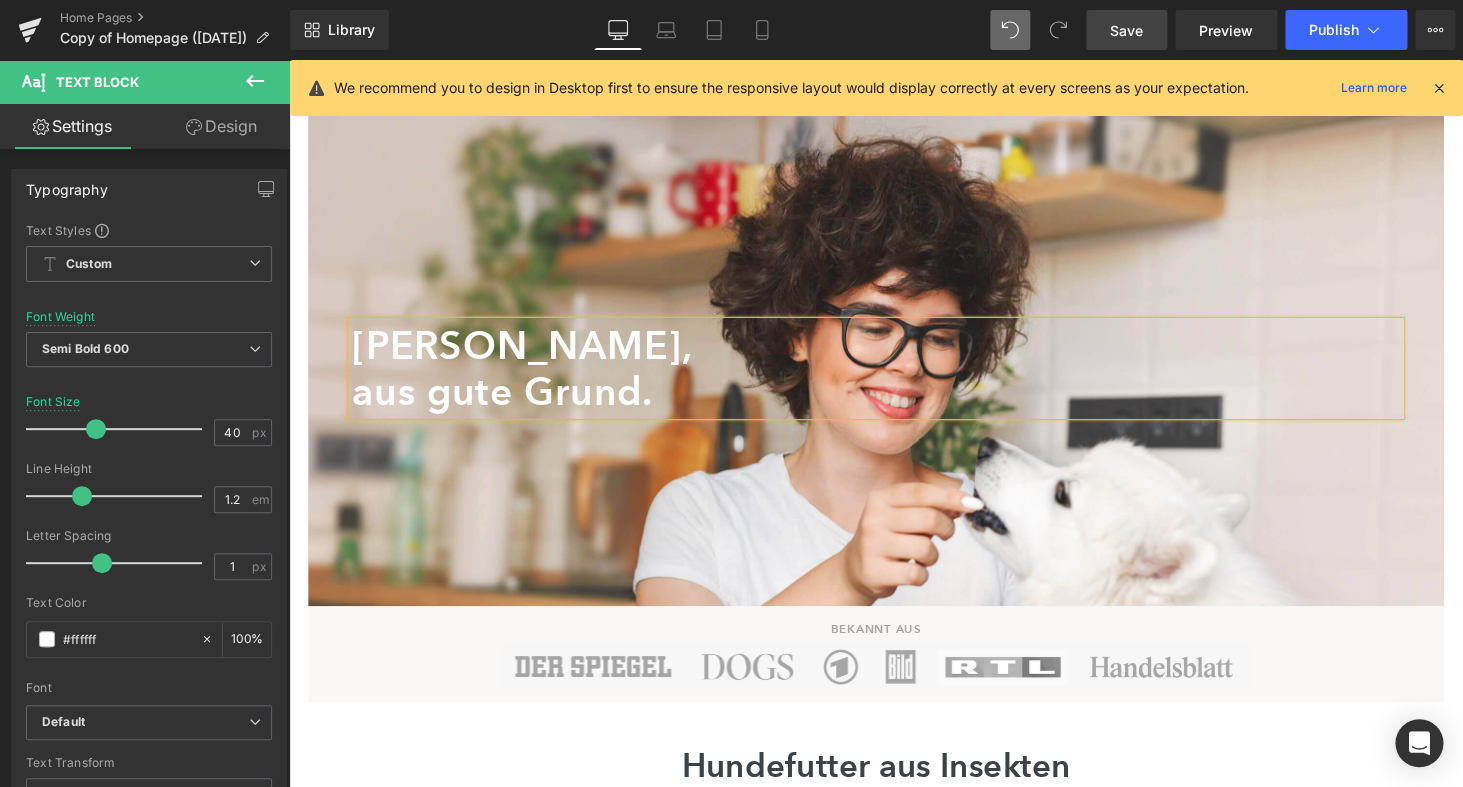 click on "Bekannt aus Heading         Image         Row" at bounding box center (894, 672) 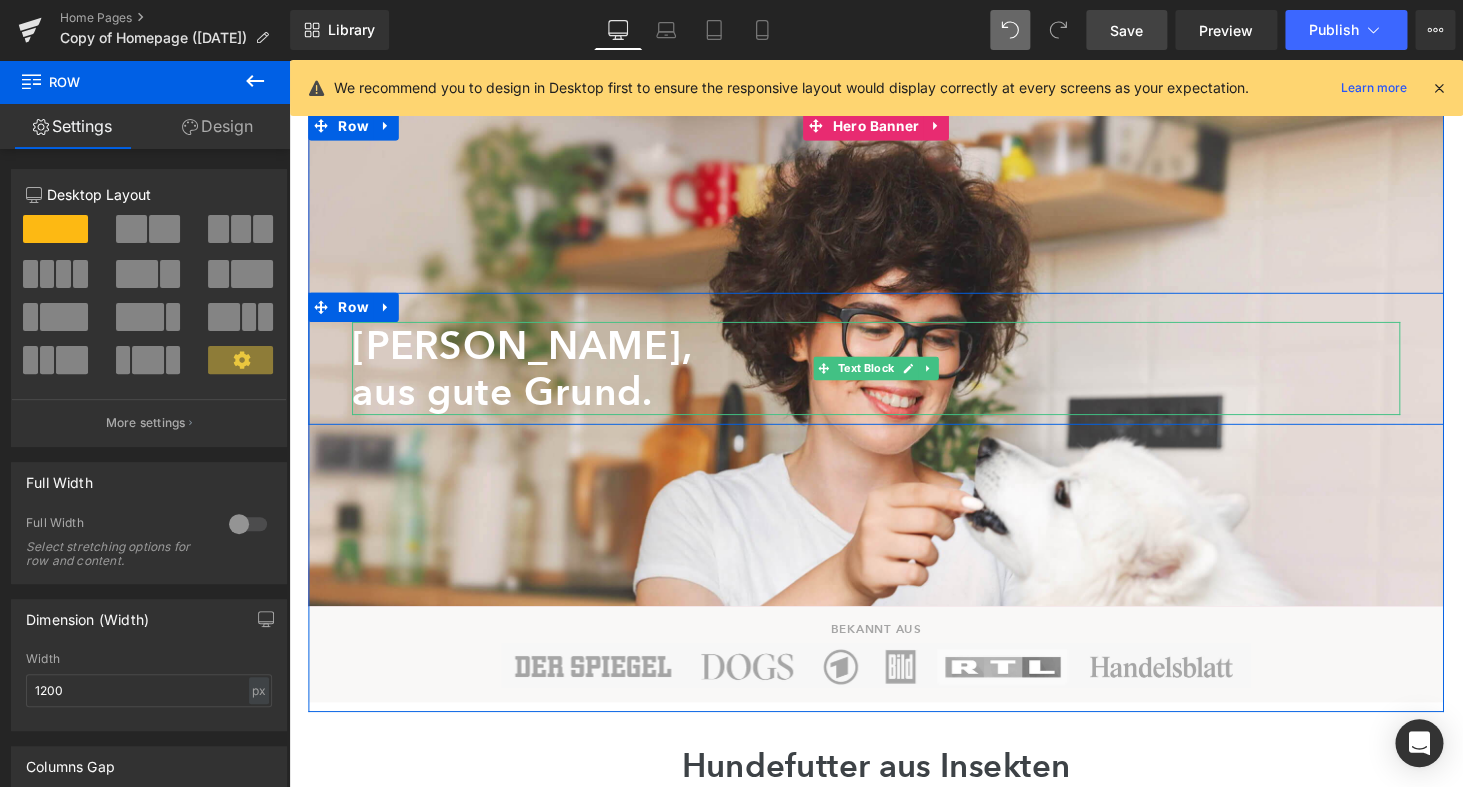 click on "aus gute Grund." at bounding box center (894, 402) 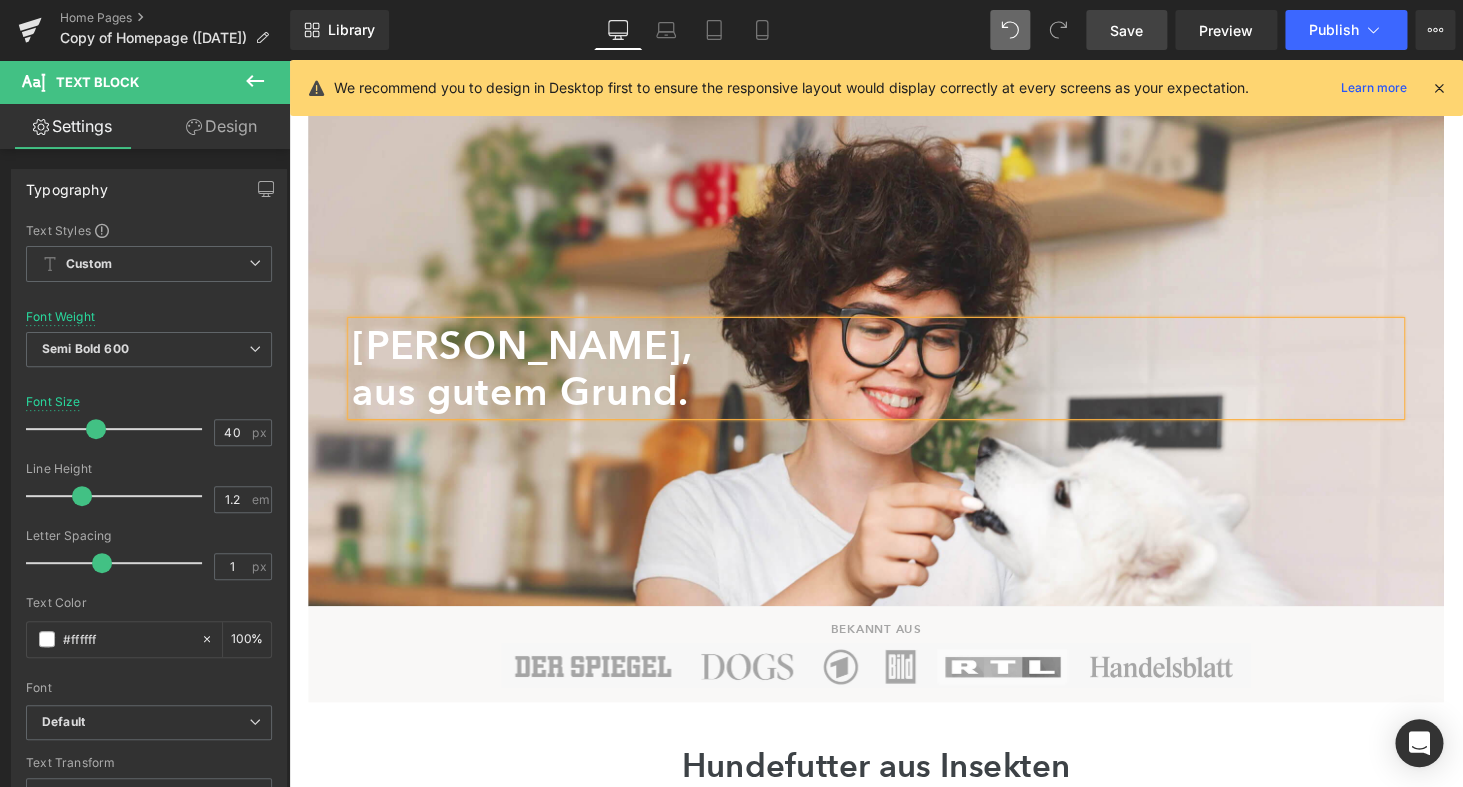 click on "Hundefutter aus Insekten Heading         Liquid         Image         Für Allergiker Heading         Insektenfutter mit wenigen Zutaten Text Block         Insektenfutter mit wenigen Zutaten Text Block         Row   60px       Row   60px       Image         Für Feinschmecker Heading         Insekten mit Gemüse, Obst und Kräutern Text Block         Insekten mit Gemüse, Obst & Kräutern Text Block         Row   60px       Row   60px       Row         Für deinen Hund das passende Futter Heading         Trockenfutter, Nassfutter, Kaustangen, Snacks & Barf Text Block         Row
Image         Trockenfutter Heading         Sorten entdecken Button         Row         Row         Row
Image" at bounding box center (894, 1676) 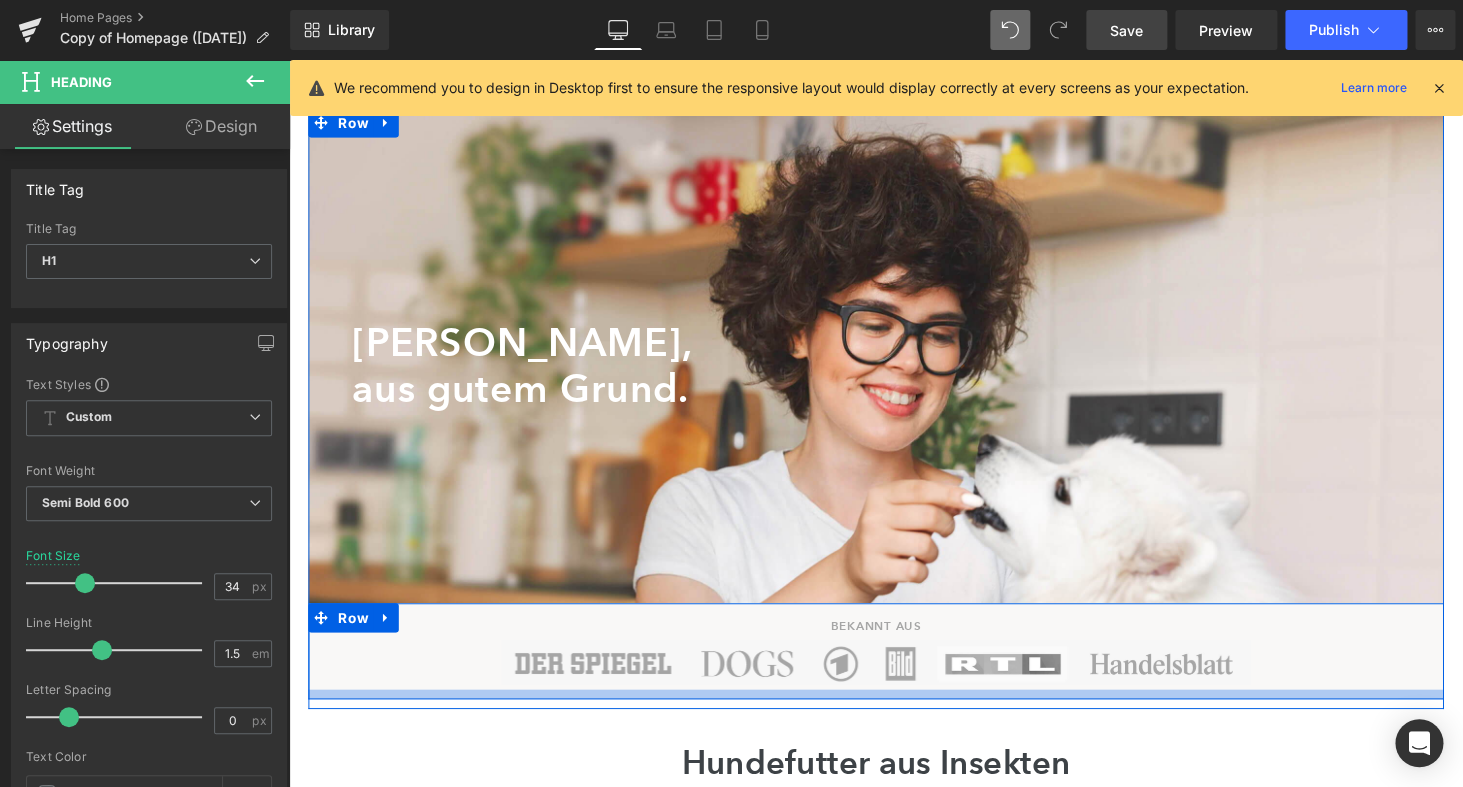 scroll, scrollTop: 42, scrollLeft: 0, axis: vertical 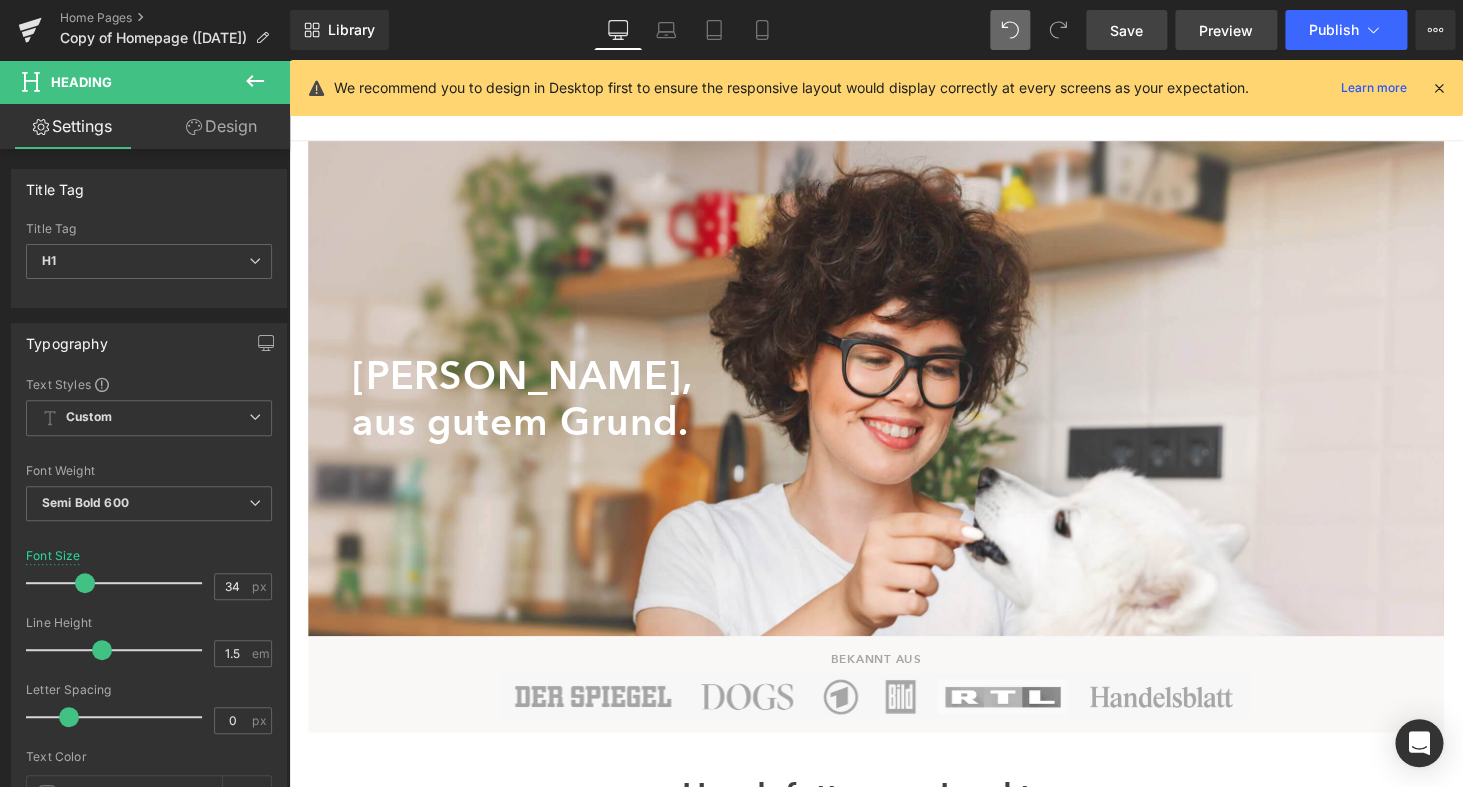 click on "Preview" at bounding box center (1226, 30) 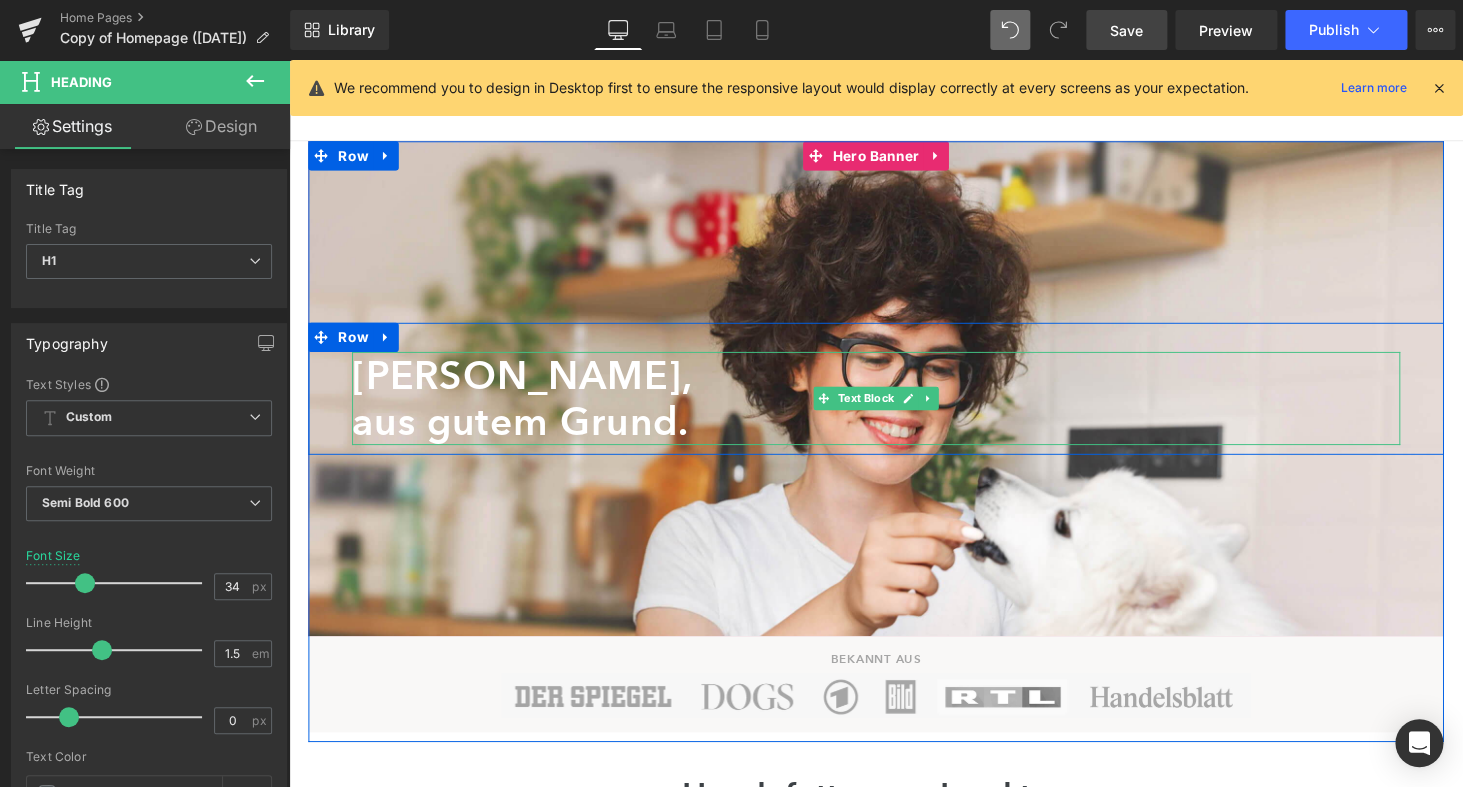 click on "[PERSON_NAME]," at bounding box center [894, 385] 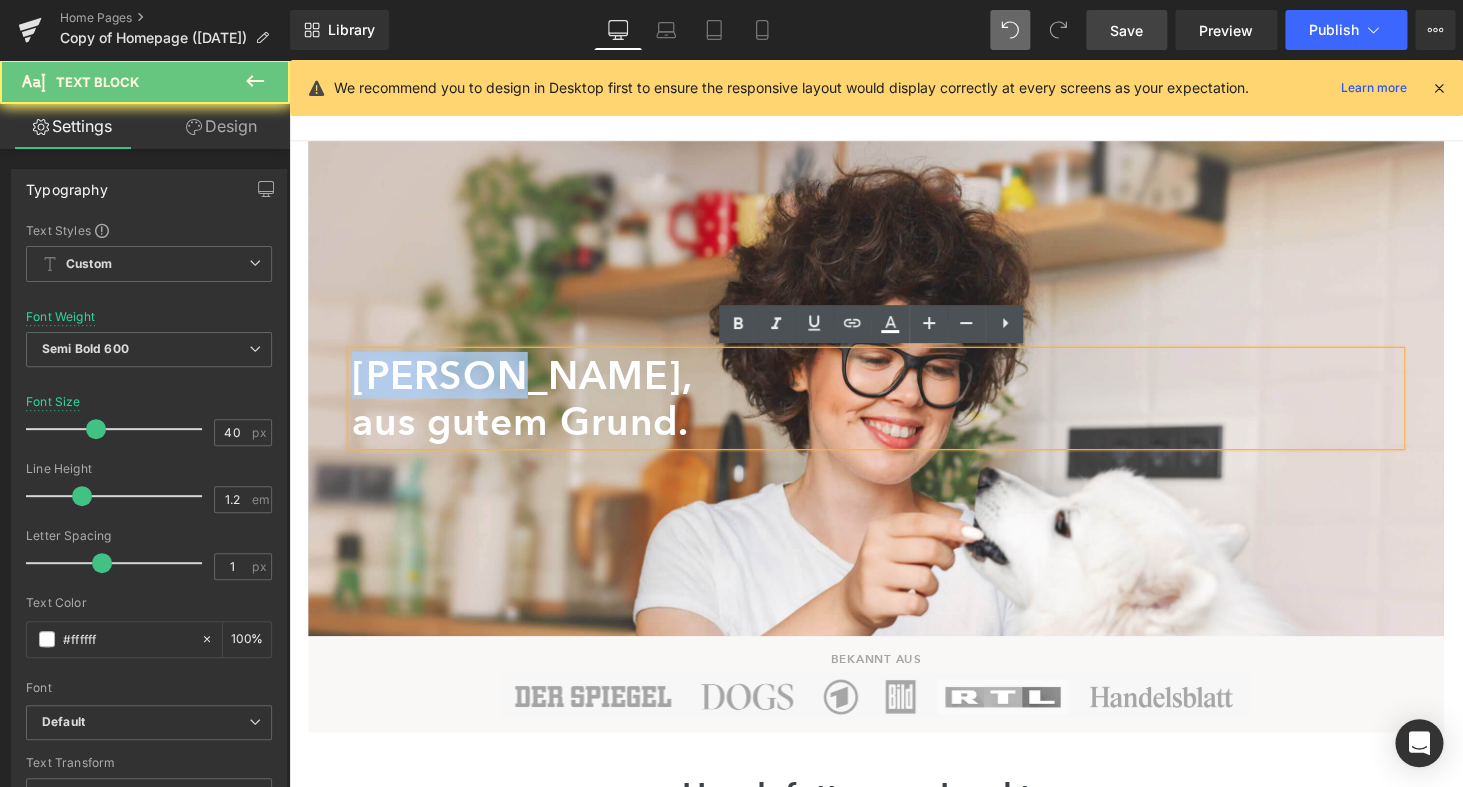 drag, startPoint x: 511, startPoint y: 387, endPoint x: 301, endPoint y: 386, distance: 210.00238 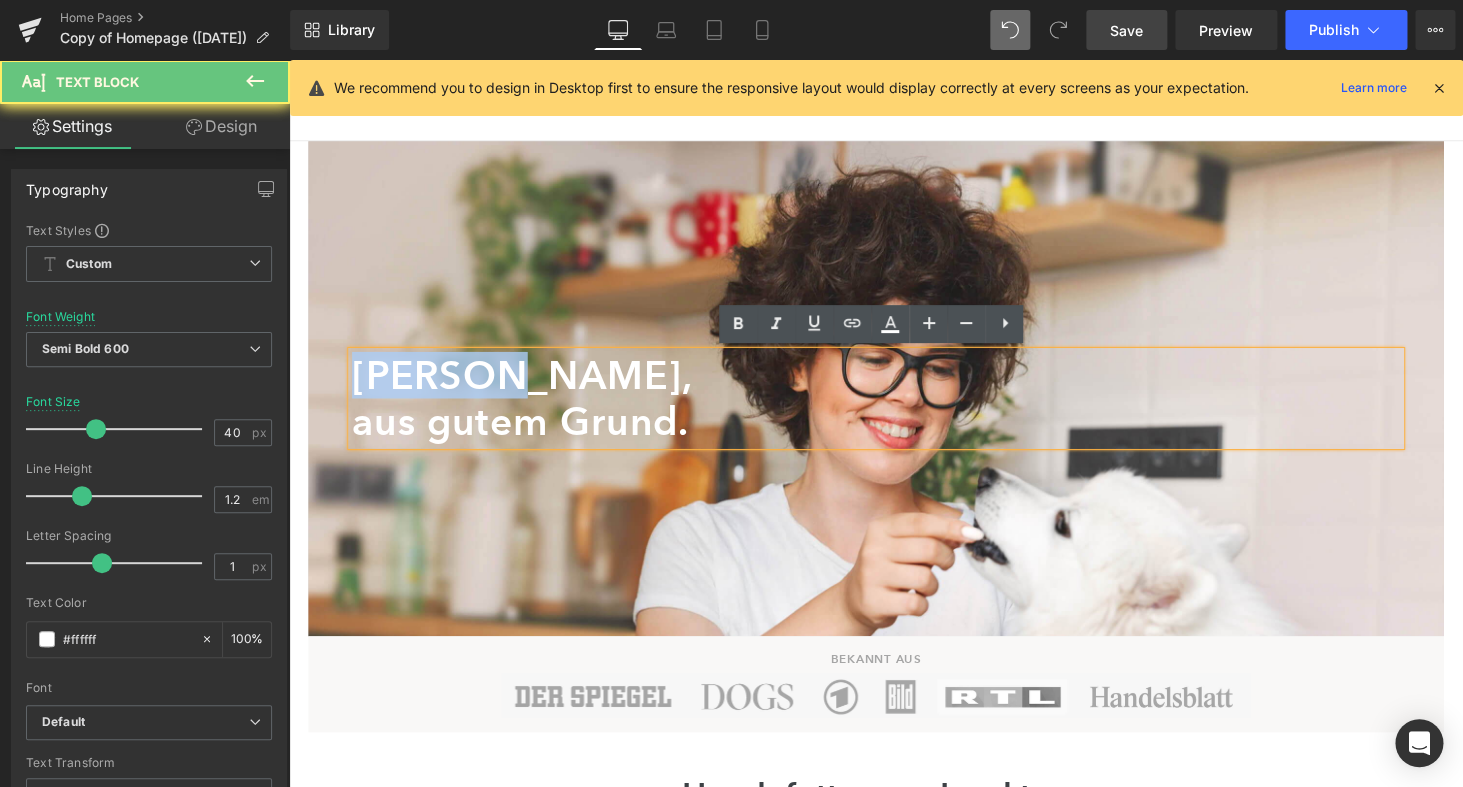click on "[PERSON_NAME], aus gutem Grund. Text Block
Row
Hero Banner         Bekannt aus Heading         Image         Row         Row
Trau dich, anders zu füttern. Text Block         - Ofrieda - Text Block
Hero Banner         Bekannt aus Heading         Image         Row         Hundefutter aus Insekten Heading         Liquid         Image         Für Allergiker Heading         Insektenfutter mit wenigen Zutaten Text Block         Insektenfutter mit wenigen Zutaten Text Block         Row   60px       Row   60px       Image         Für Feinschmecker Heading         Insekten mit Gemüse, Obst und Kräutern" at bounding box center [894, 2970] 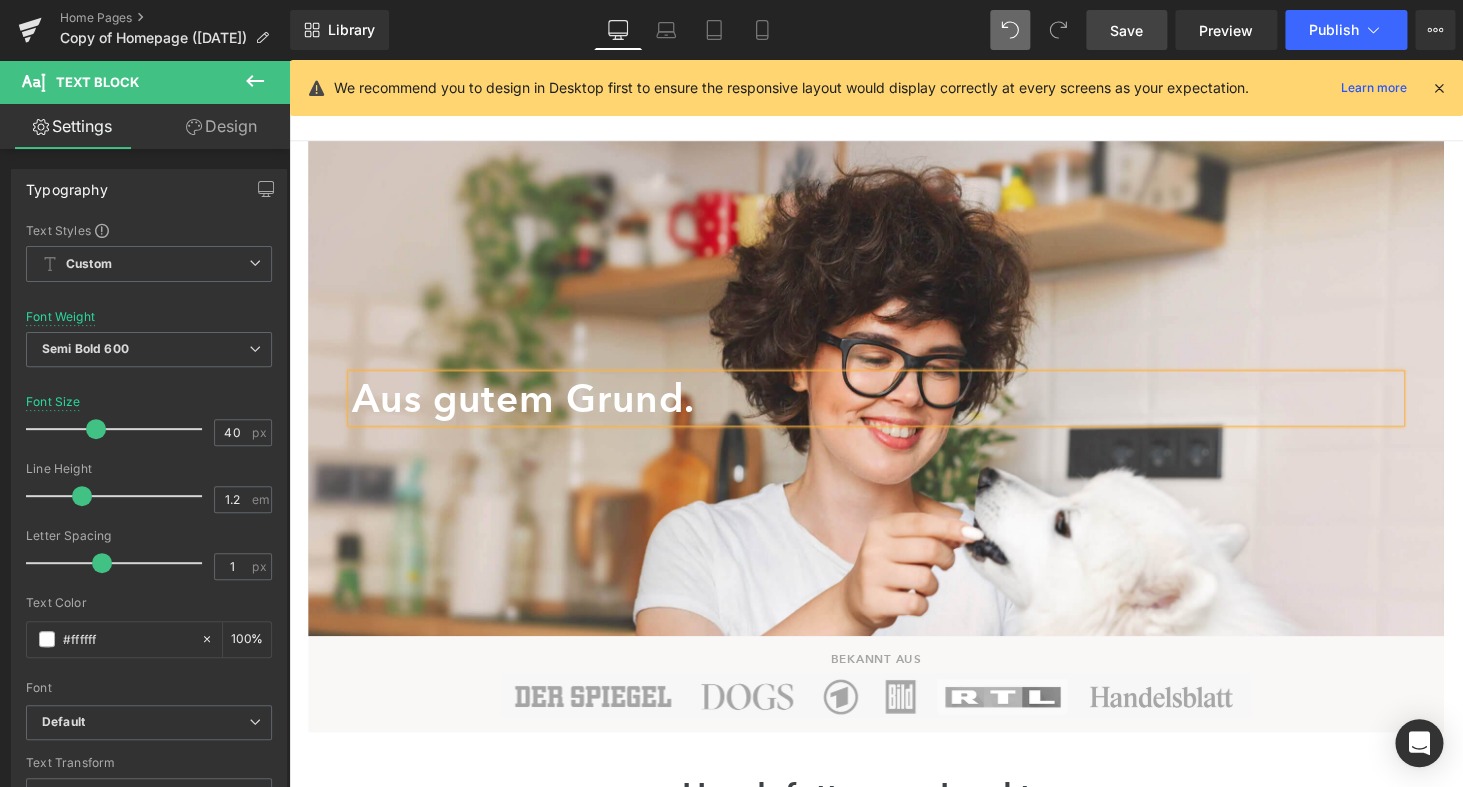 click on "Aus gutem Grund." at bounding box center [894, 409] 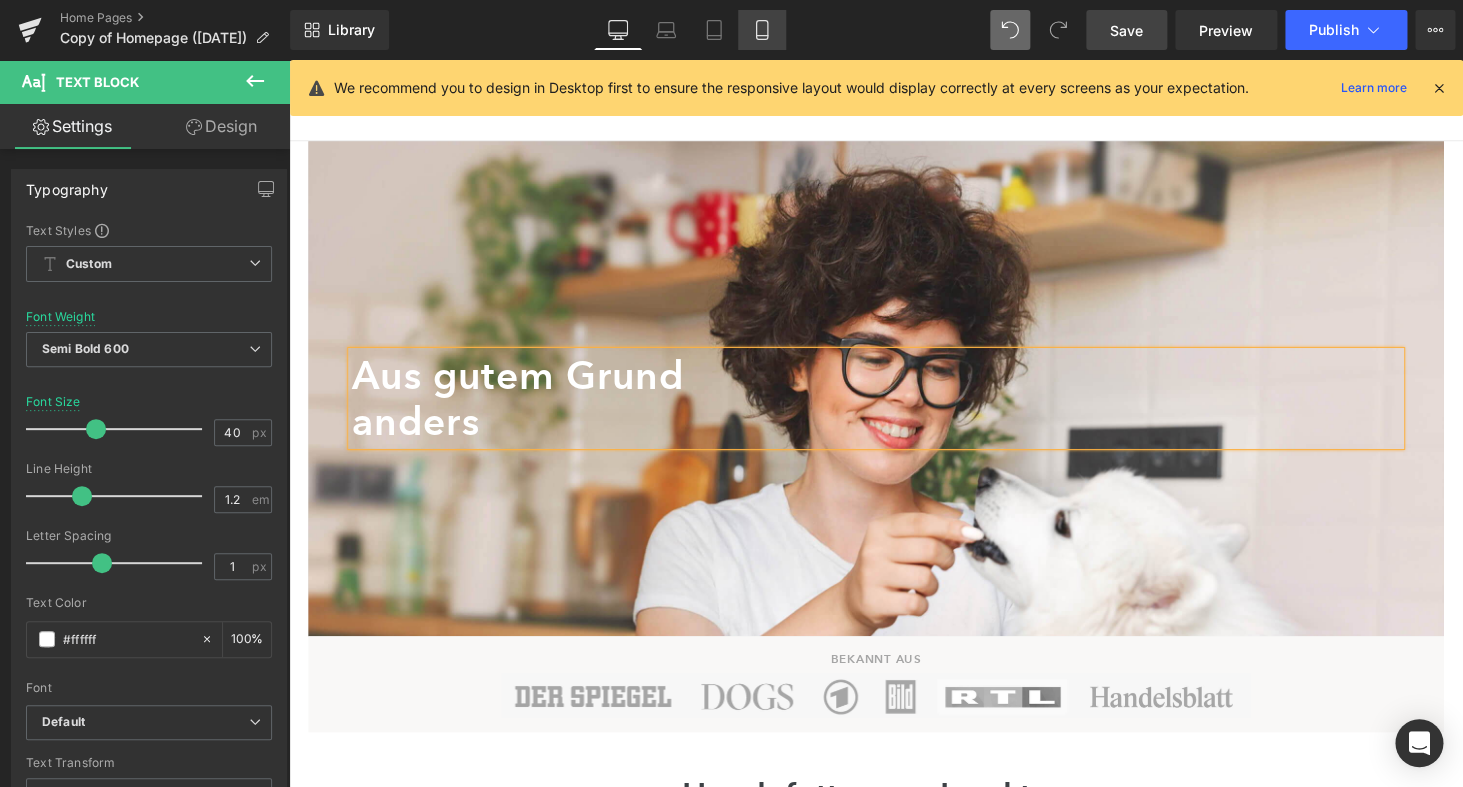click 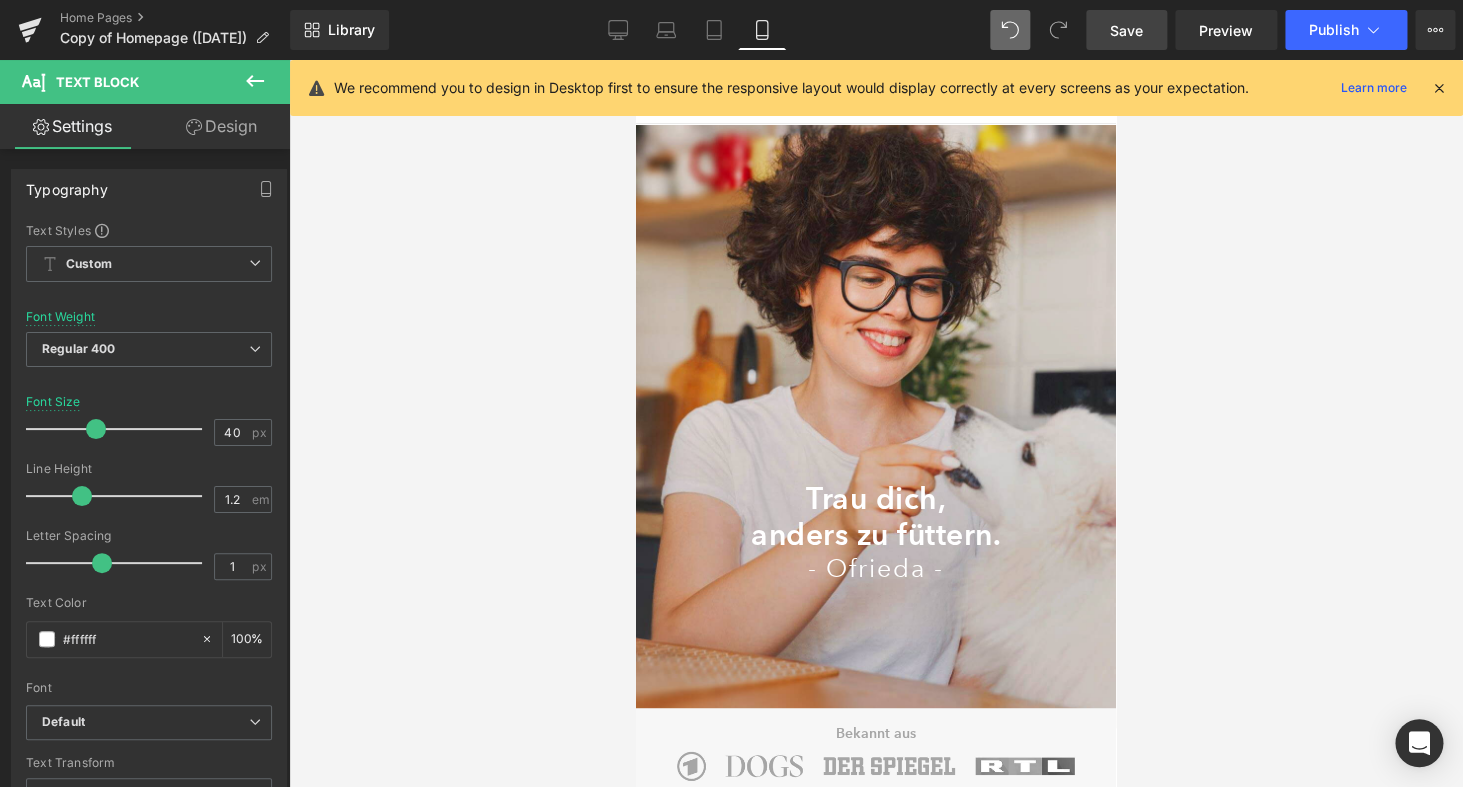 scroll, scrollTop: 0, scrollLeft: 0, axis: both 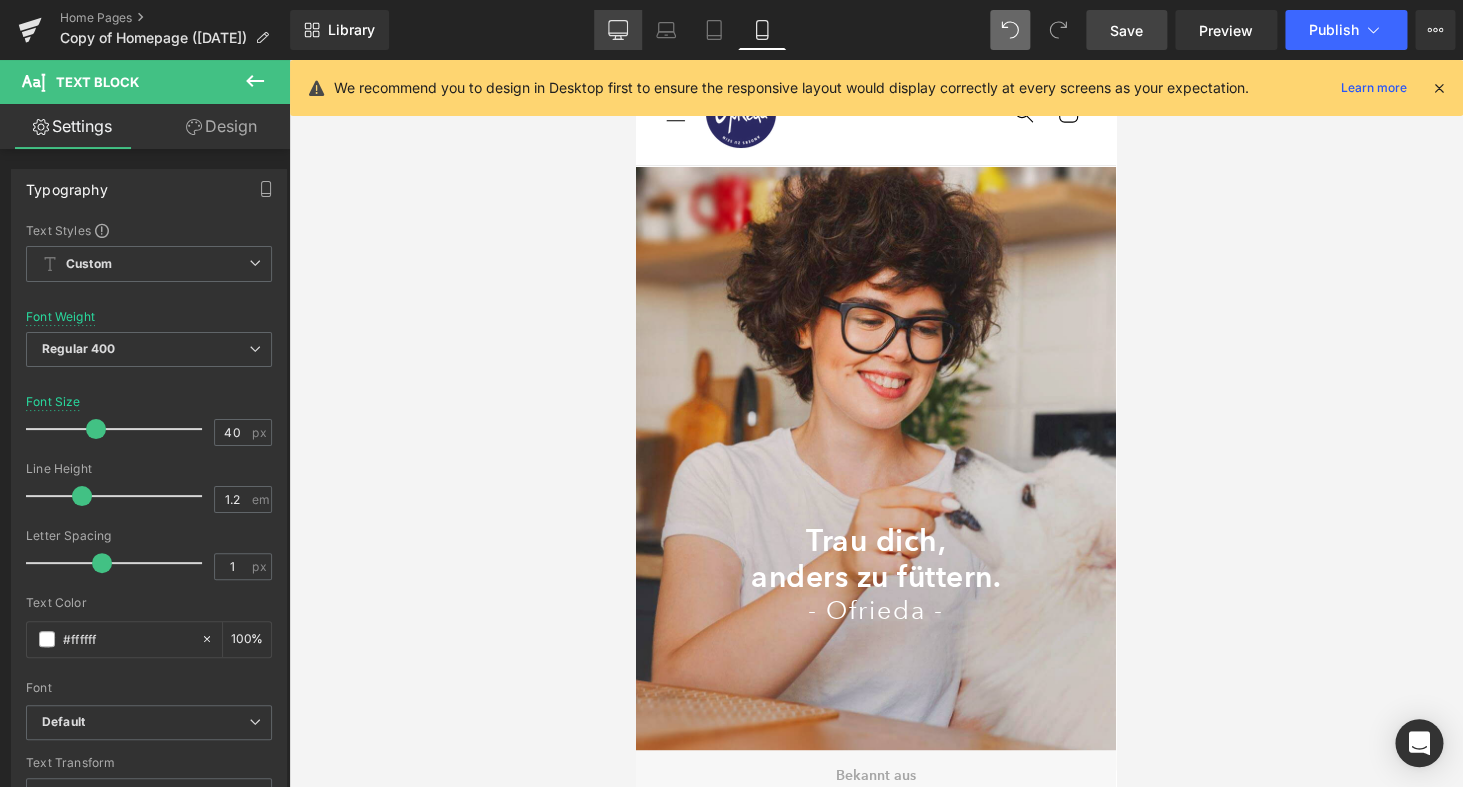 click on "Desktop" at bounding box center (618, 30) 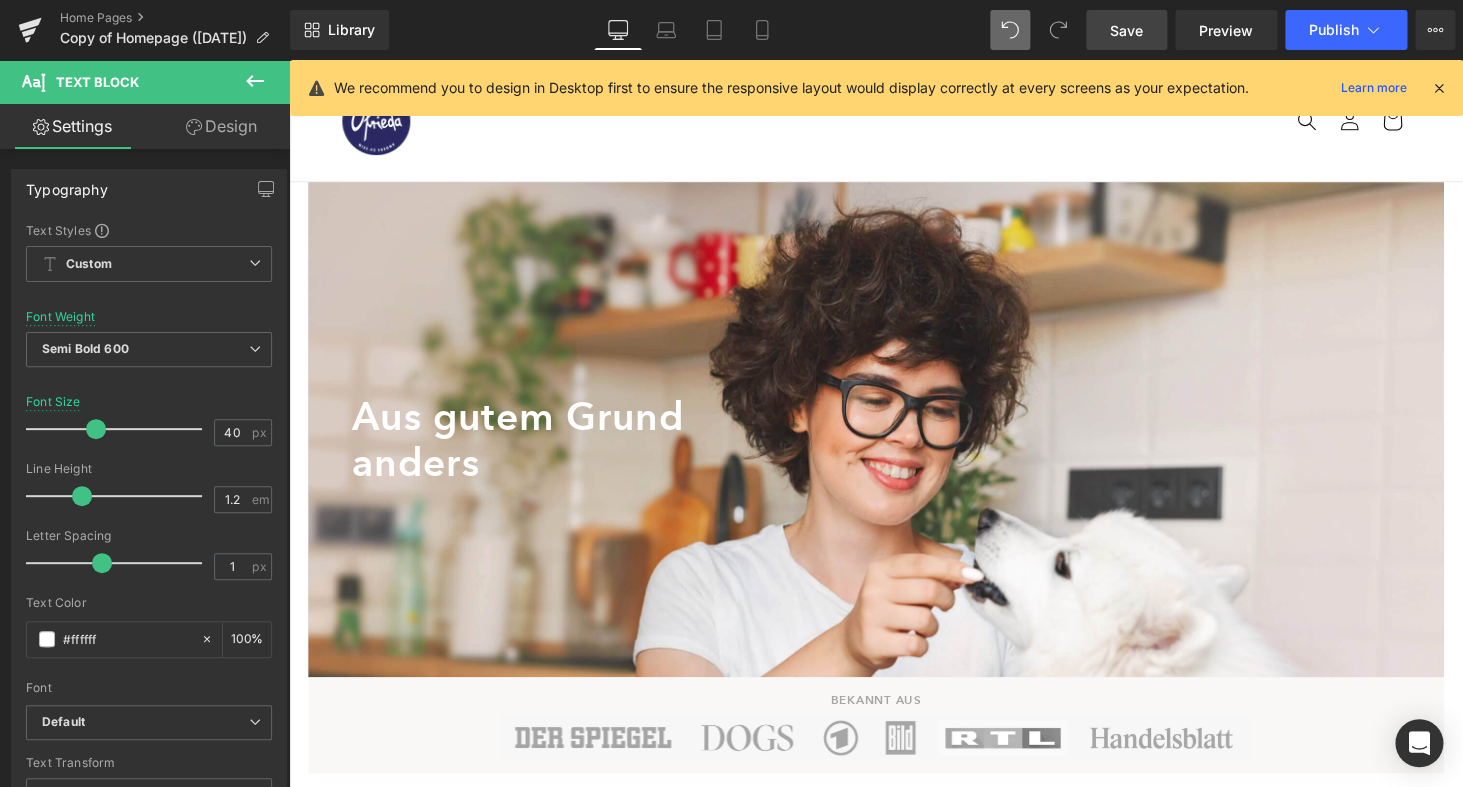 type on "100" 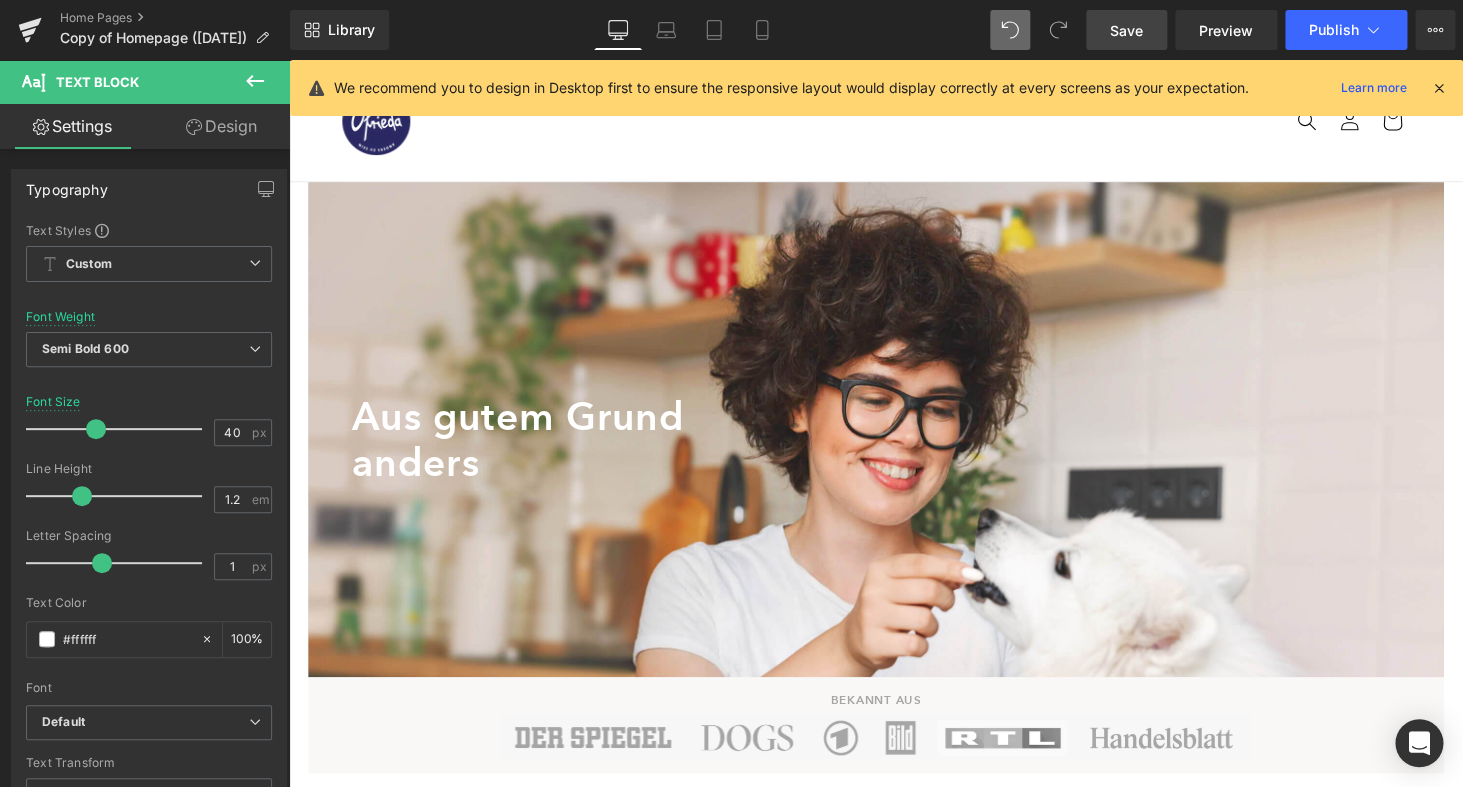 scroll, scrollTop: 96, scrollLeft: 0, axis: vertical 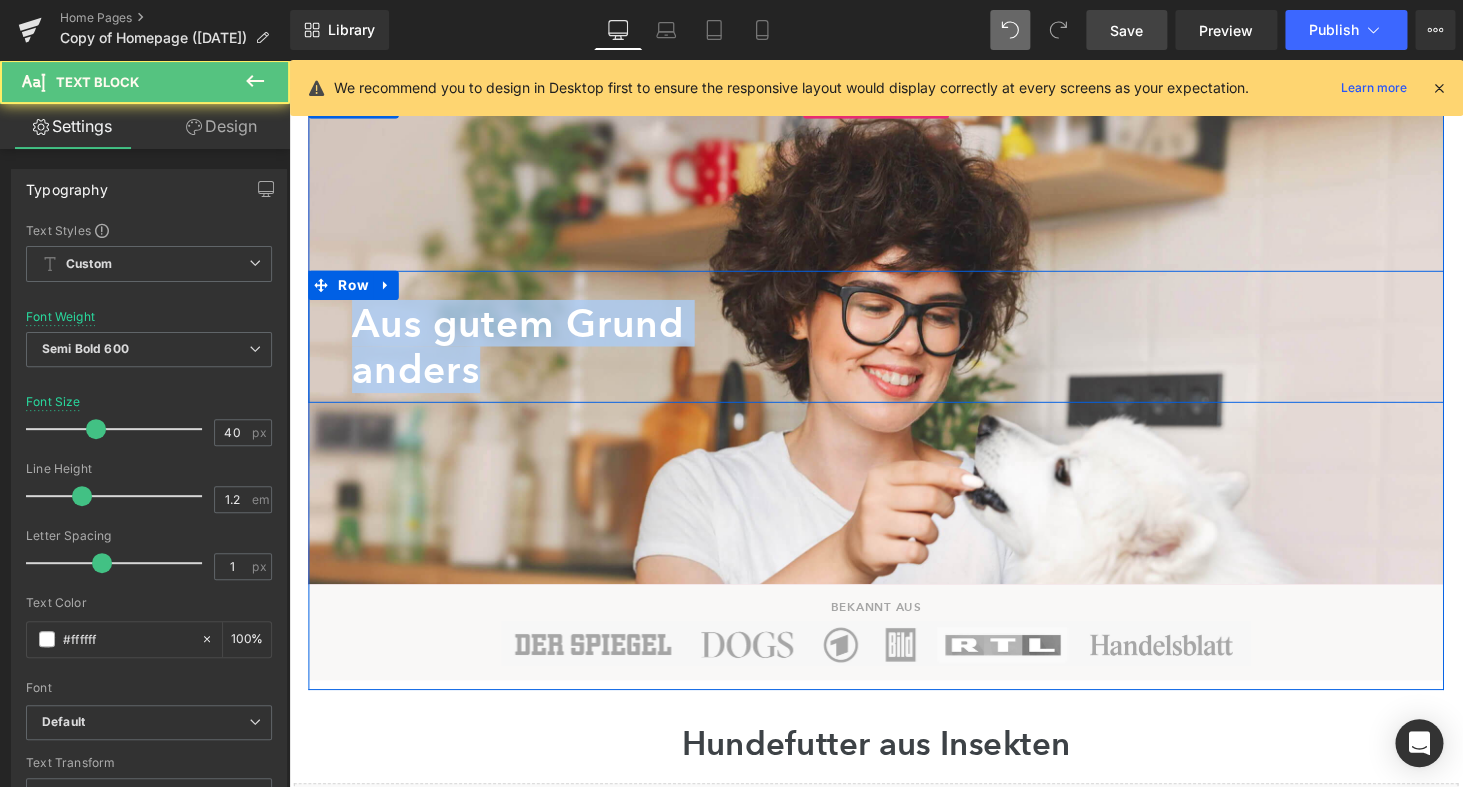 drag, startPoint x: 511, startPoint y: 376, endPoint x: 327, endPoint y: 322, distance: 191.76027 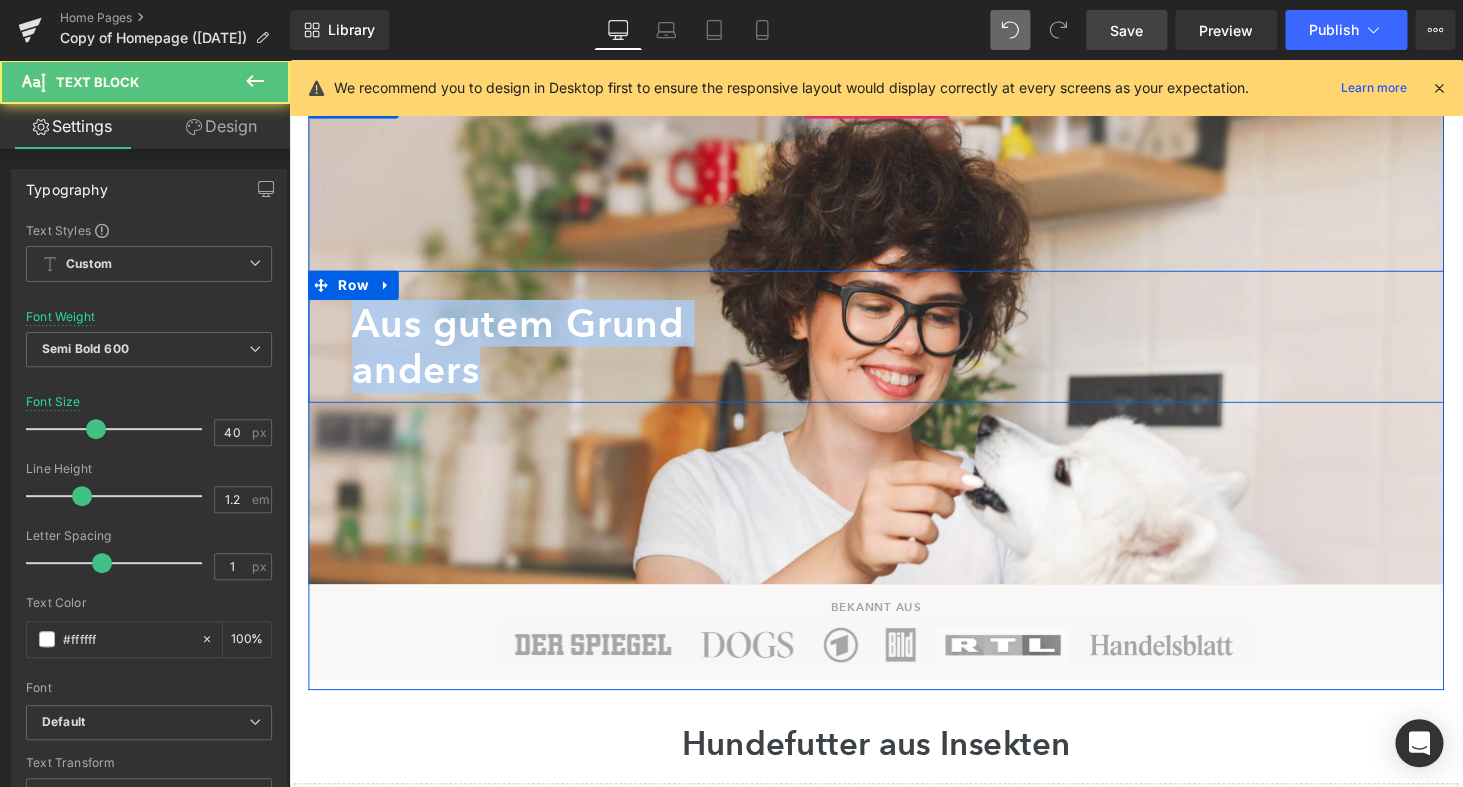 click on "Aus gutem Grund anders Text Block" at bounding box center [894, 355] 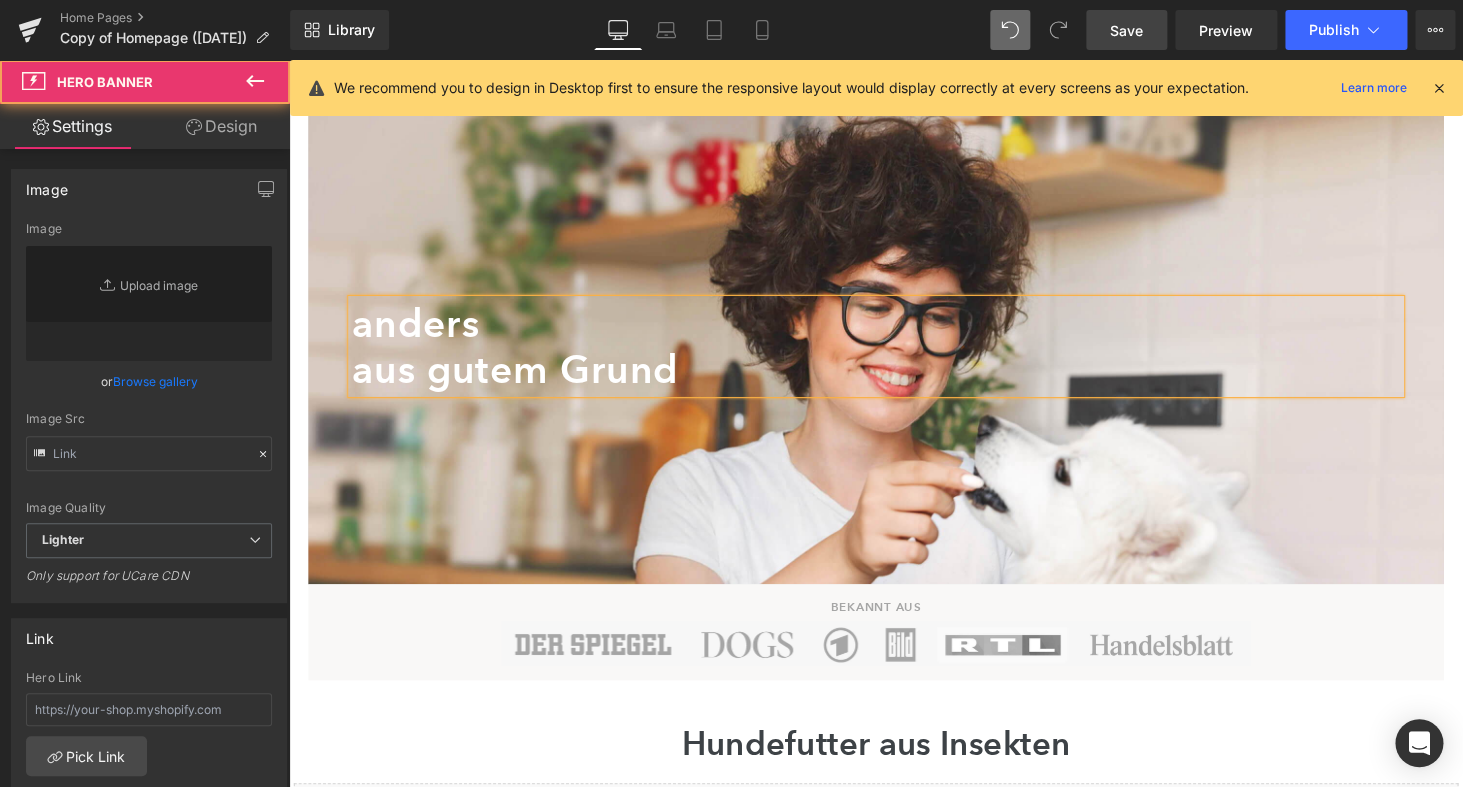 click at bounding box center [894, 345] 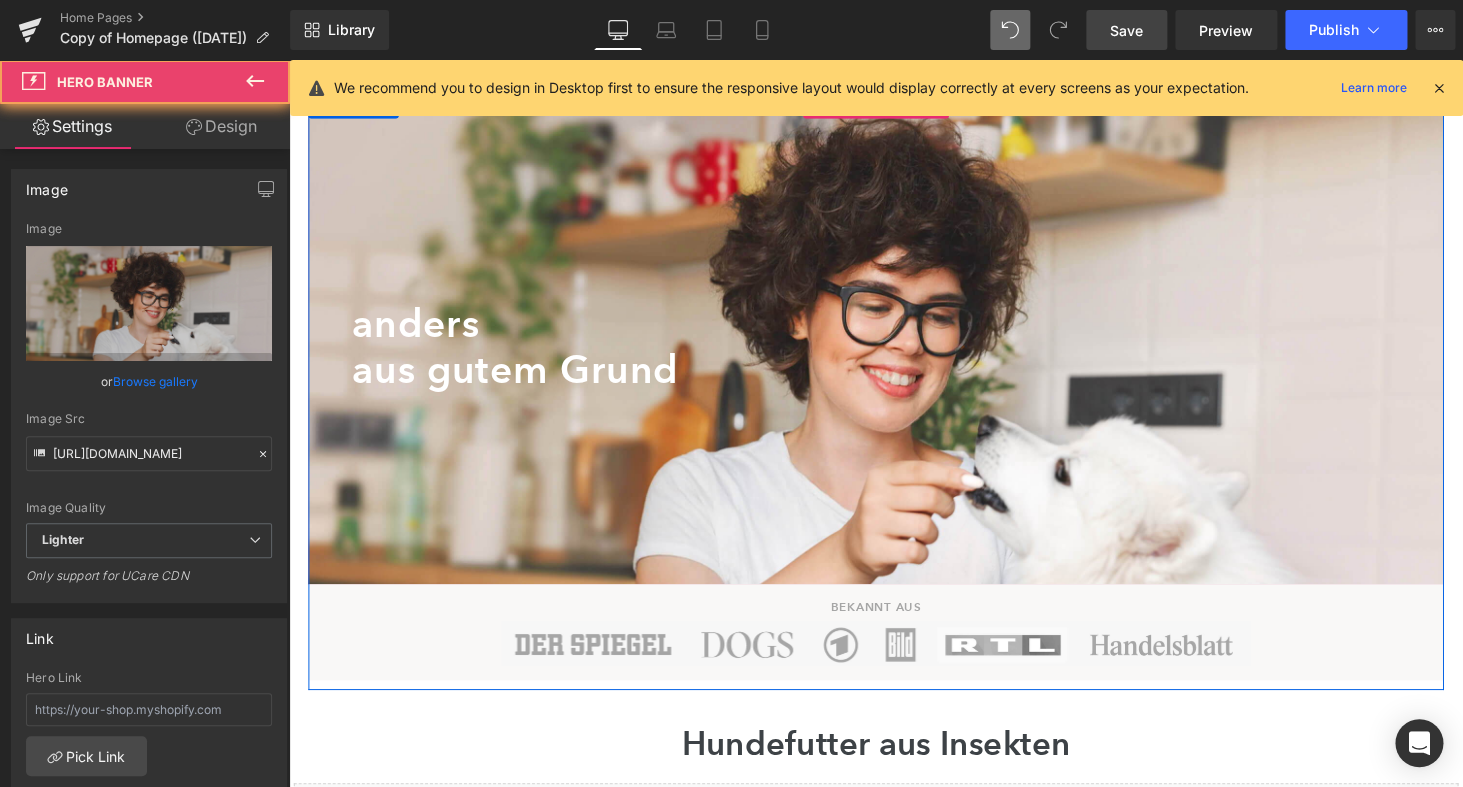 click at bounding box center (894, 345) 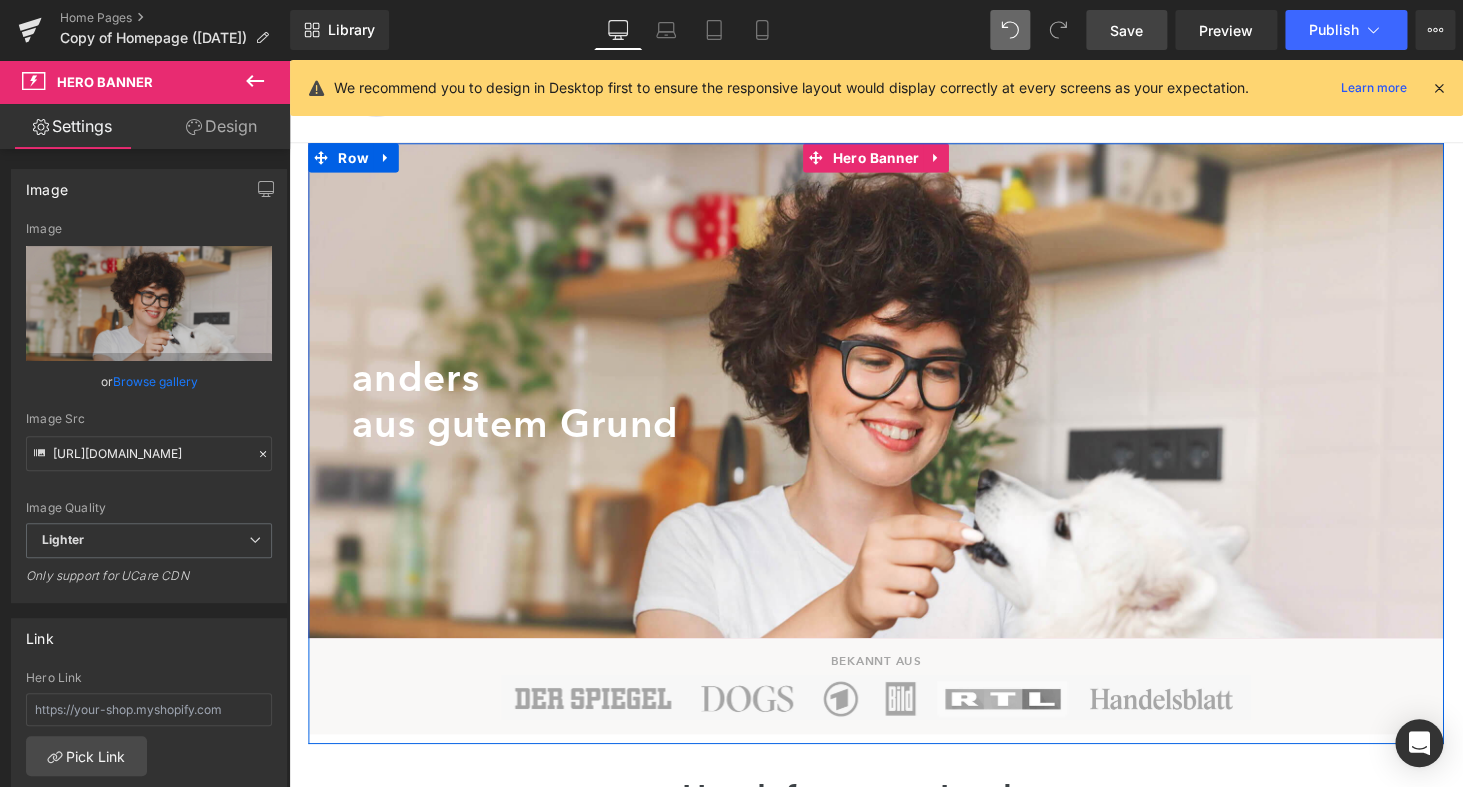 scroll, scrollTop: 27, scrollLeft: 0, axis: vertical 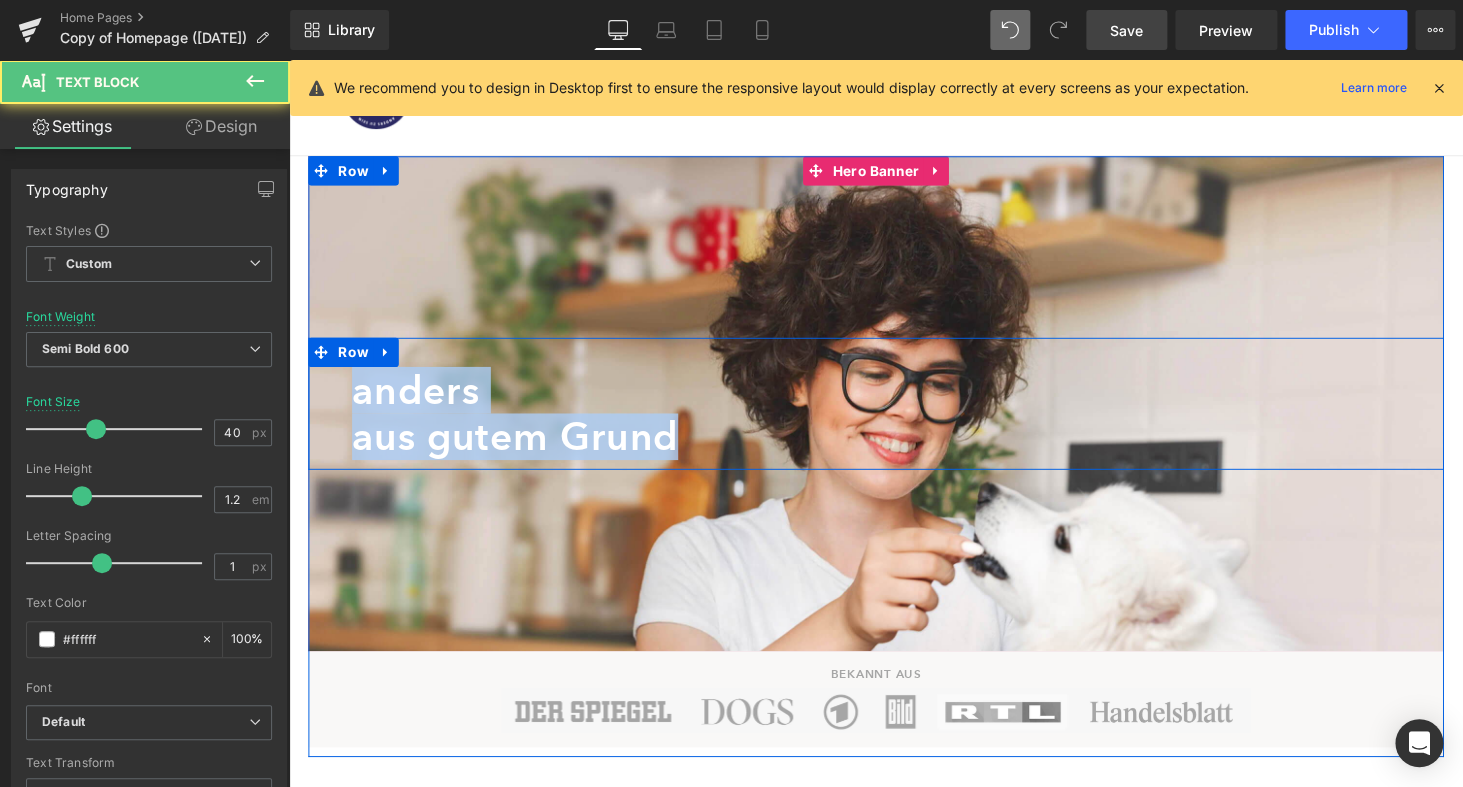 drag, startPoint x: 699, startPoint y: 439, endPoint x: 346, endPoint y: 401, distance: 355.03943 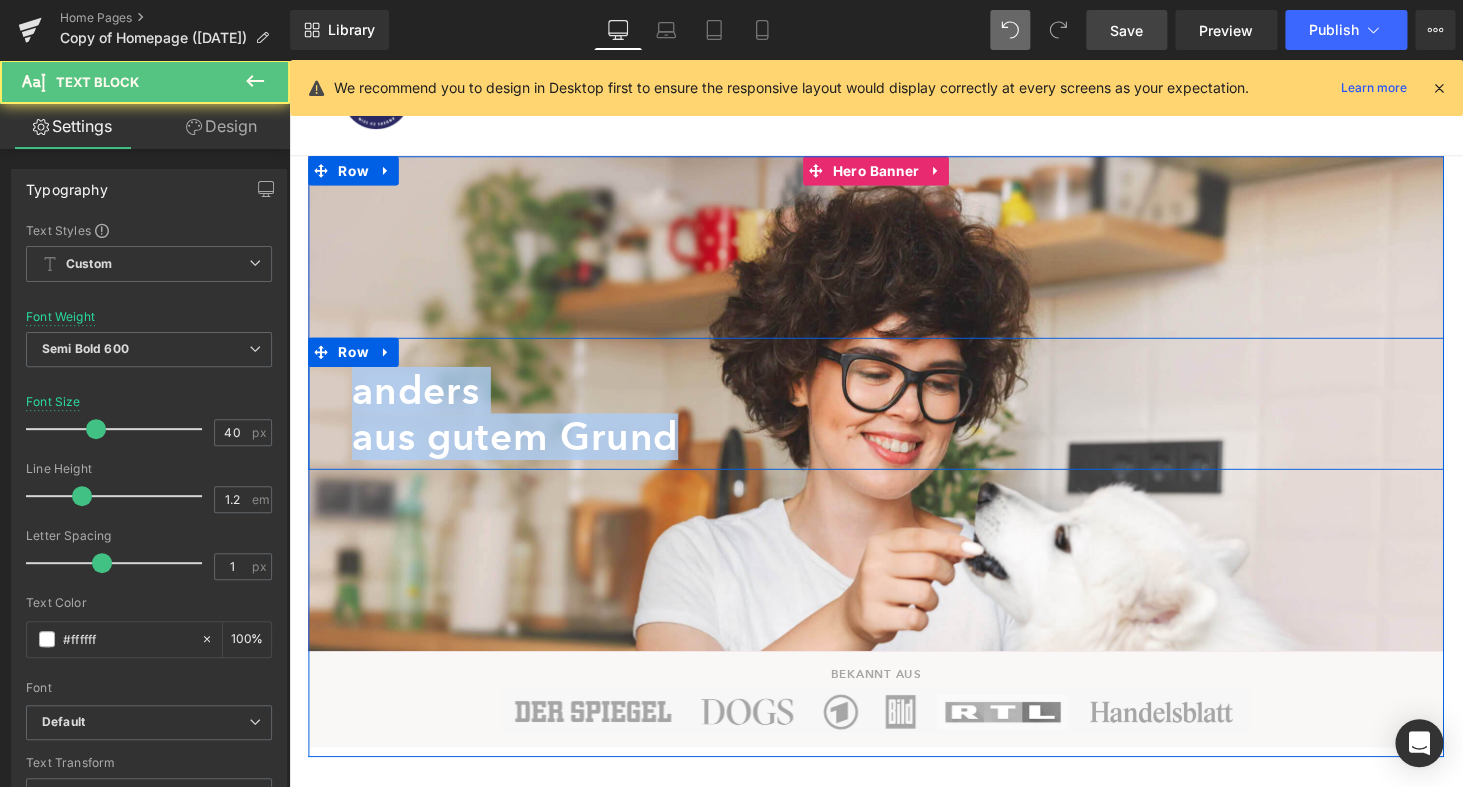 click on "anders aus gutem Grund Text Block" at bounding box center (894, 424) 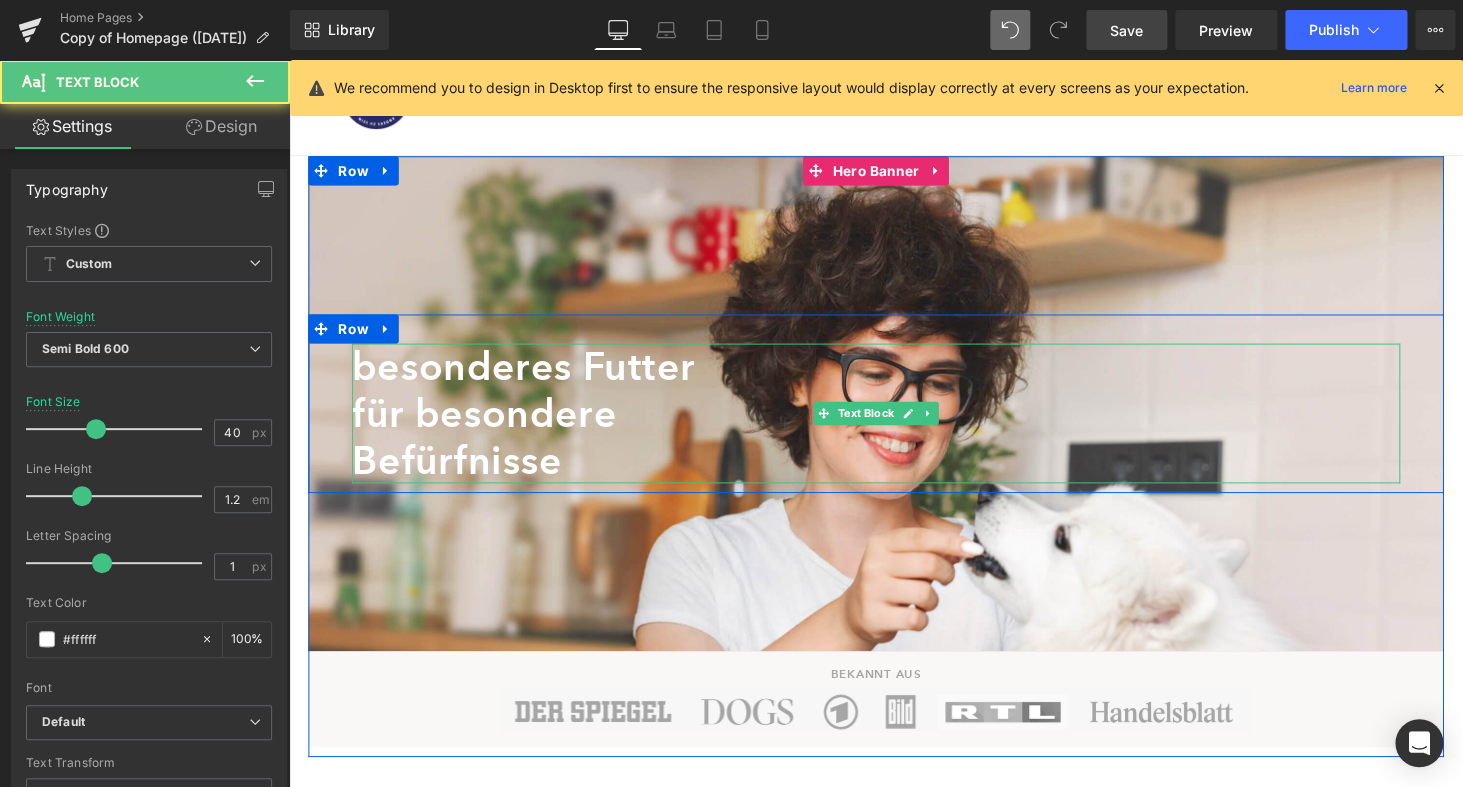 click on "besonderes Futter" at bounding box center [894, 376] 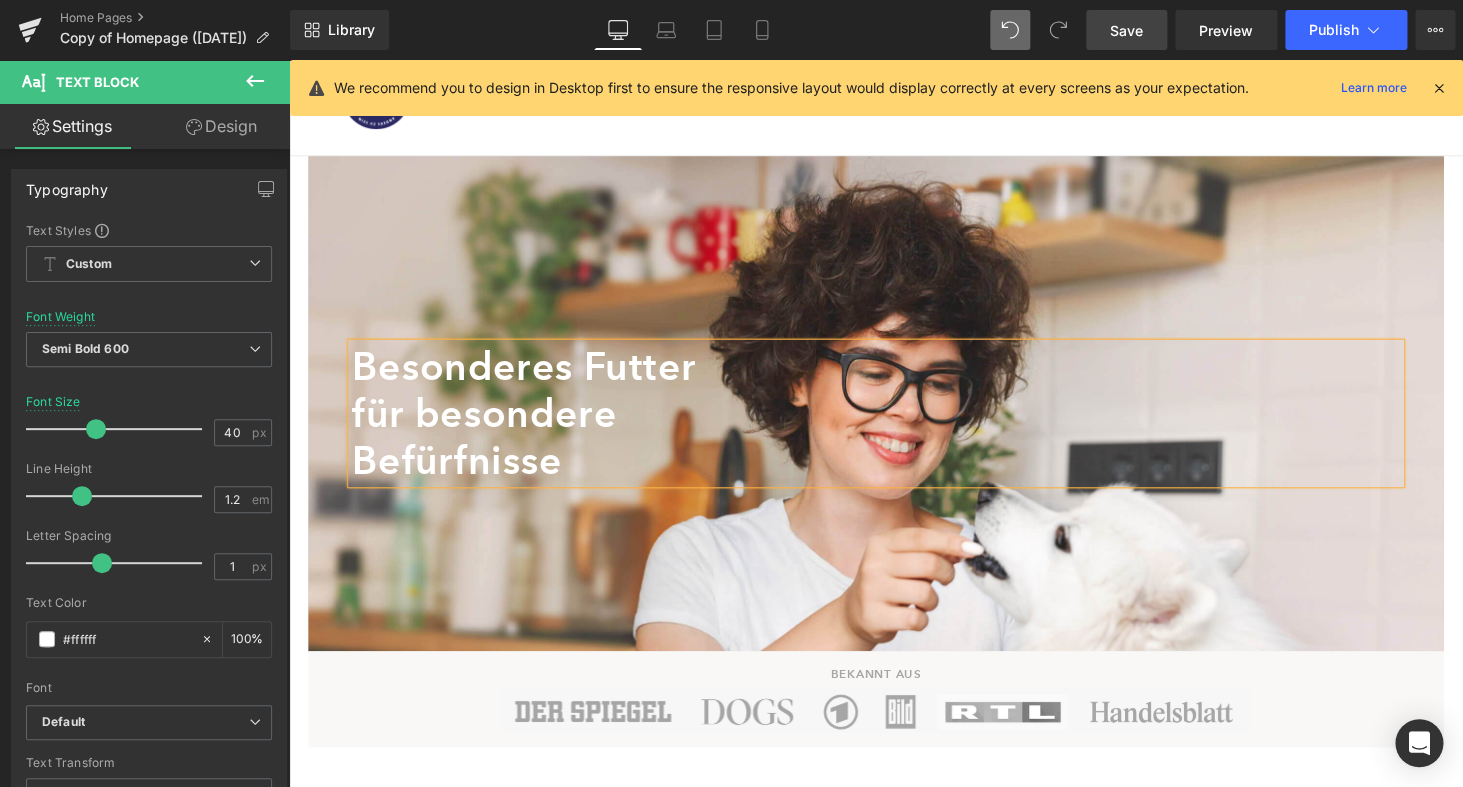 click at bounding box center (894, 414) 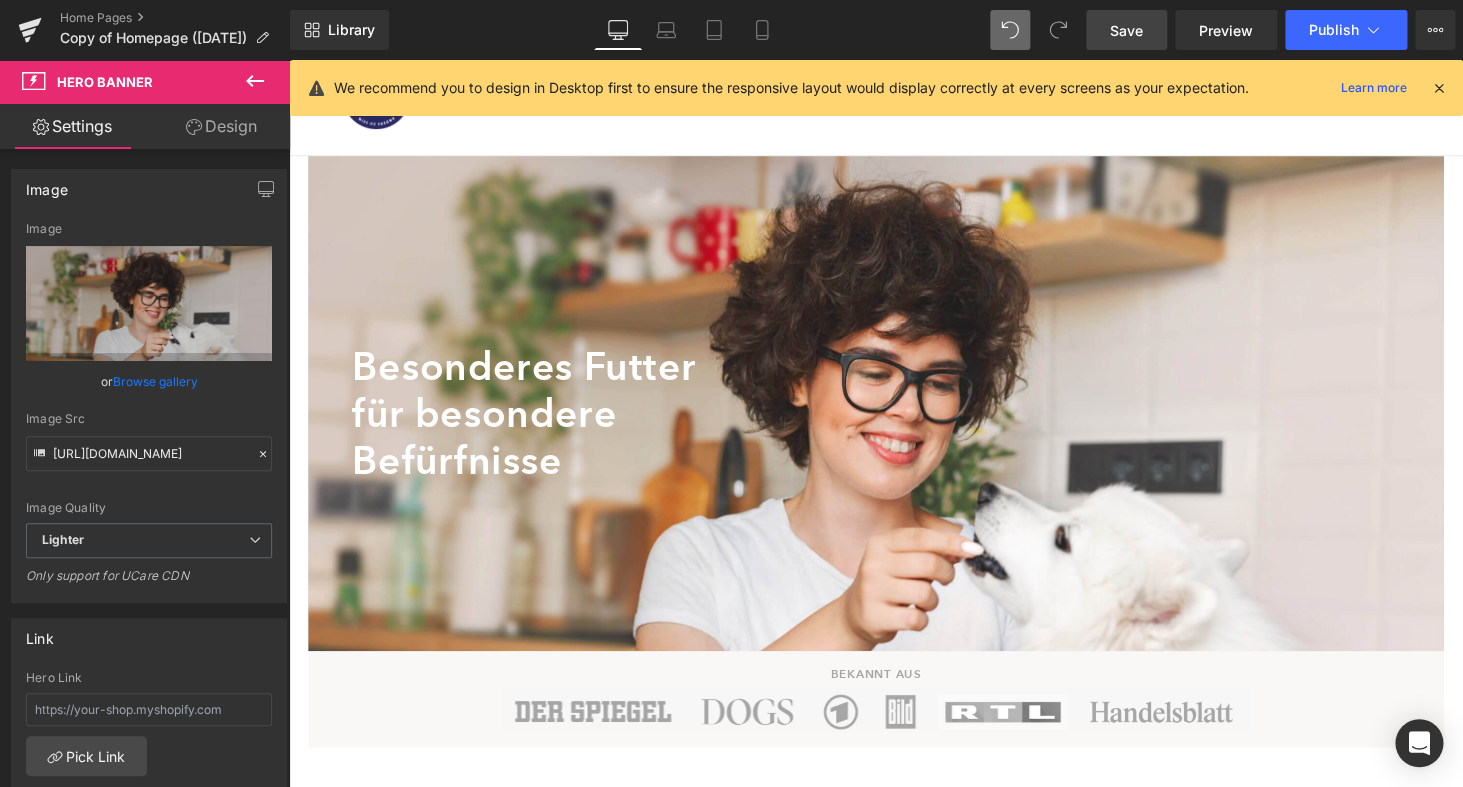 click on "Save" at bounding box center [1126, 30] 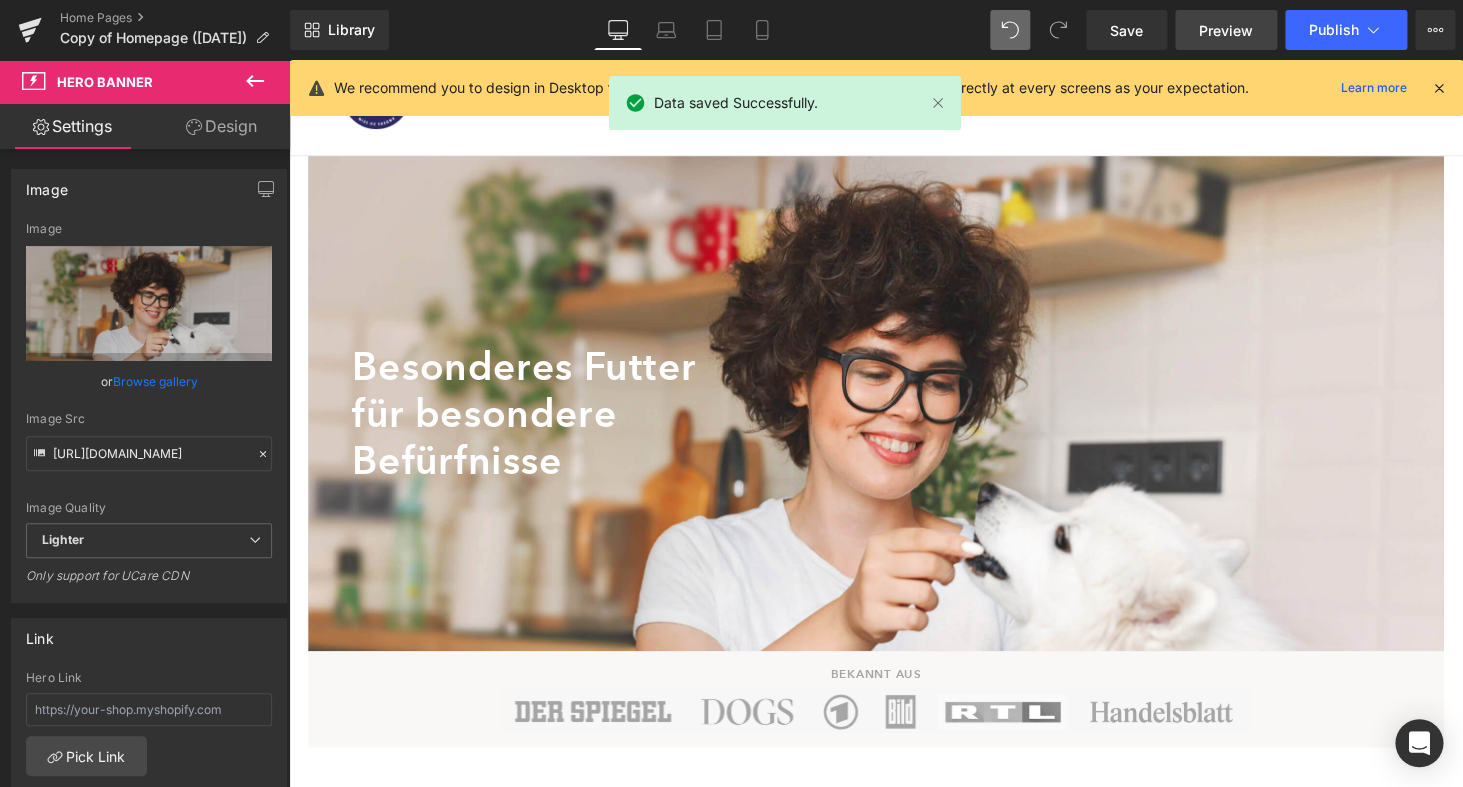 click on "Preview" at bounding box center [1226, 30] 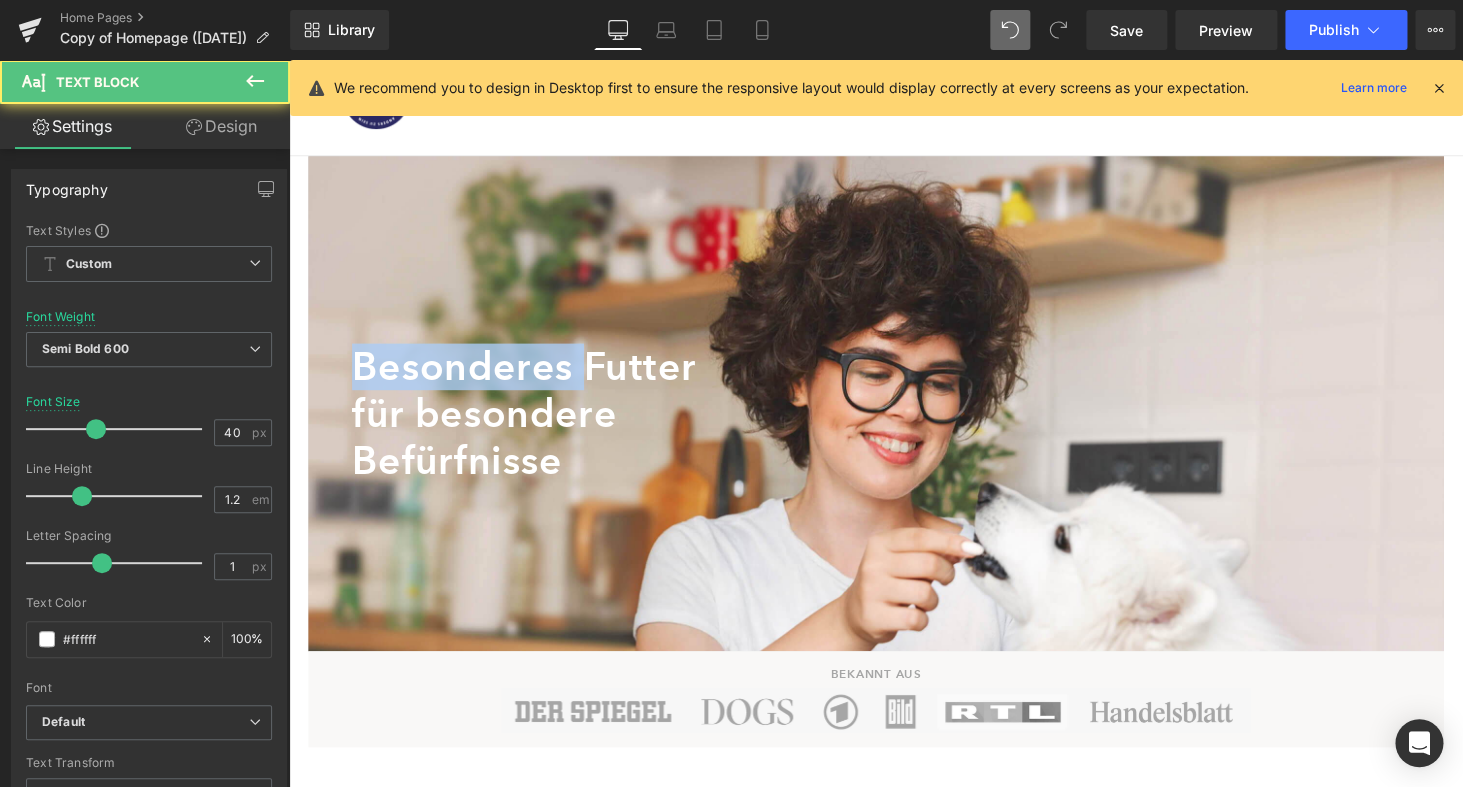 drag, startPoint x: 598, startPoint y: 371, endPoint x: 268, endPoint y: 371, distance: 330 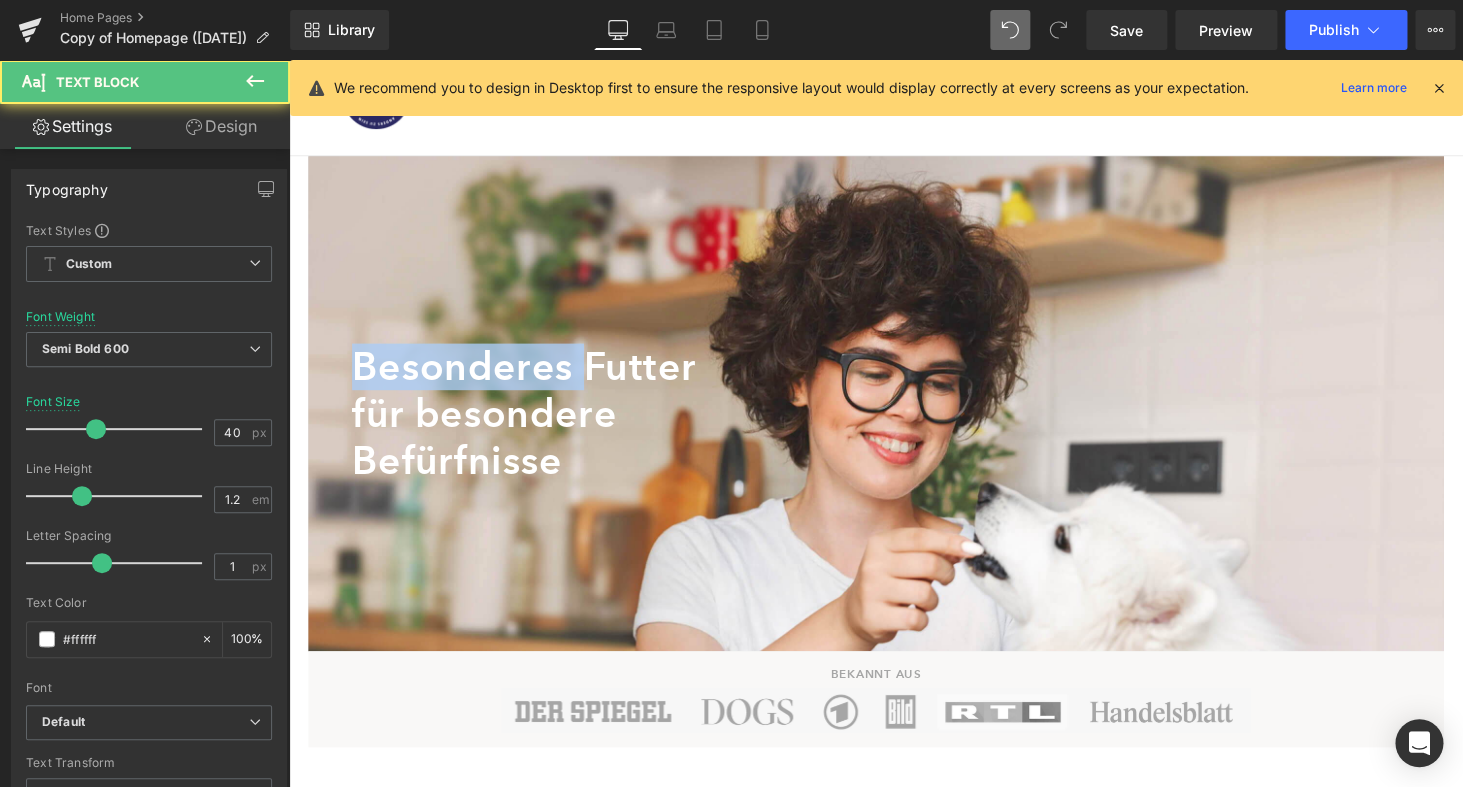 click on "Direkt zum Inhalt
Hundefutter
Hundefutter
Trockenfutter
Nassfutter
Snacks
BARF" at bounding box center (894, 3270) 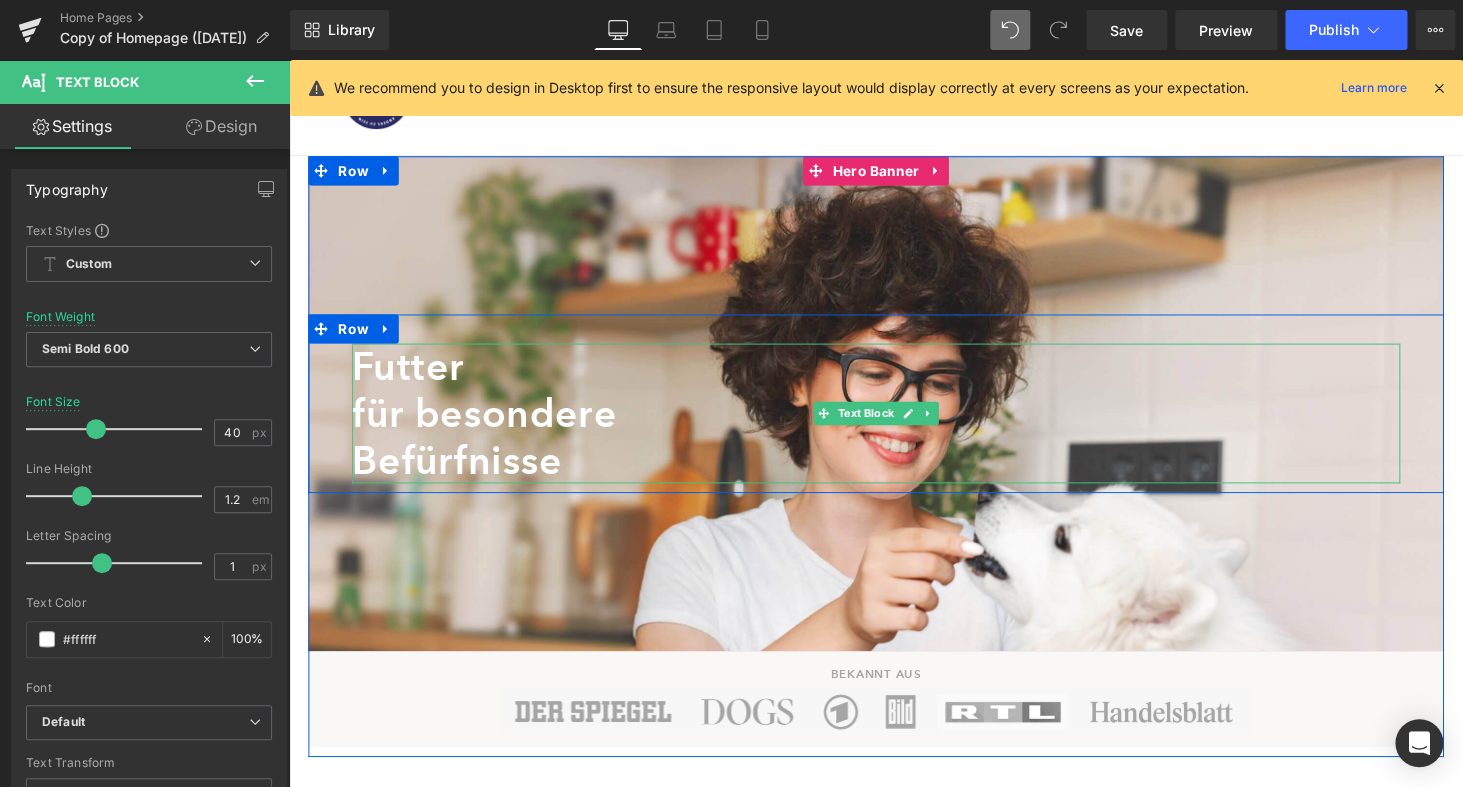 click at bounding box center (894, 414) 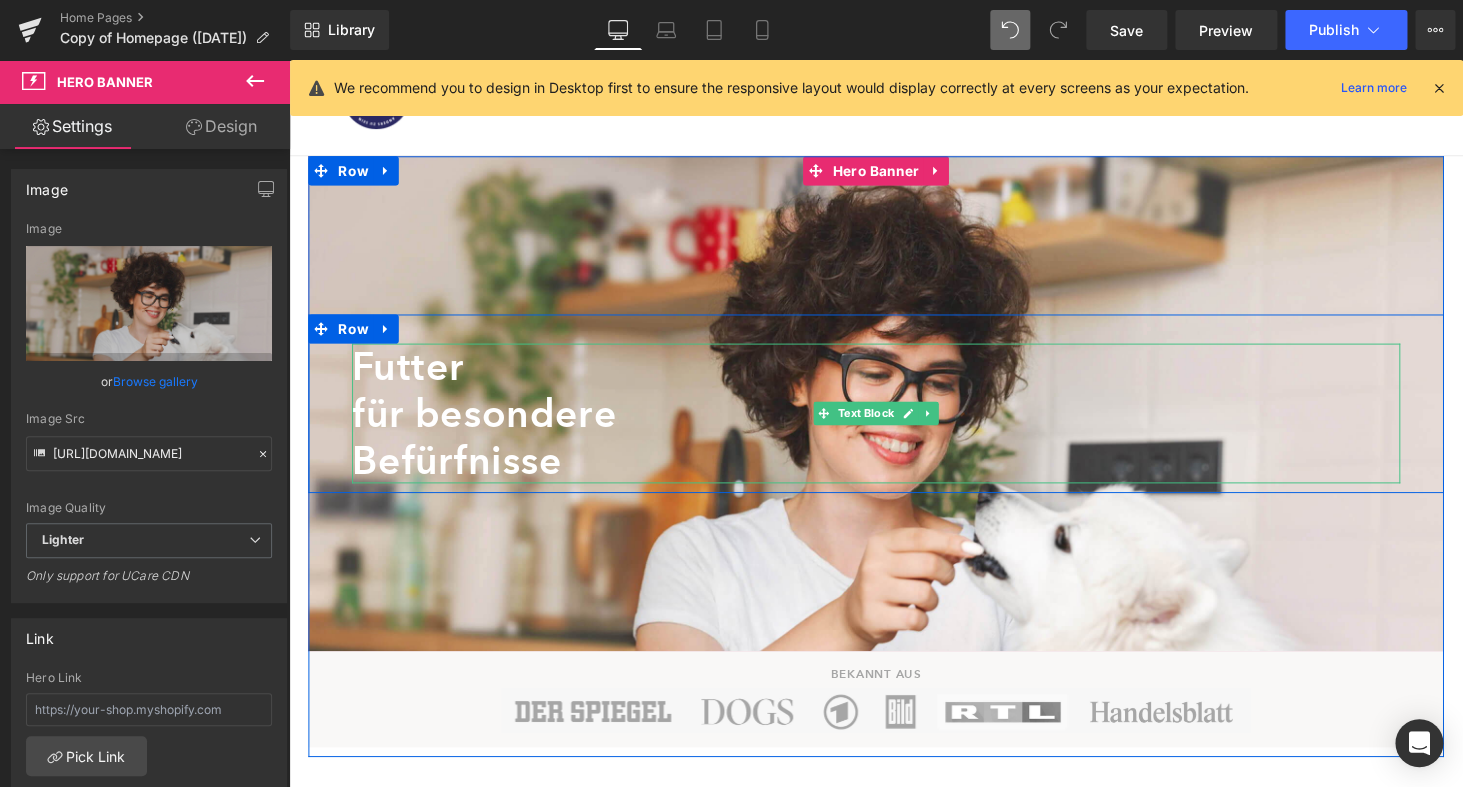 click on "für besondere" at bounding box center [894, 424] 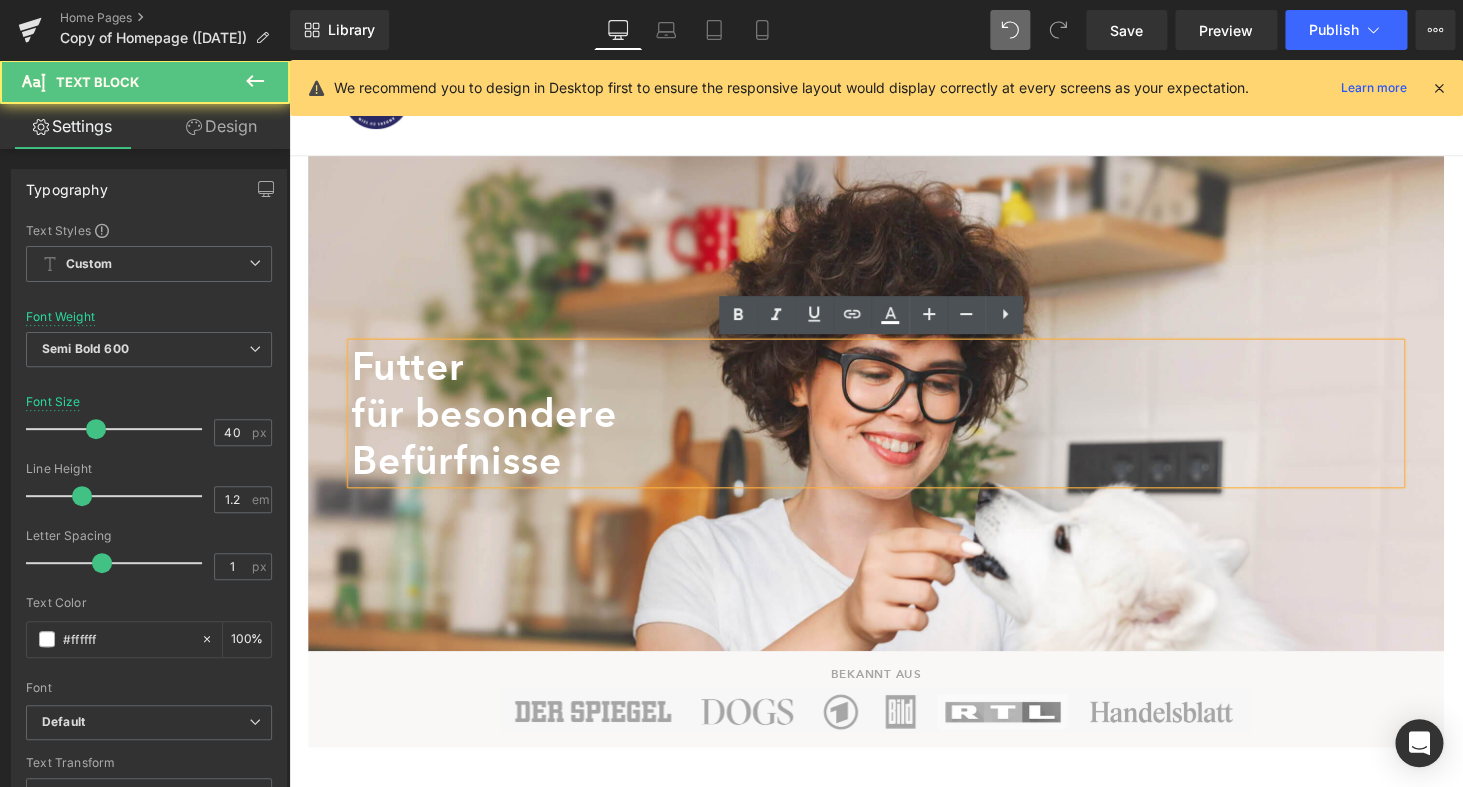click on "für besondere" at bounding box center [894, 424] 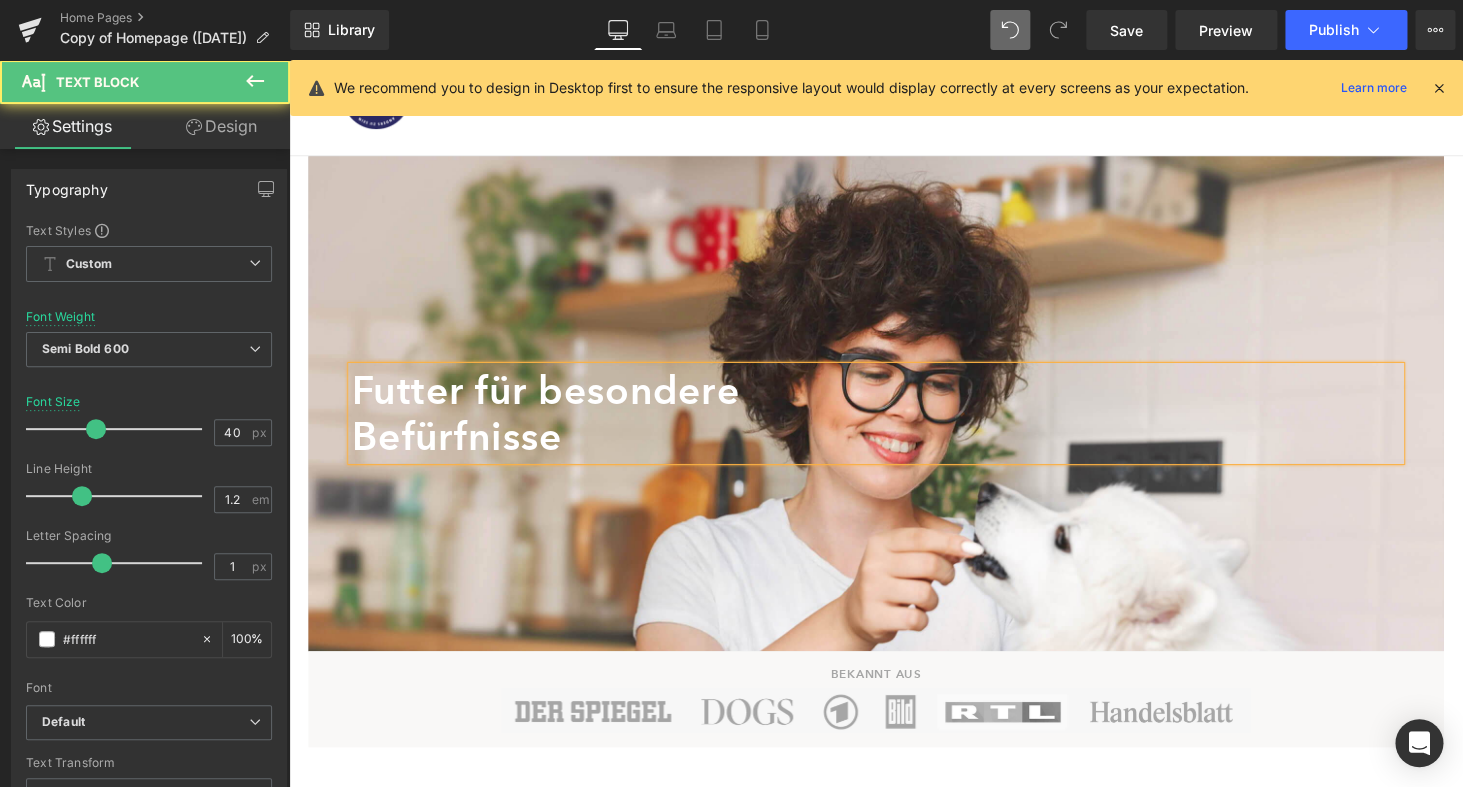 click on "Futter für besondere" at bounding box center (894, 400) 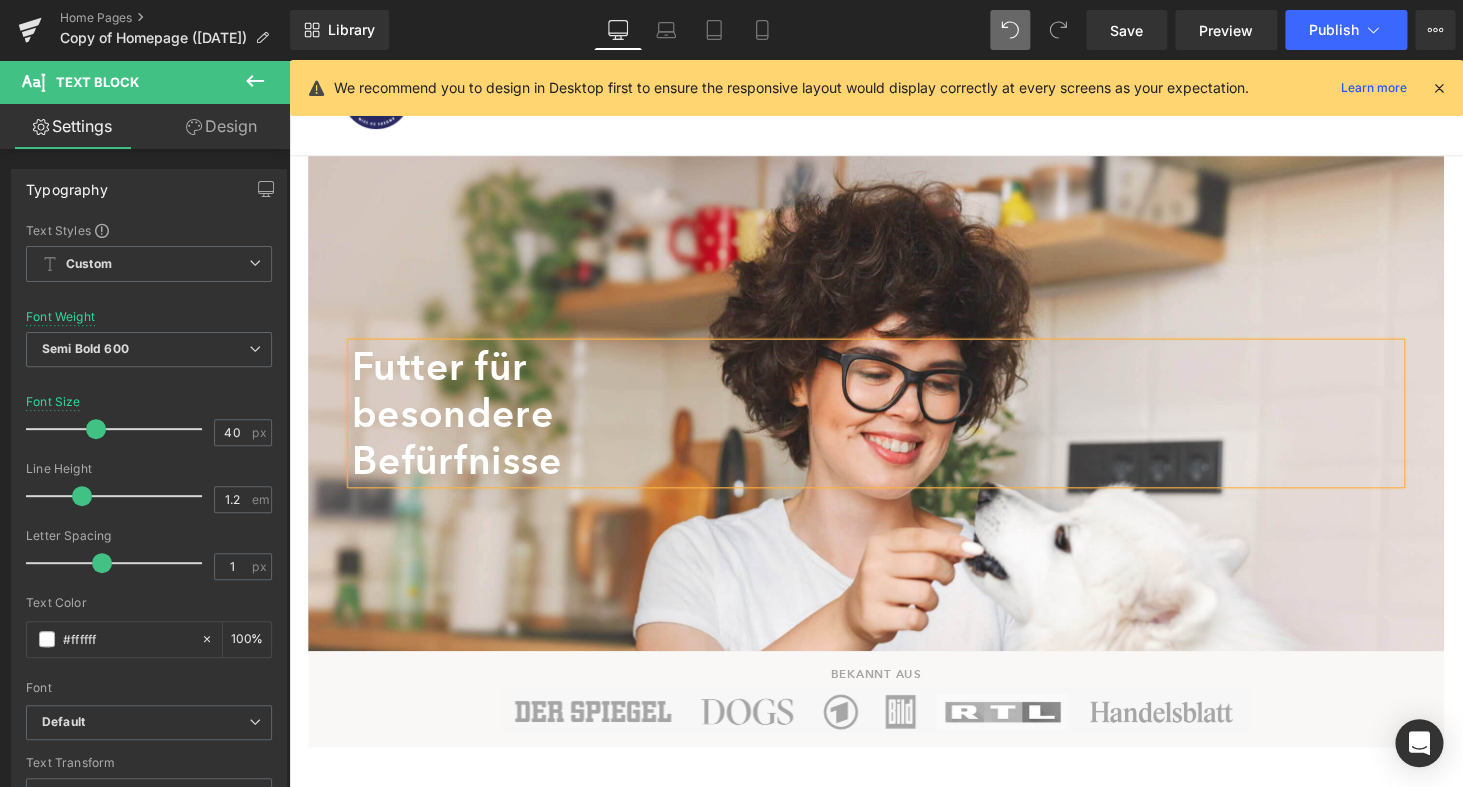 click at bounding box center [894, 414] 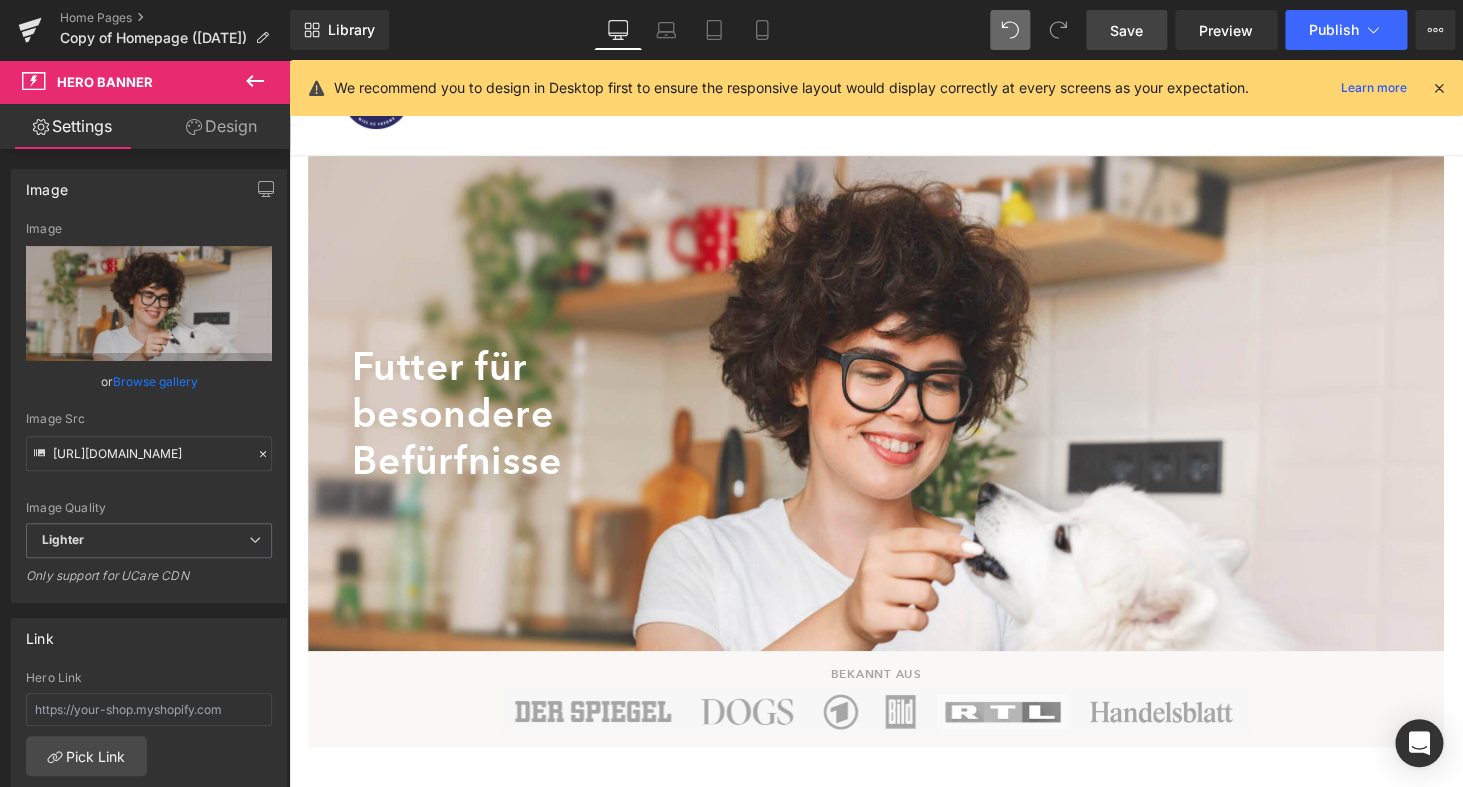 click on "Save" at bounding box center [1126, 30] 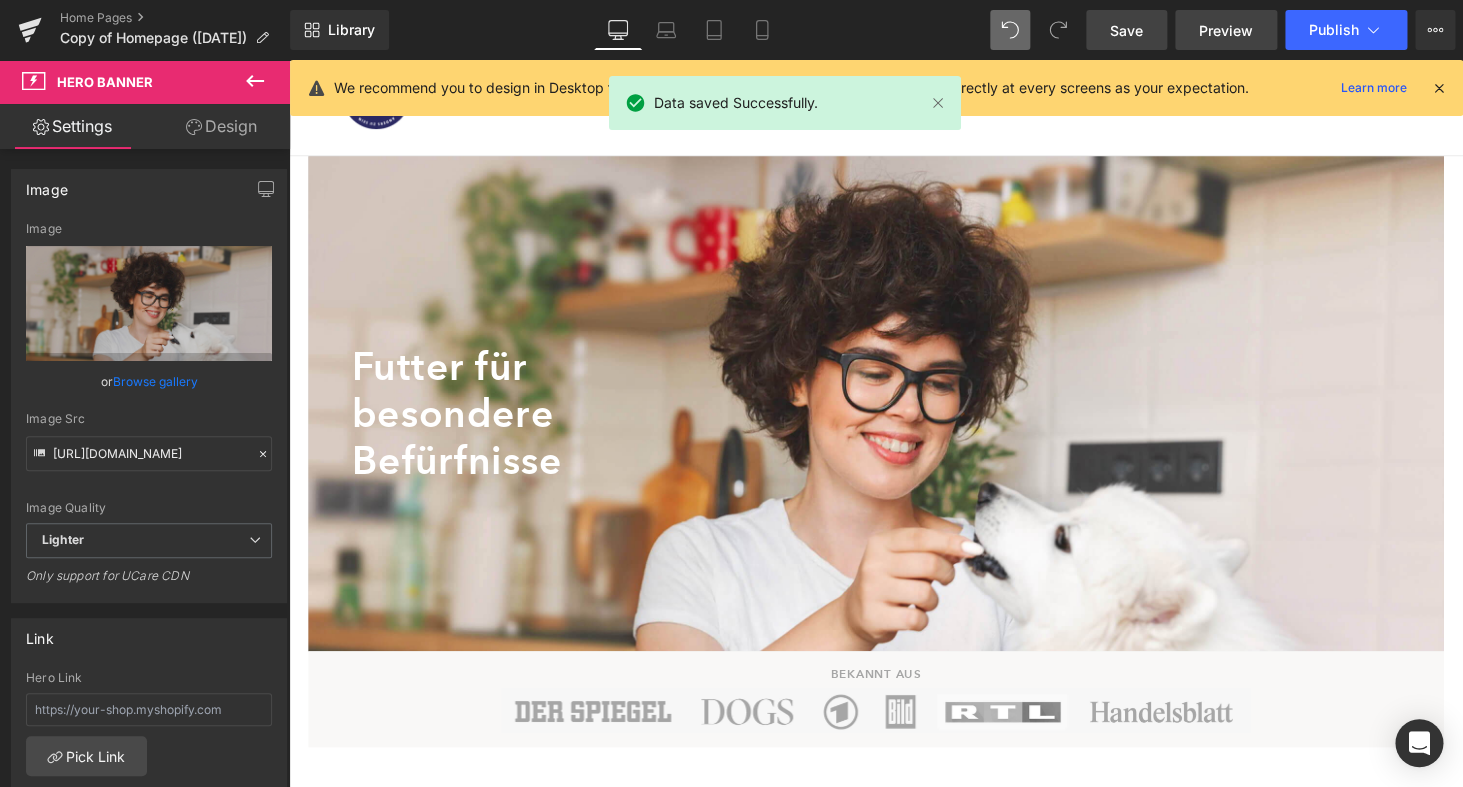 click on "Preview" at bounding box center (1226, 30) 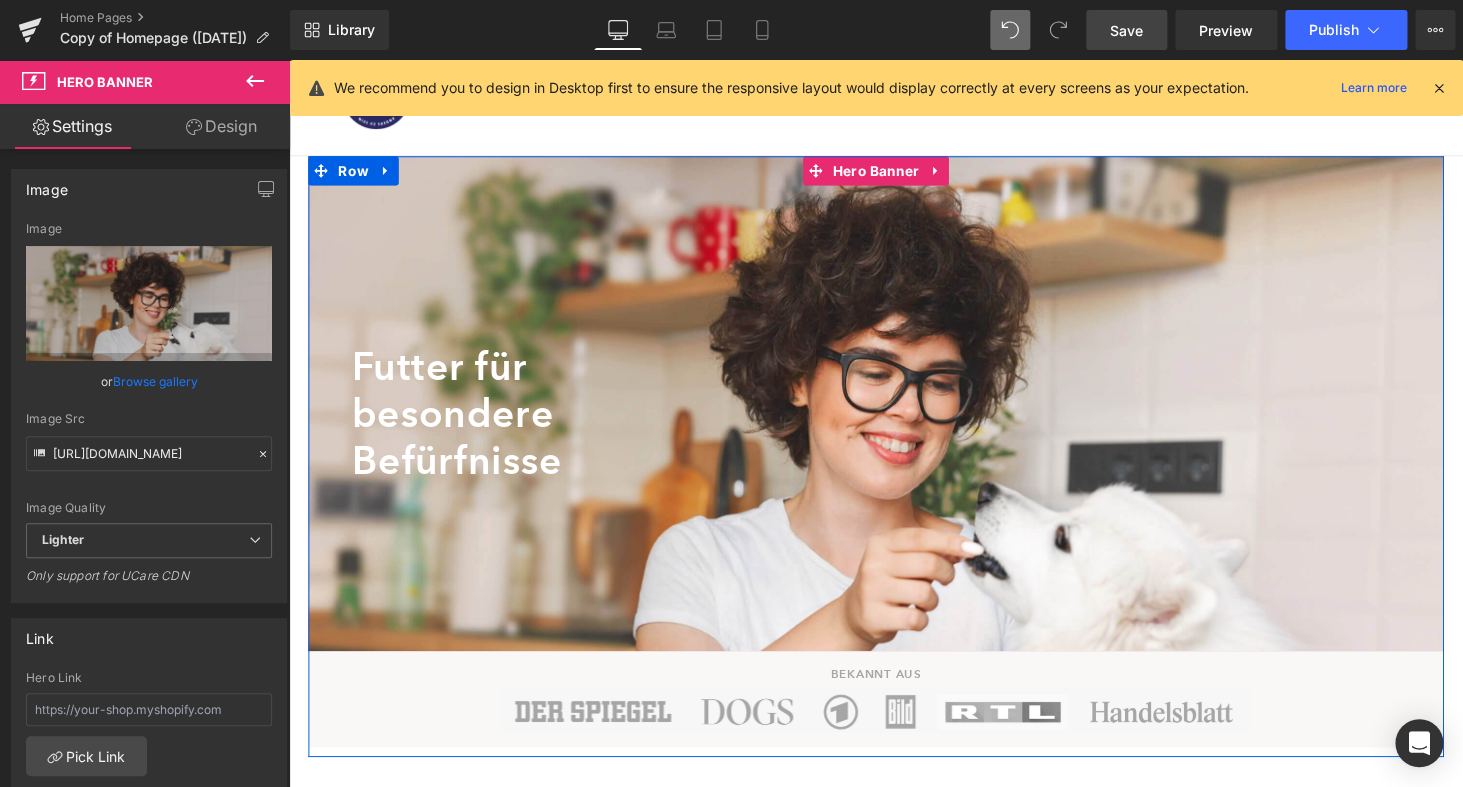 click on "Futter für" at bounding box center [894, 376] 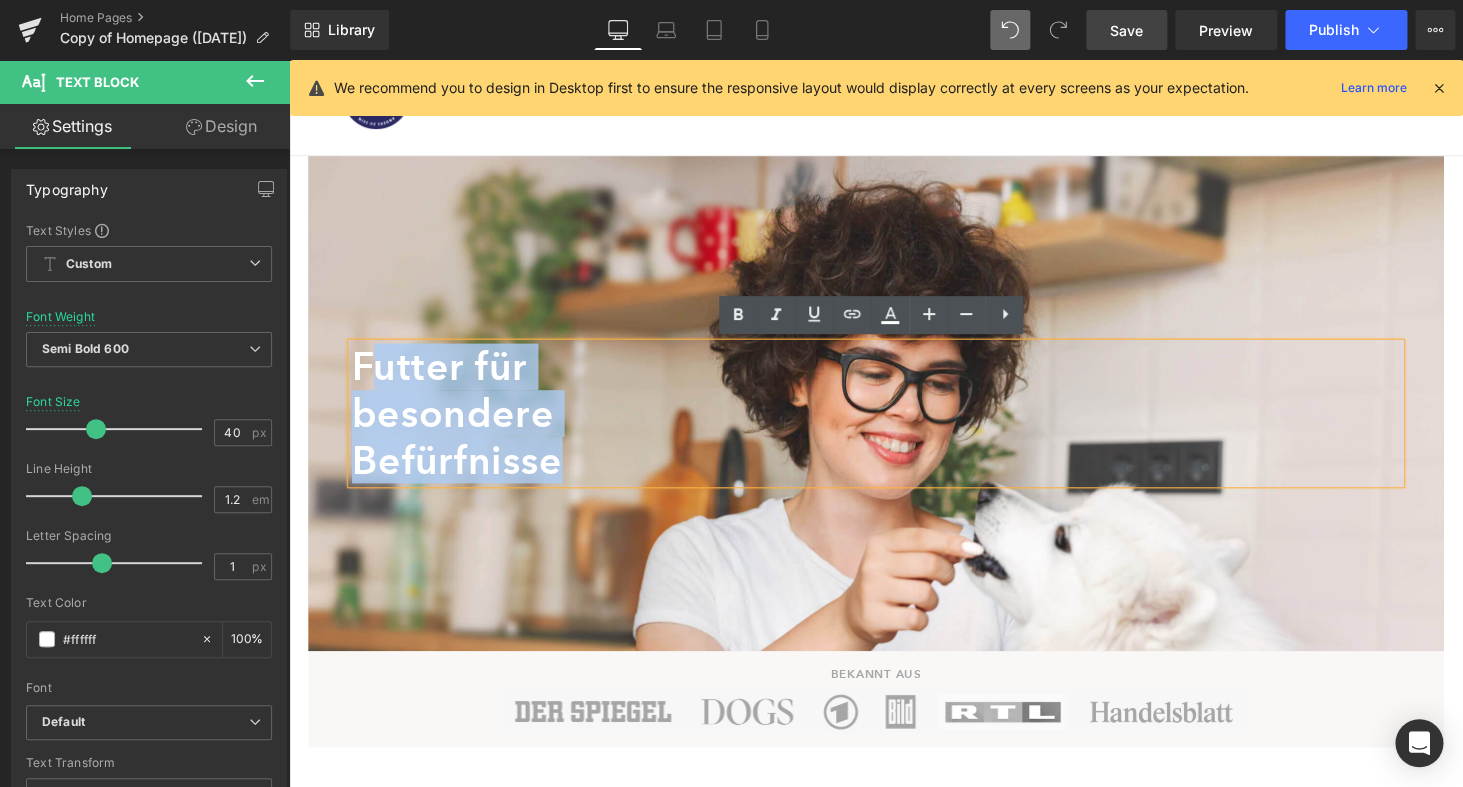 drag, startPoint x: 372, startPoint y: 375, endPoint x: 559, endPoint y: 483, distance: 215.94675 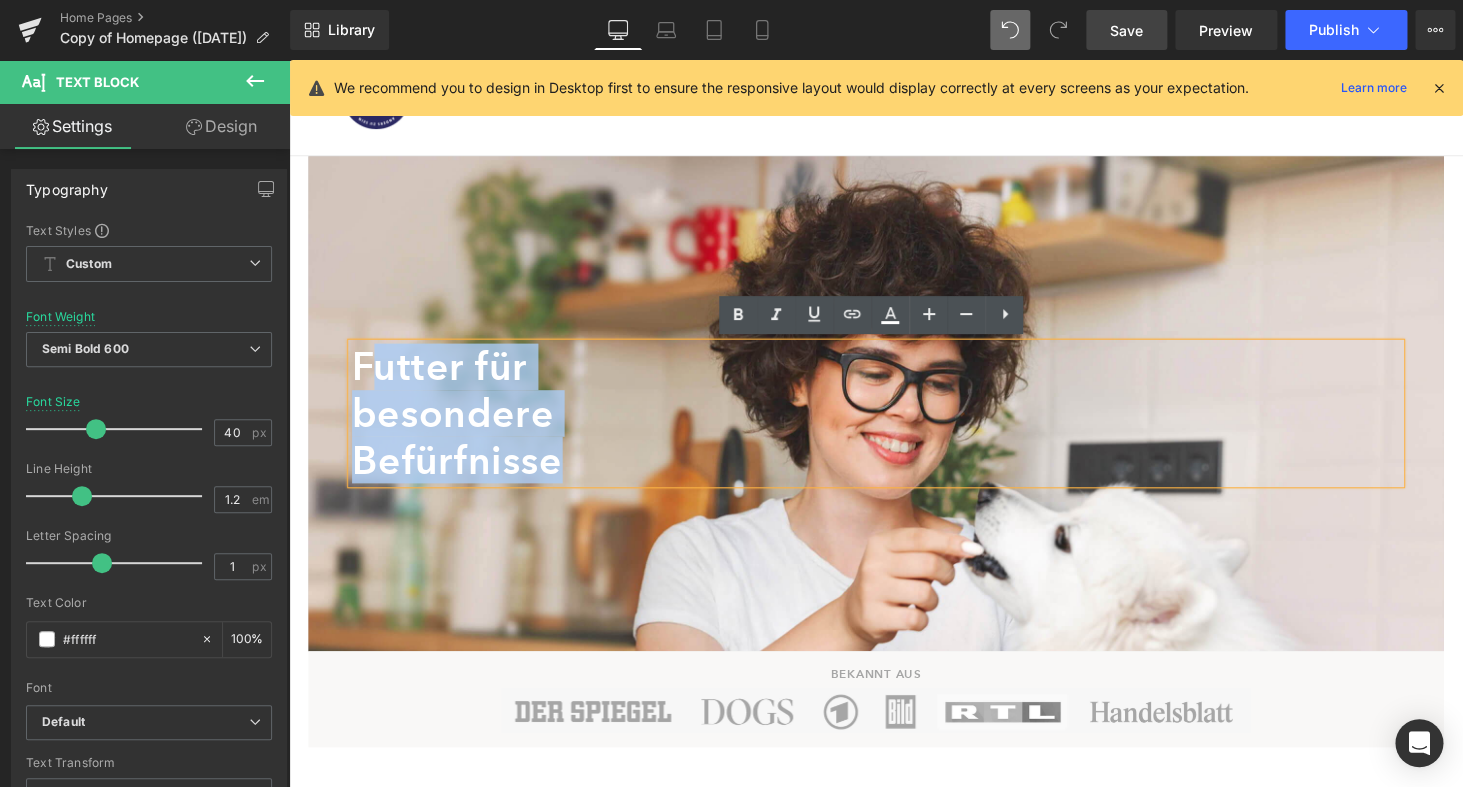 click on "Futter für besondere Befürfnisse" at bounding box center (894, 424) 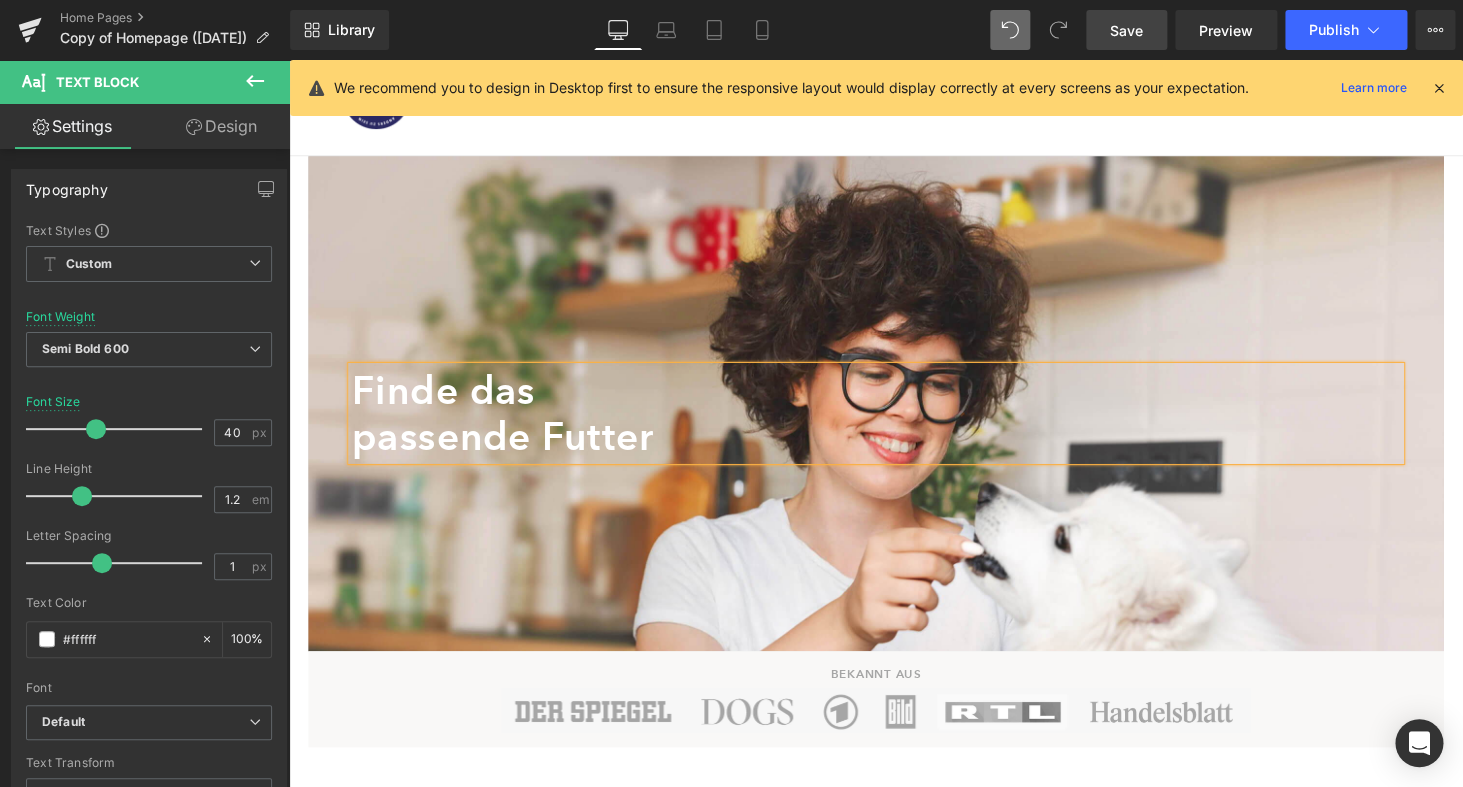 click on "Save" at bounding box center [1126, 30] 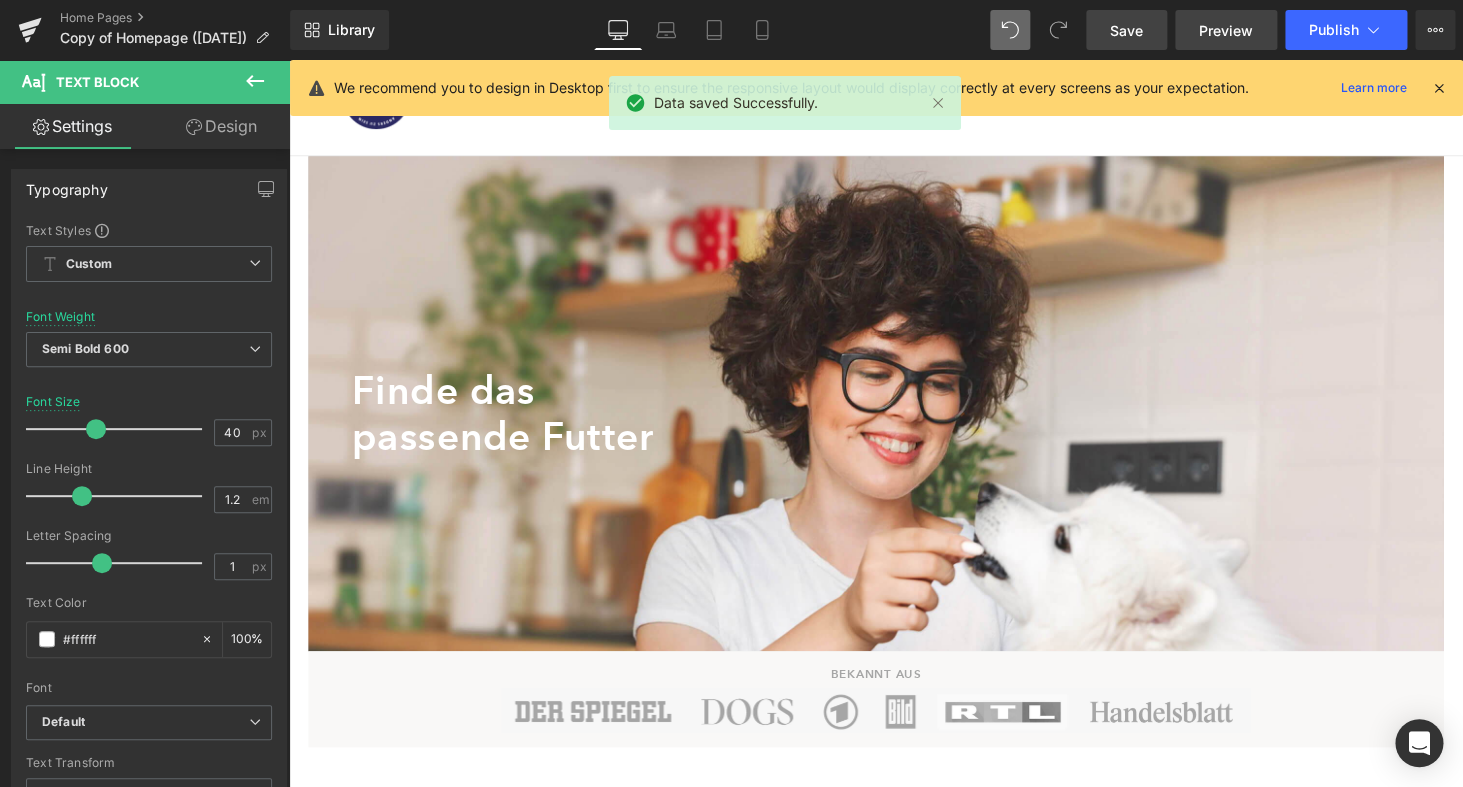click on "Preview" at bounding box center [1226, 30] 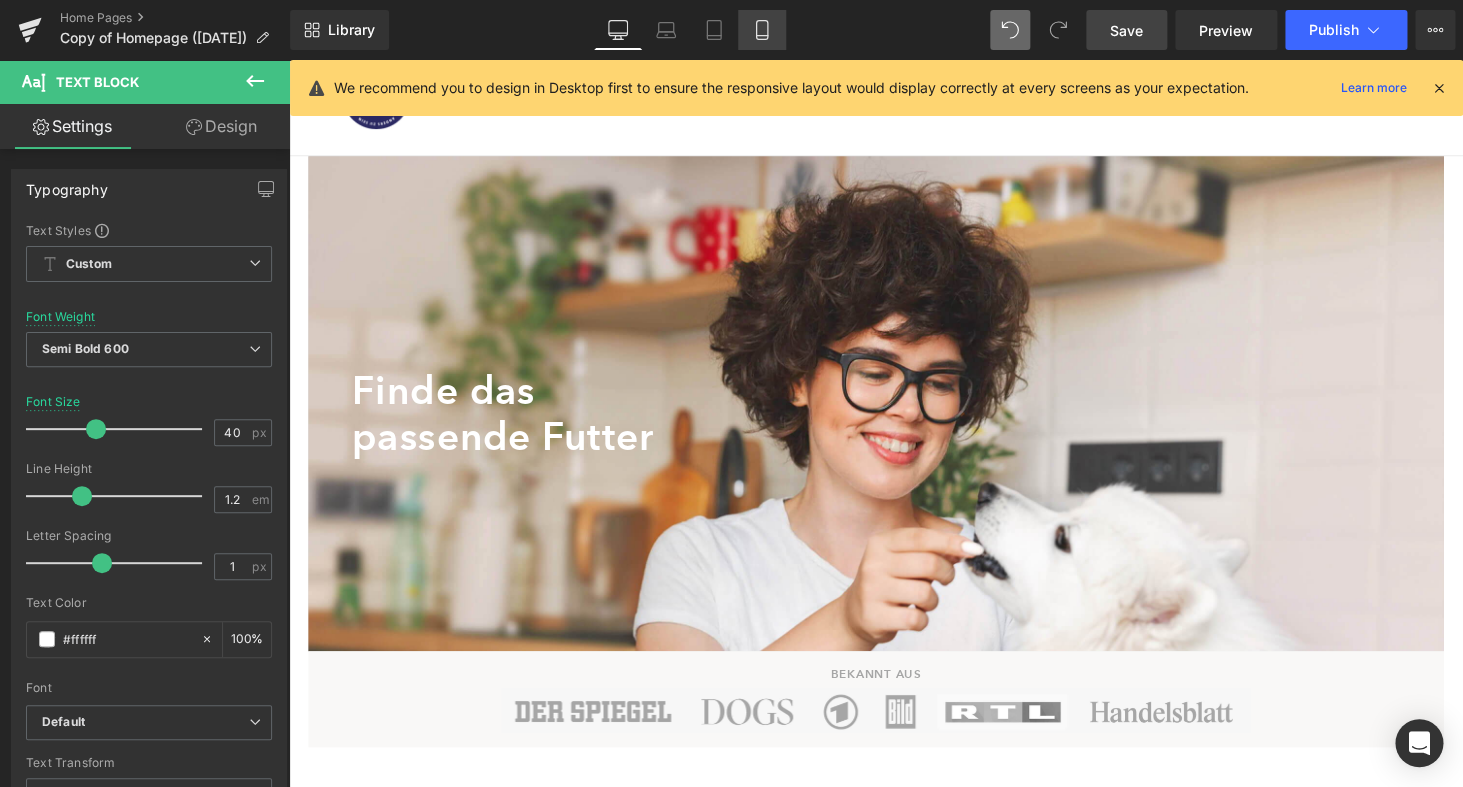 click 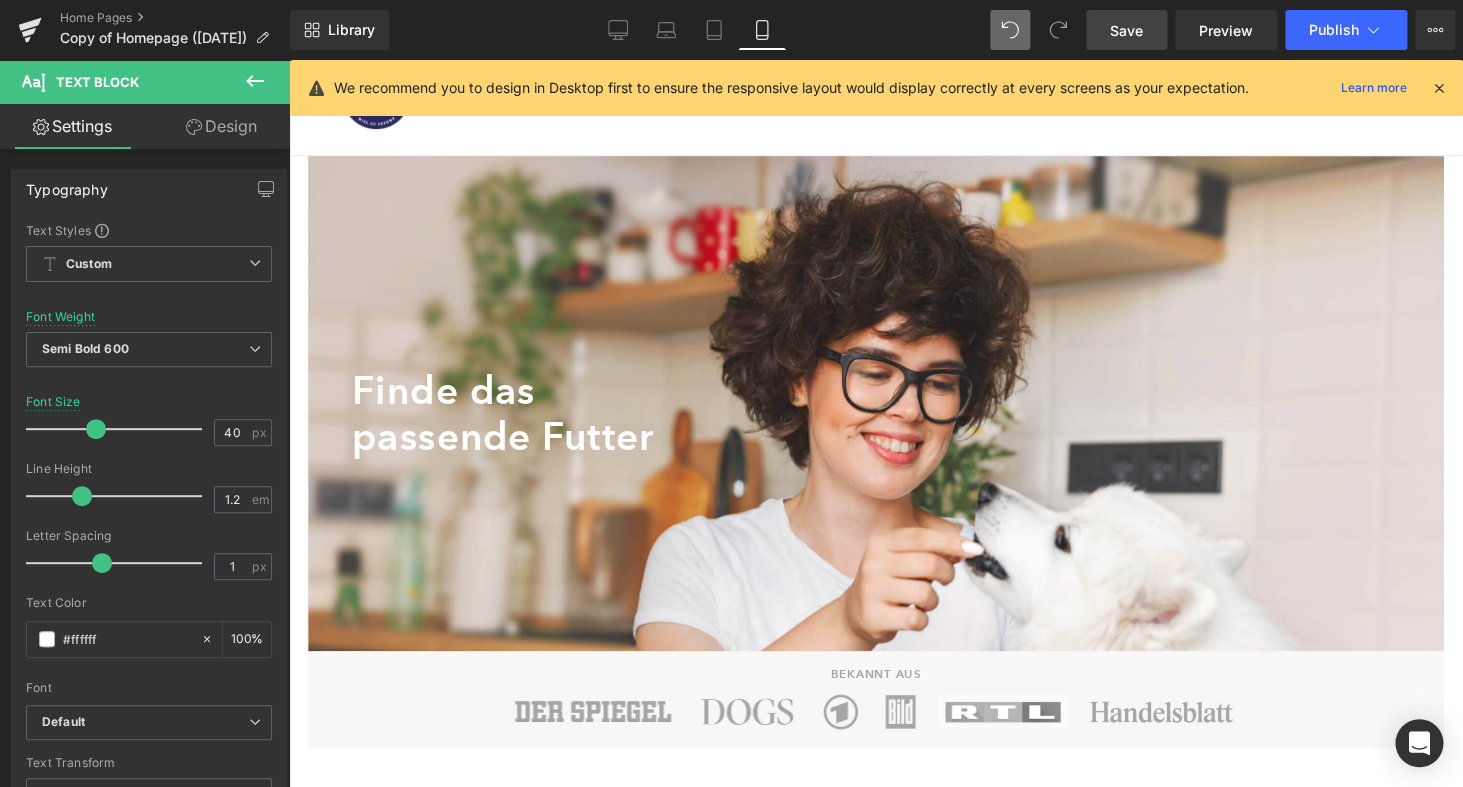 type on "100" 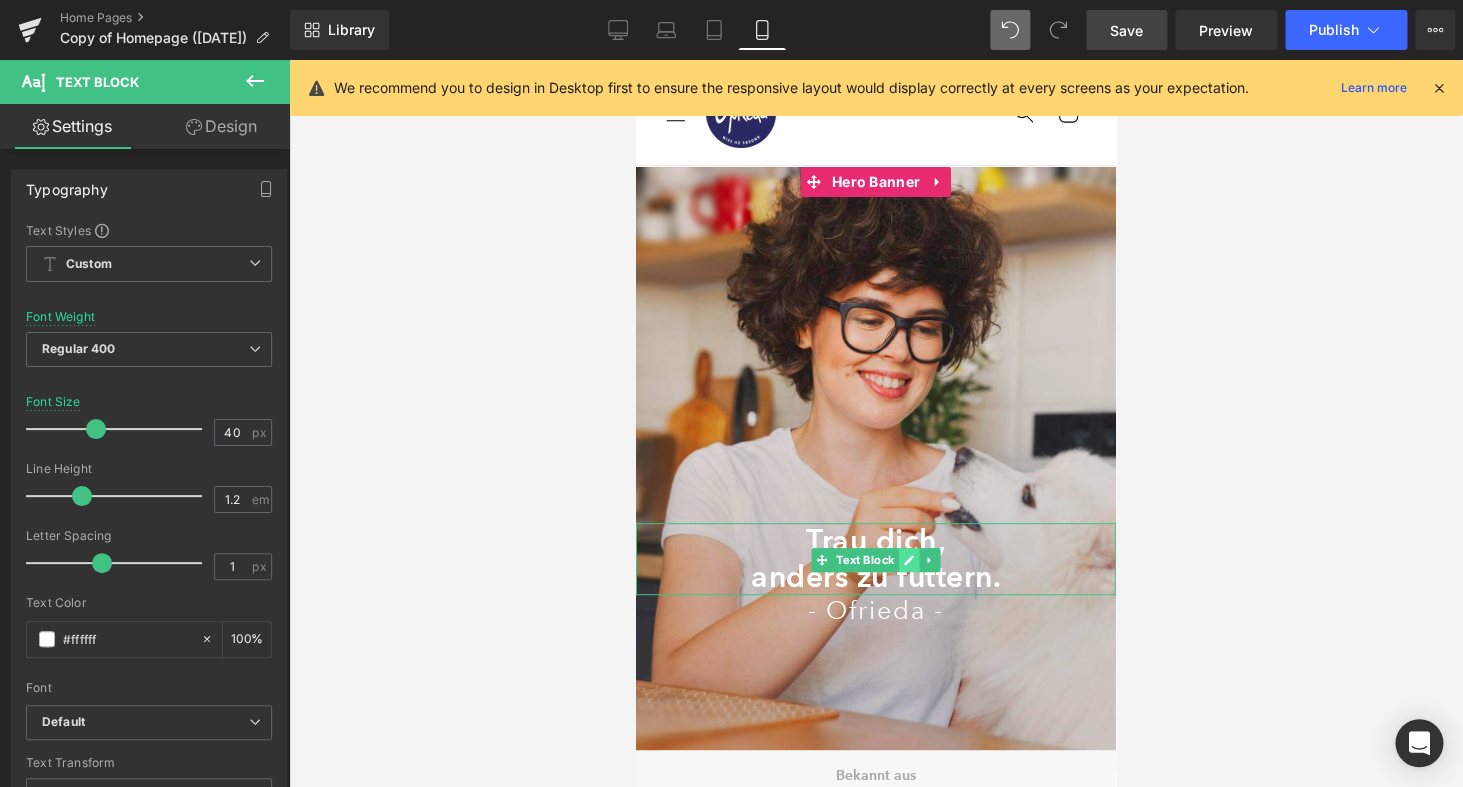 click at bounding box center (909, 560) 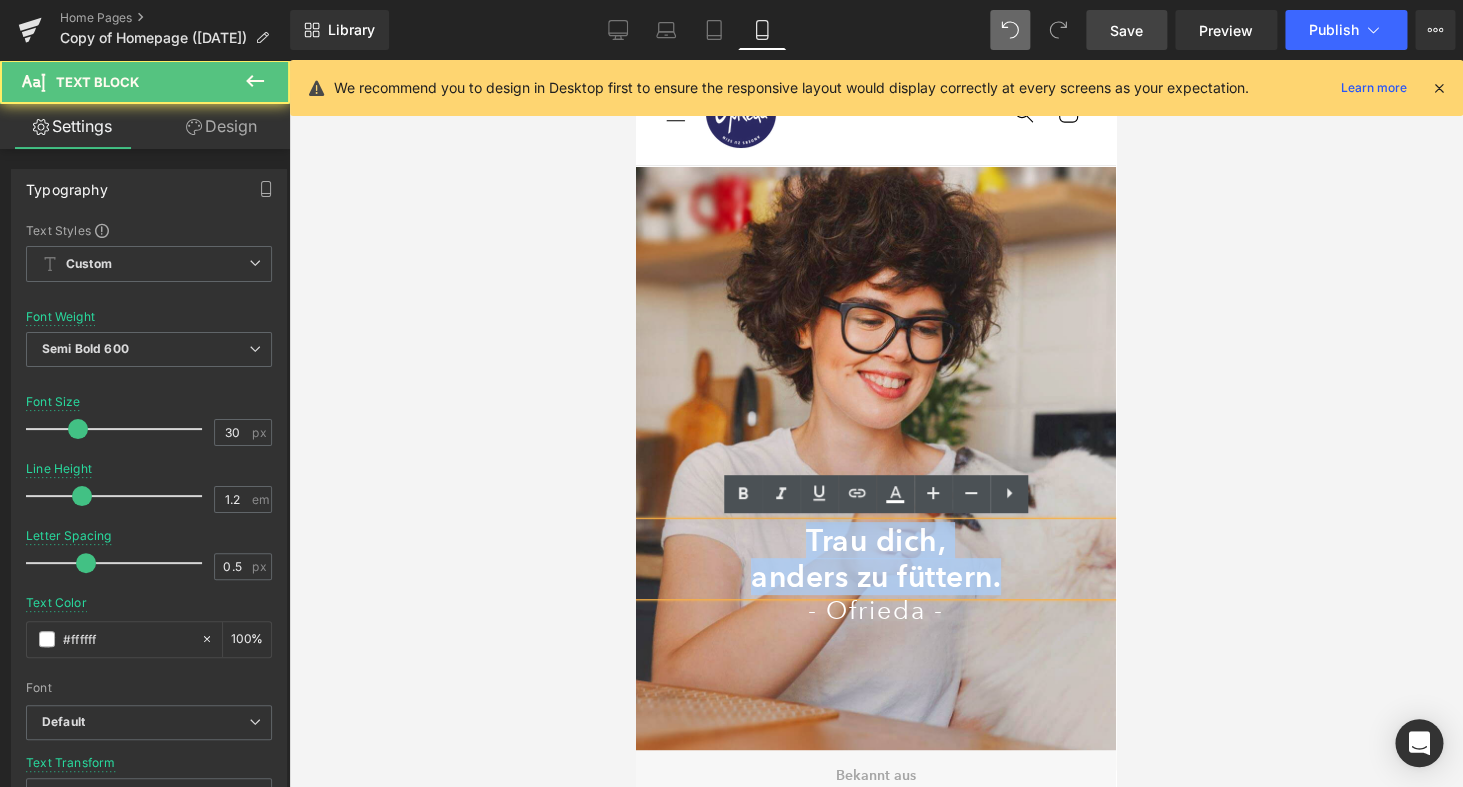 drag, startPoint x: 824, startPoint y: 543, endPoint x: 1020, endPoint y: 578, distance: 199.10048 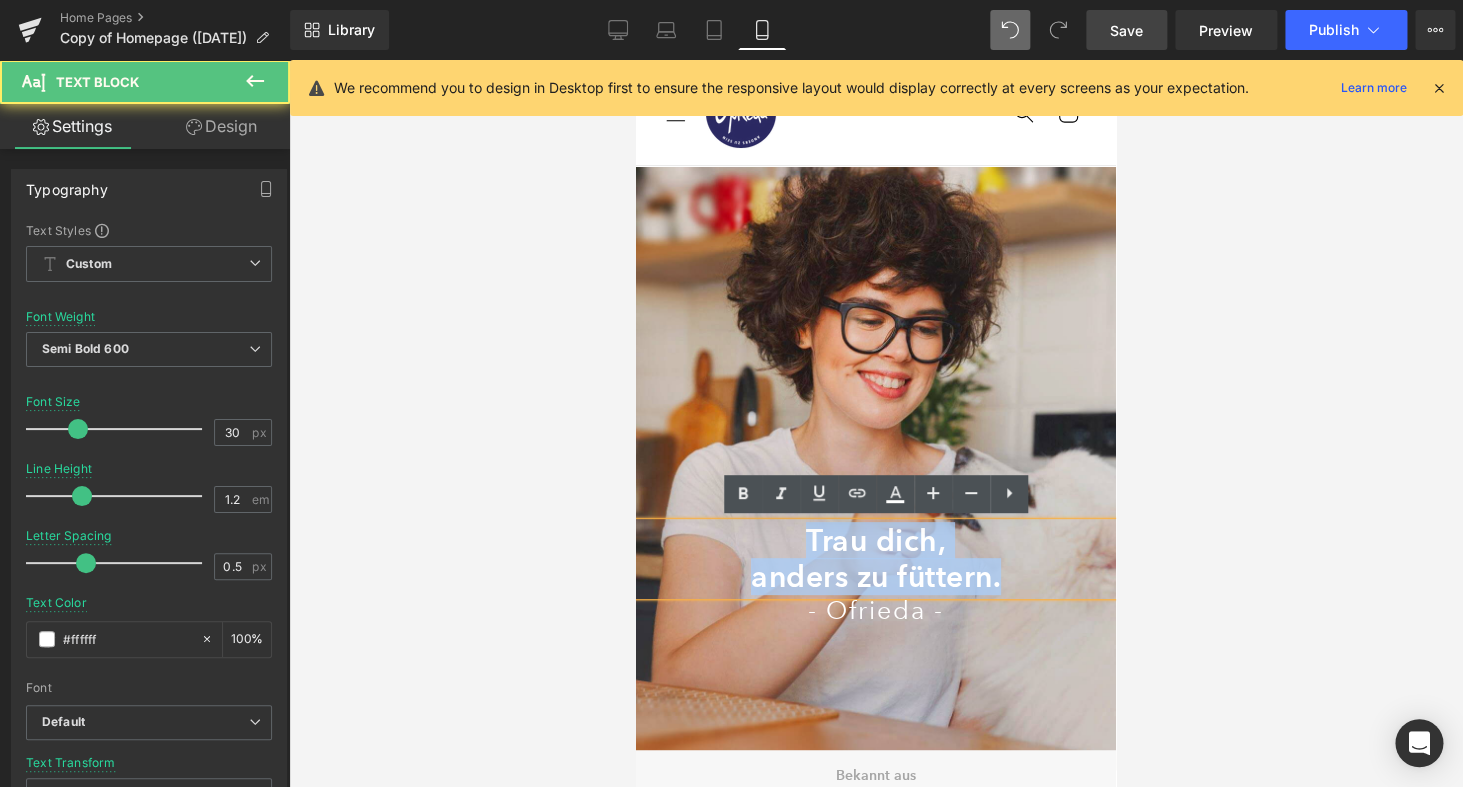 click on "Trau dich, anders zu füttern." at bounding box center (876, 559) 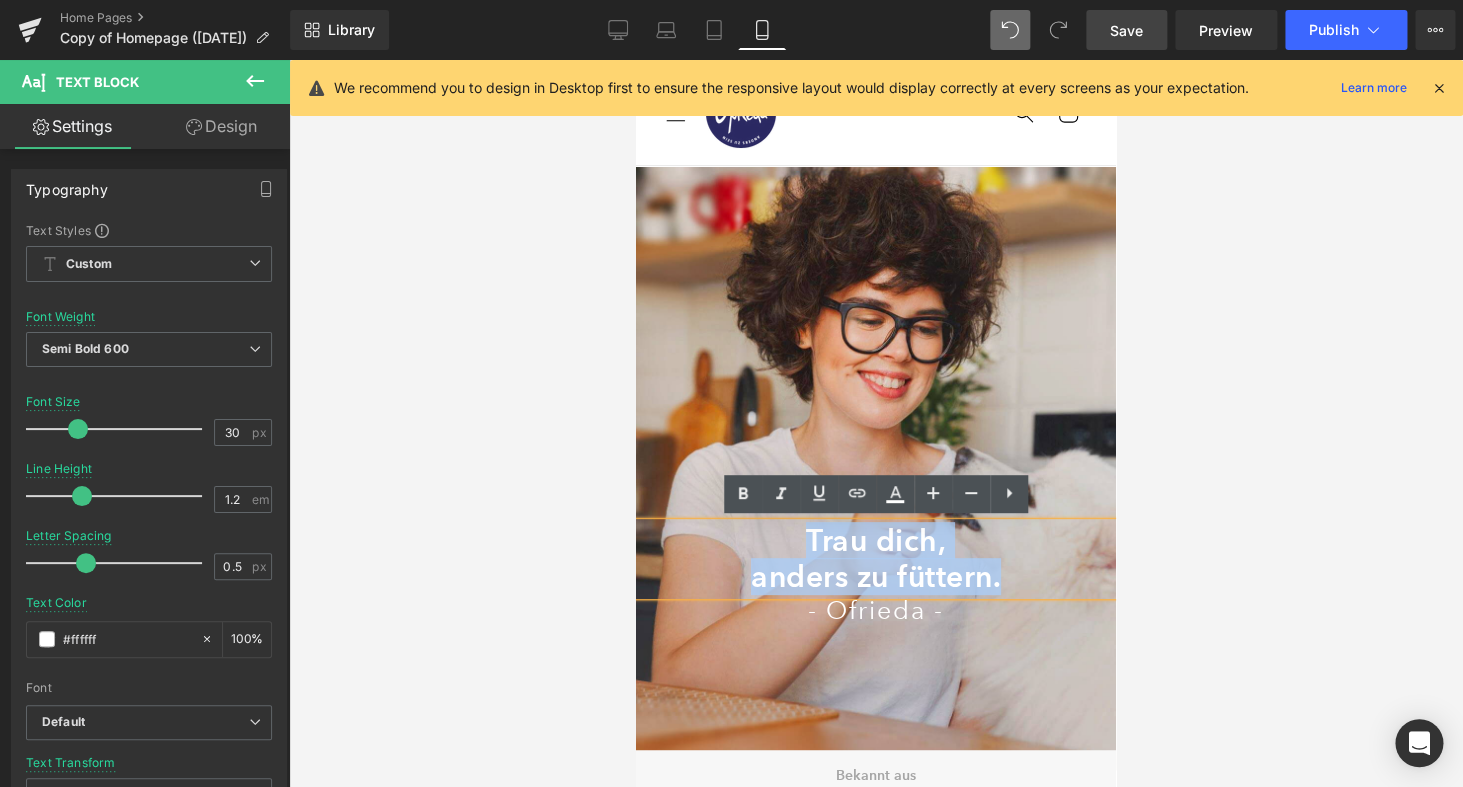 type 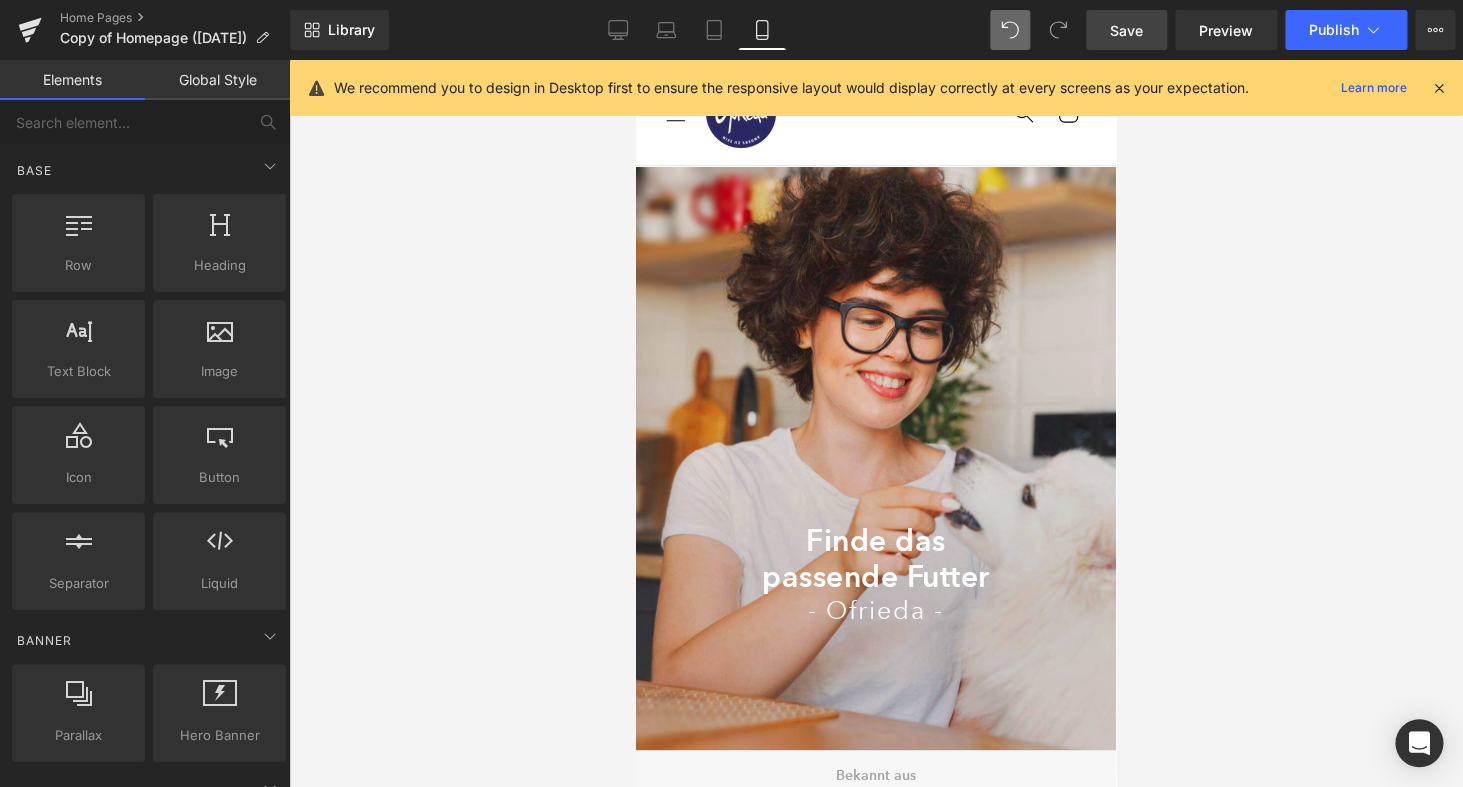click at bounding box center (876, 423) 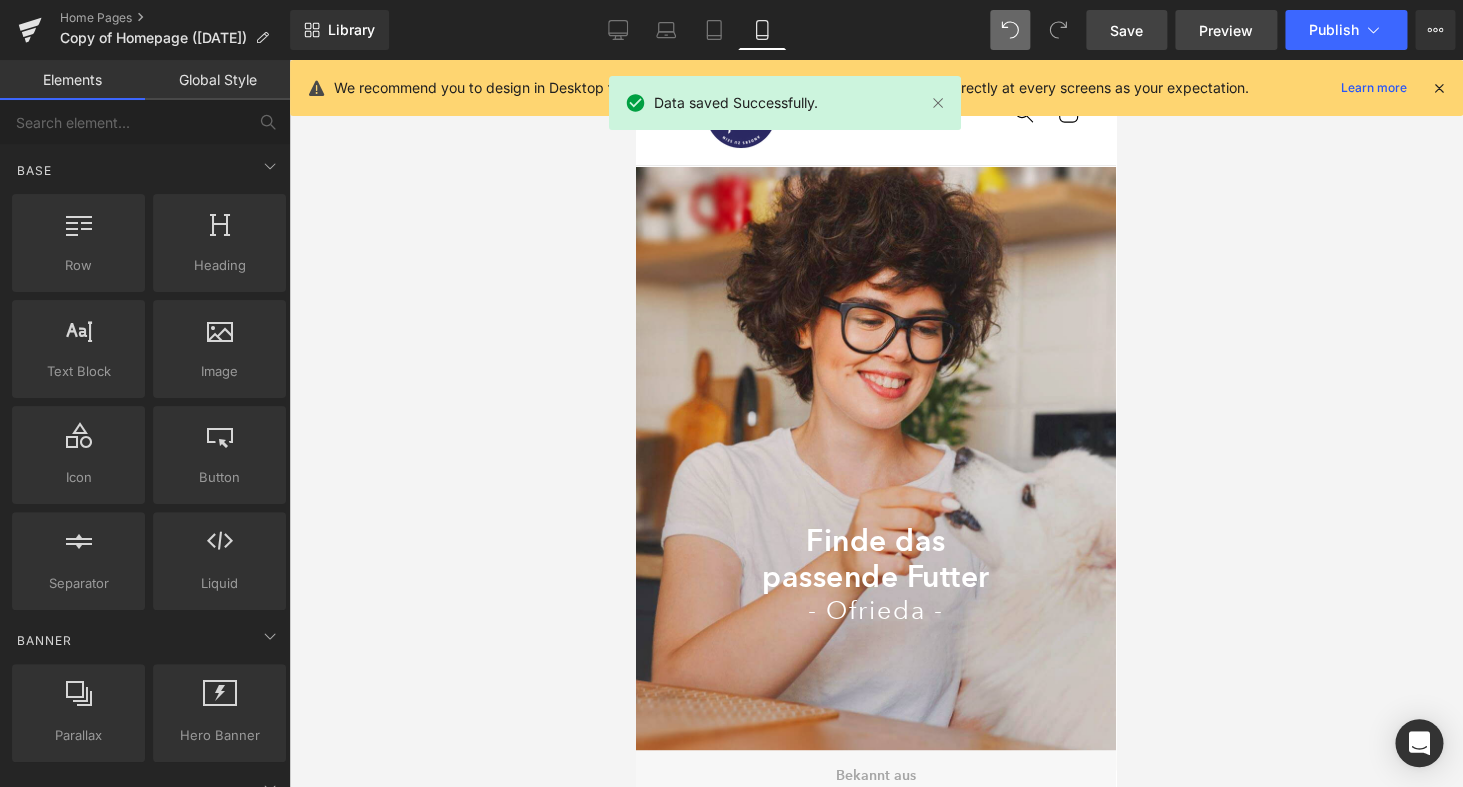 click on "Preview" at bounding box center [1226, 30] 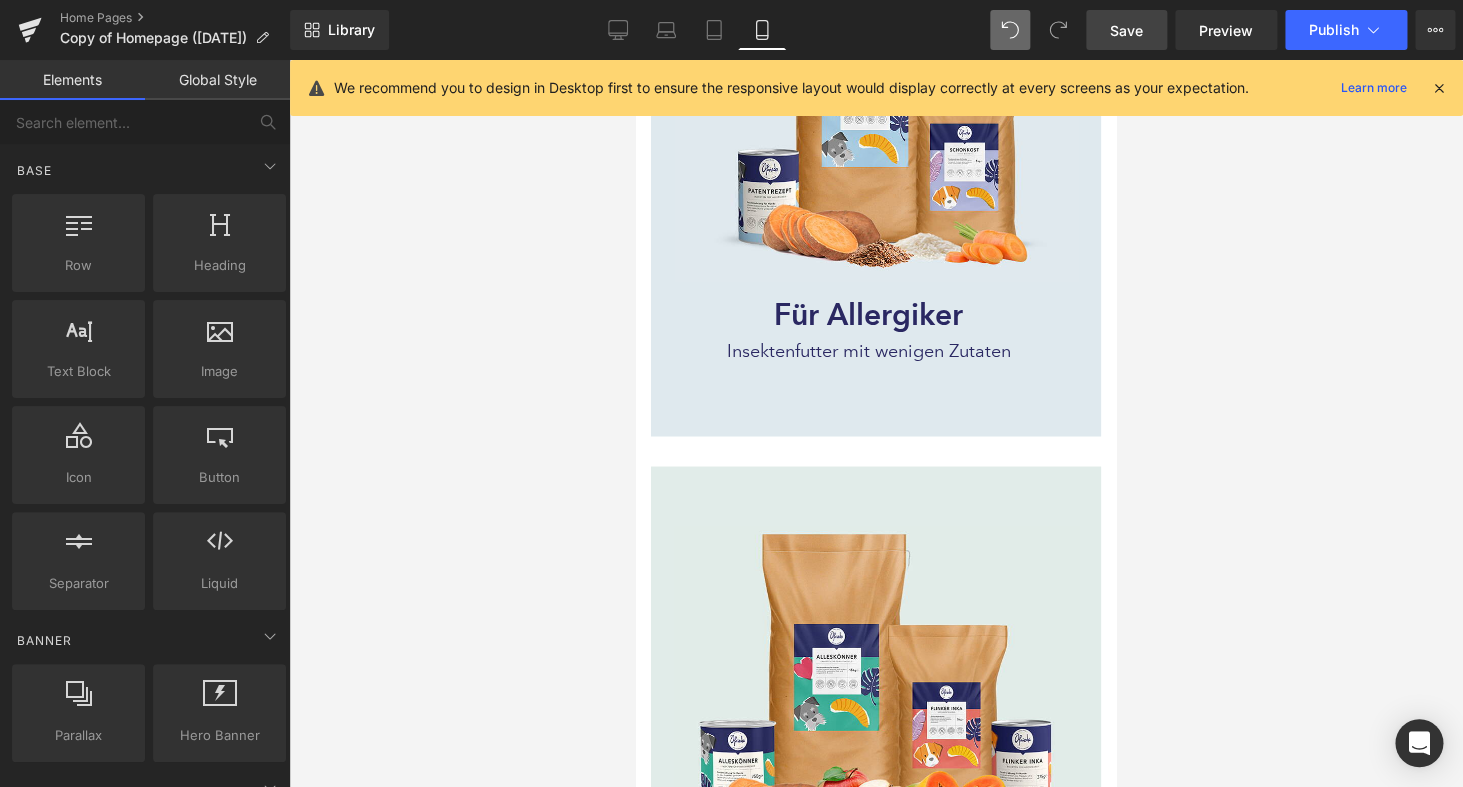scroll, scrollTop: 1143, scrollLeft: 0, axis: vertical 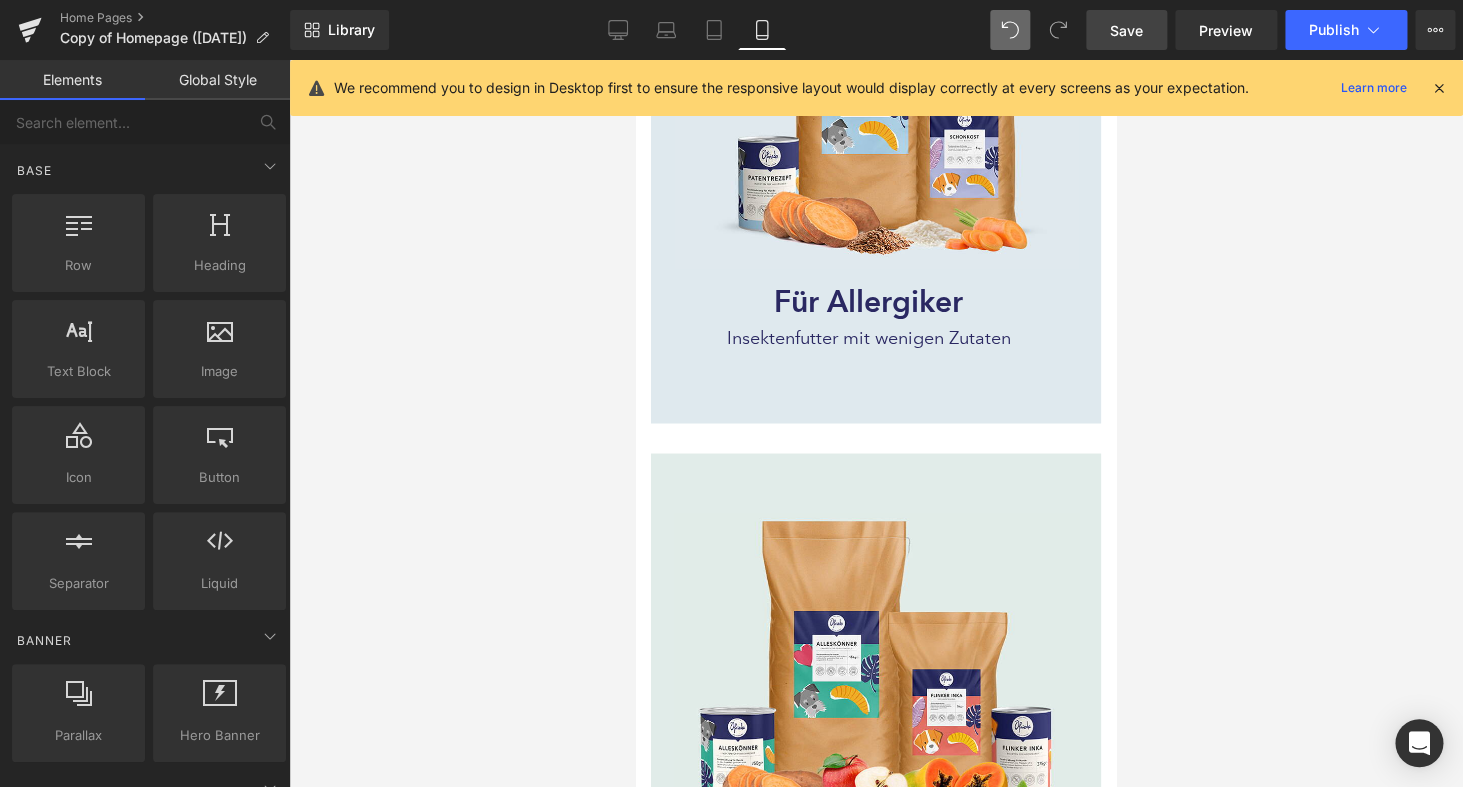 click on "Image         Für Allergiker Heading         Insektenfutter mit wenigen Zutaten Text Block         Insektenfutter mit wenigen Zutaten Text Block         Row   60px       Row   60px" at bounding box center (876, 154) 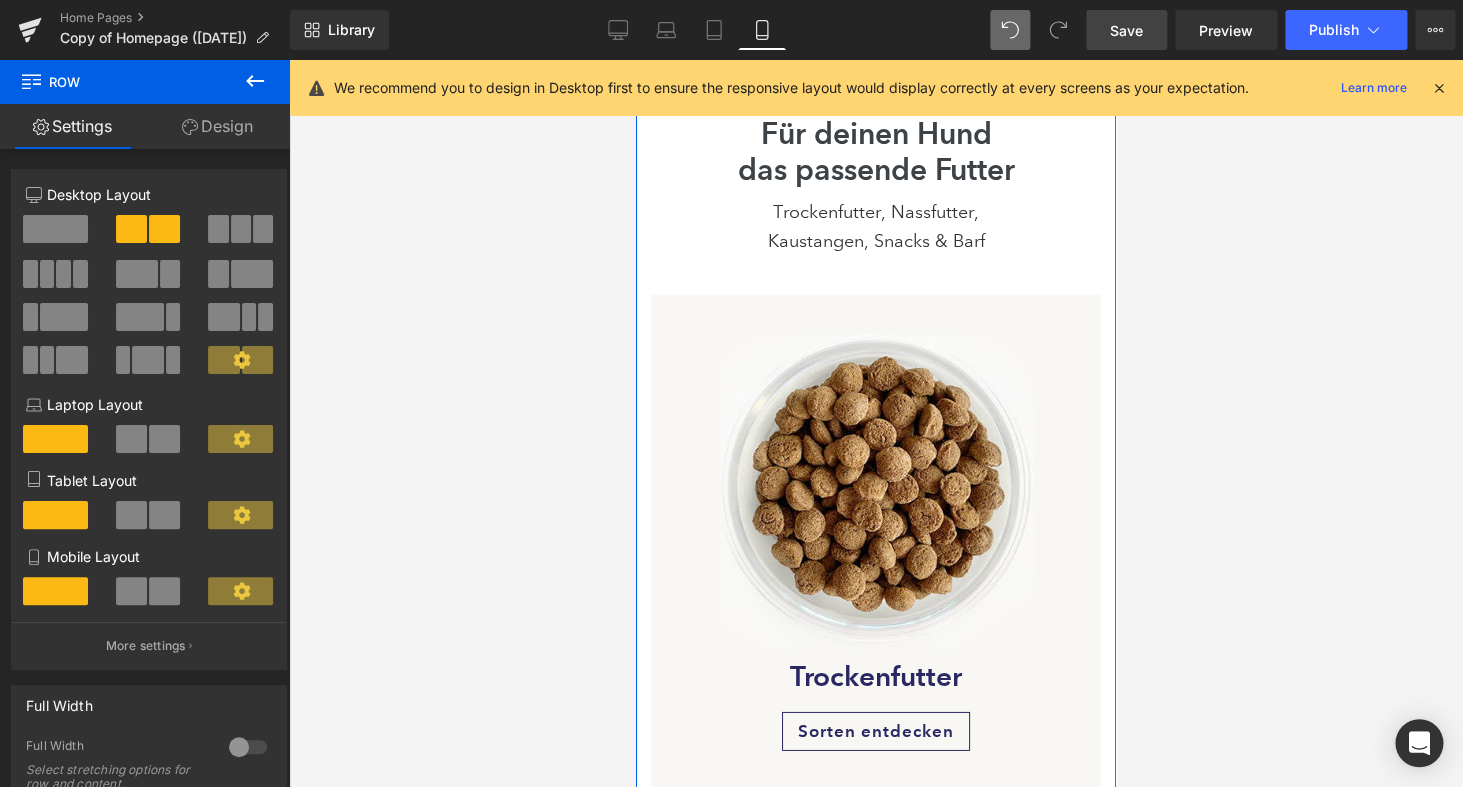 scroll, scrollTop: 2144, scrollLeft: 0, axis: vertical 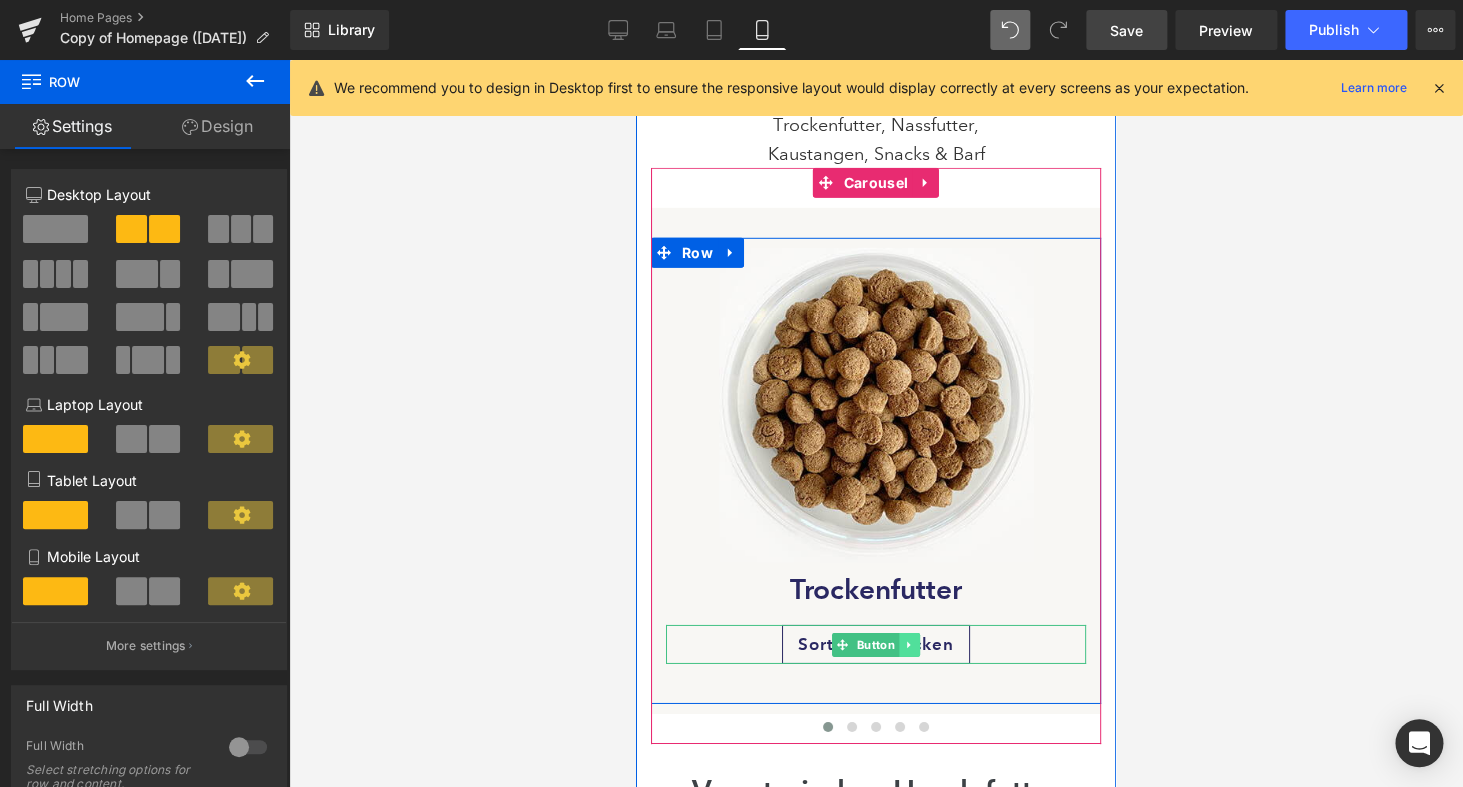 click 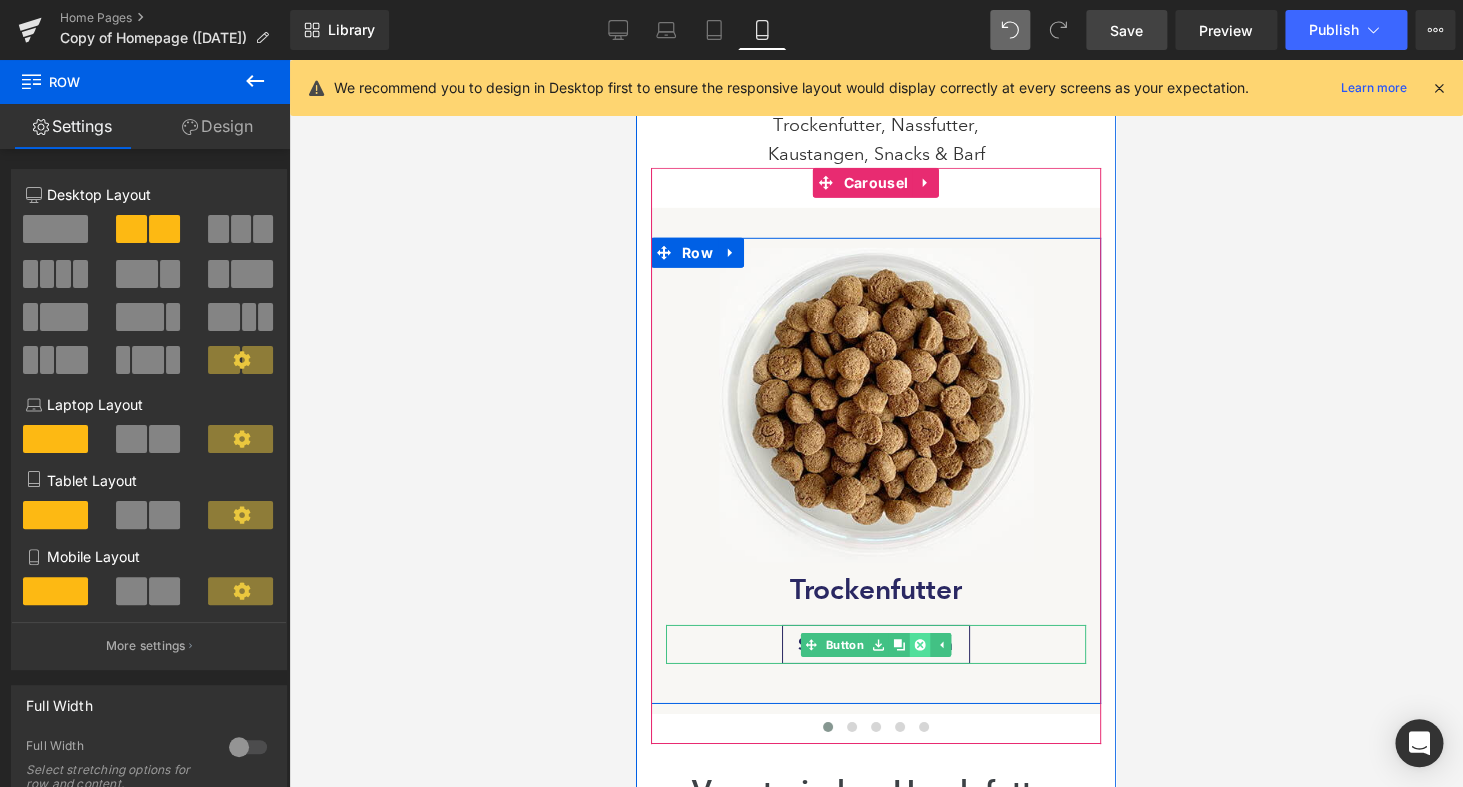 click 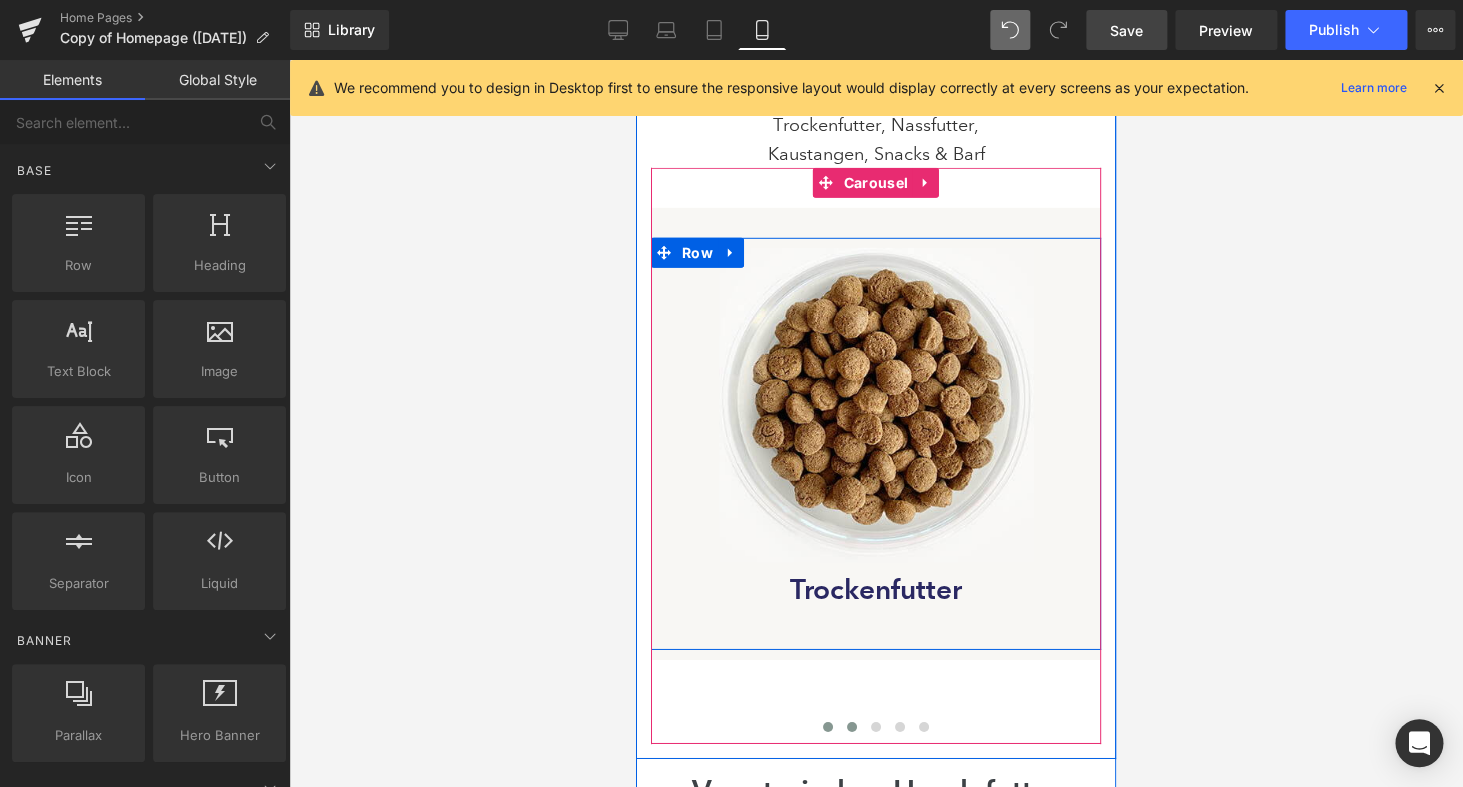 click at bounding box center [852, 727] 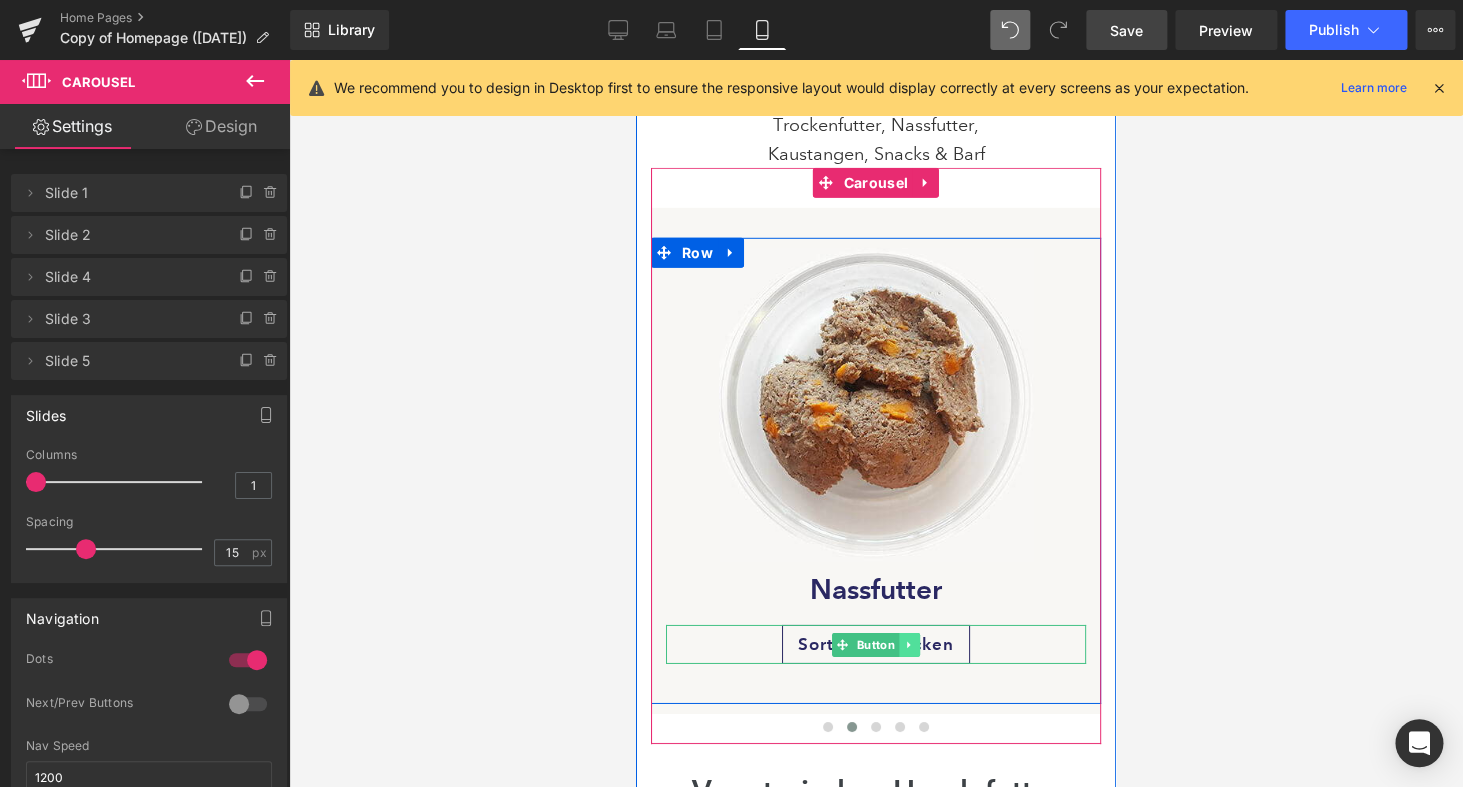 click at bounding box center (909, 645) 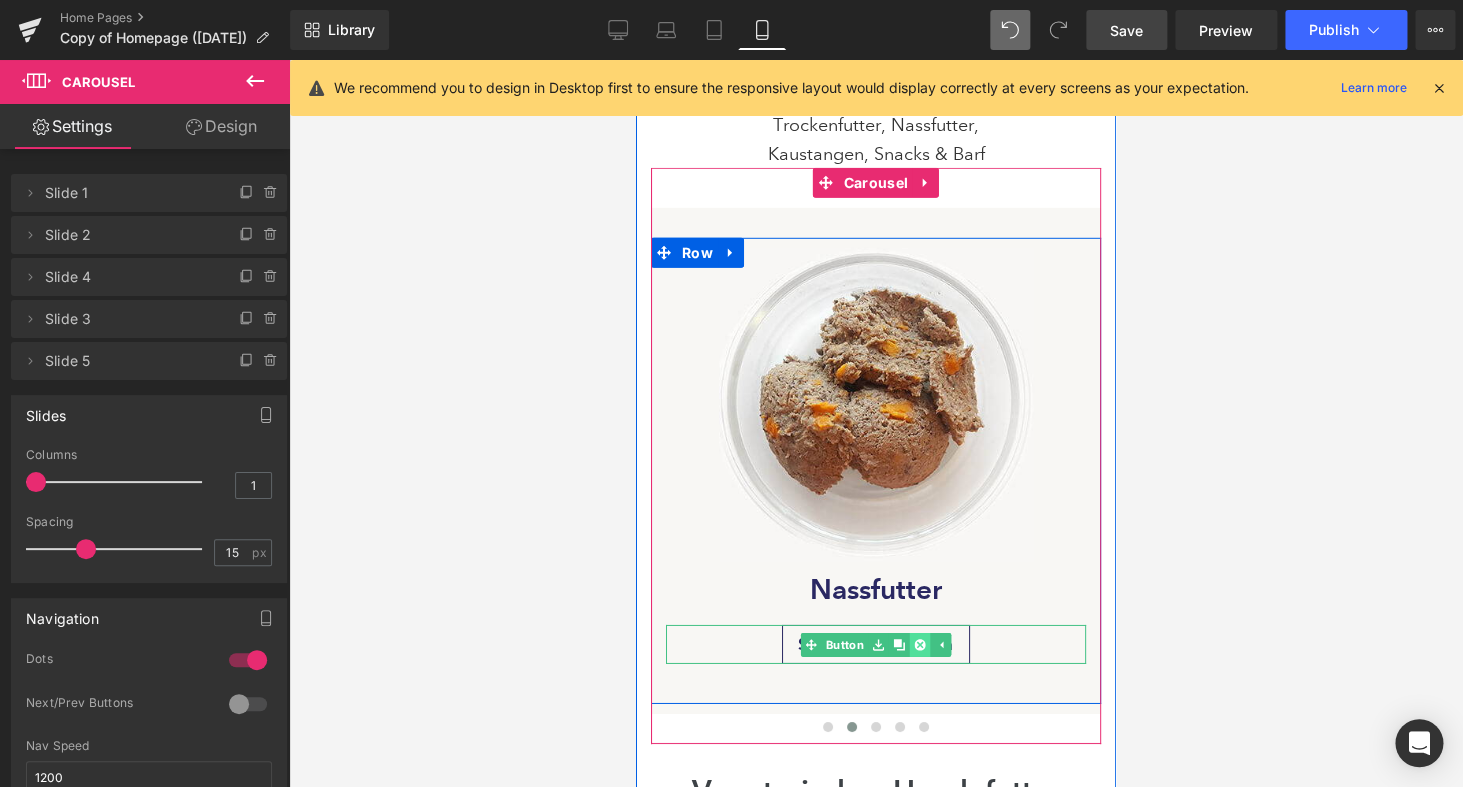 click 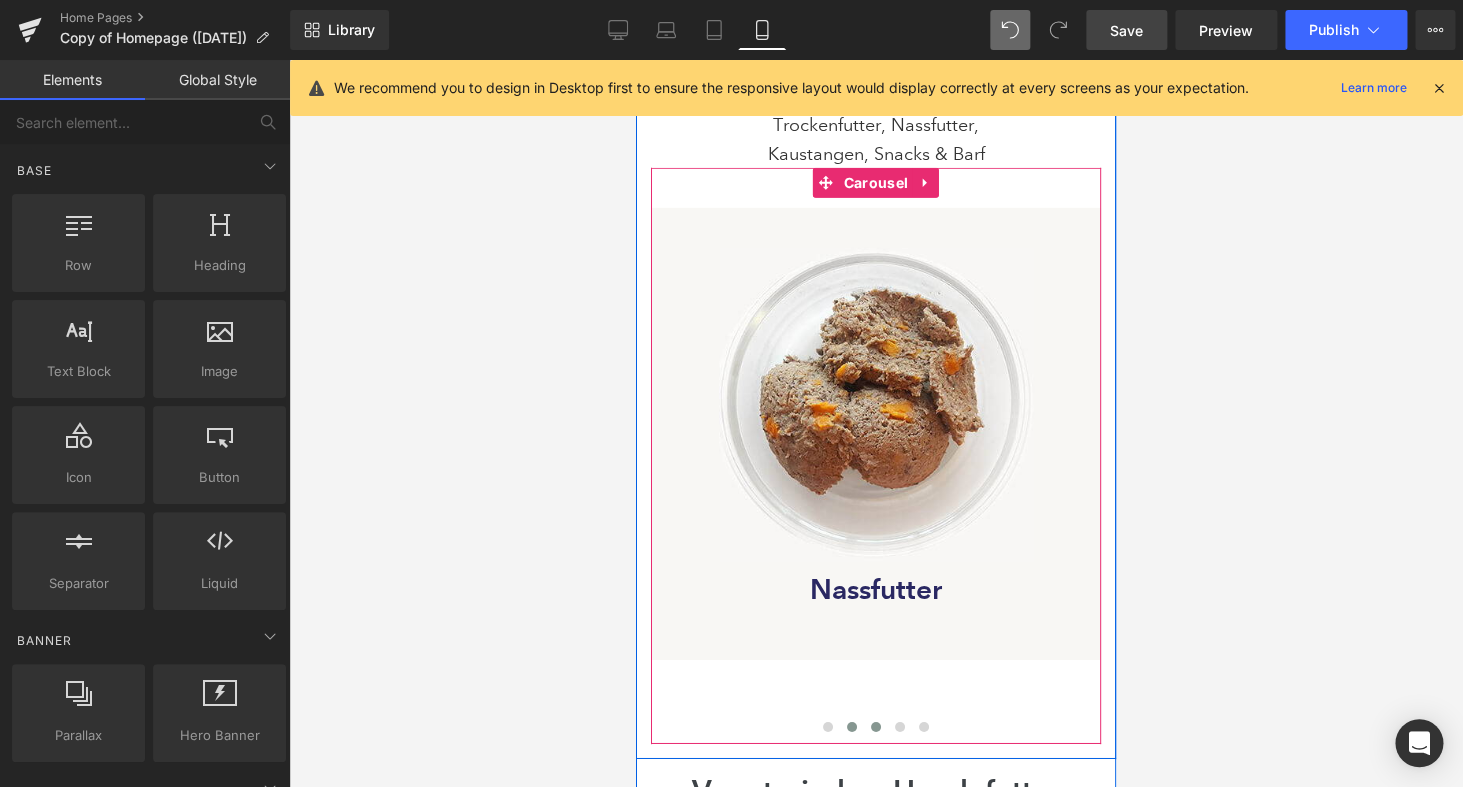 click at bounding box center [876, 727] 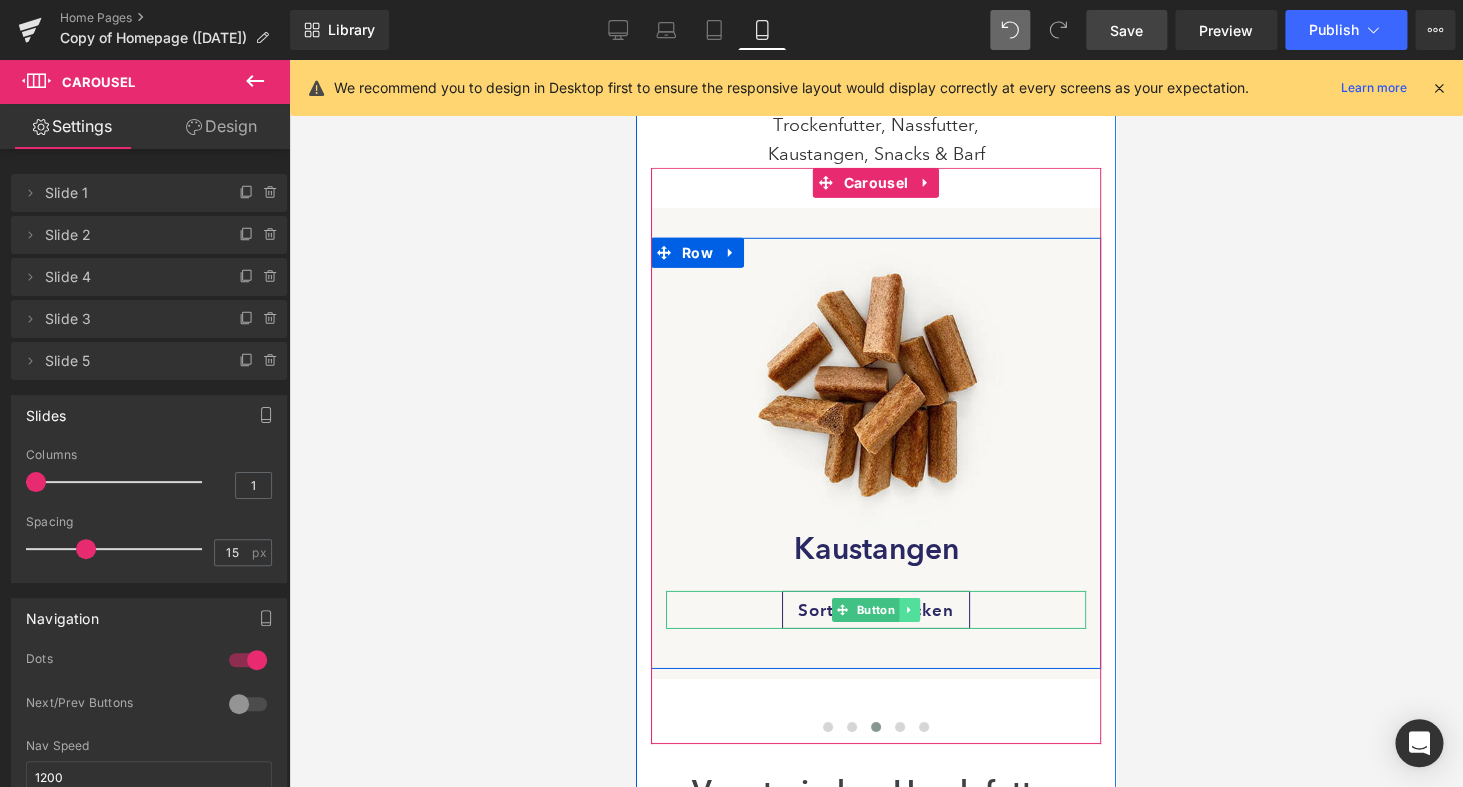 click 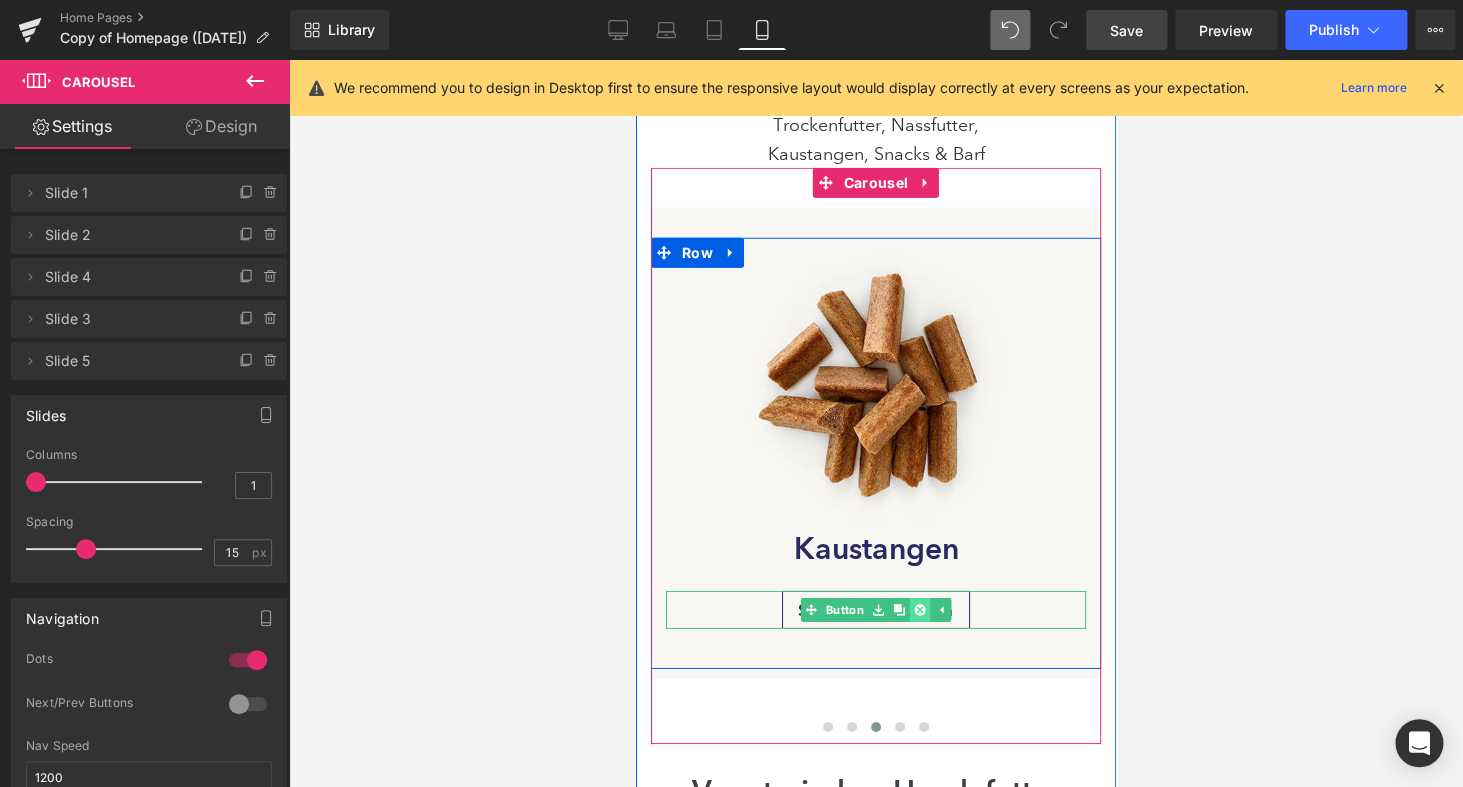 click 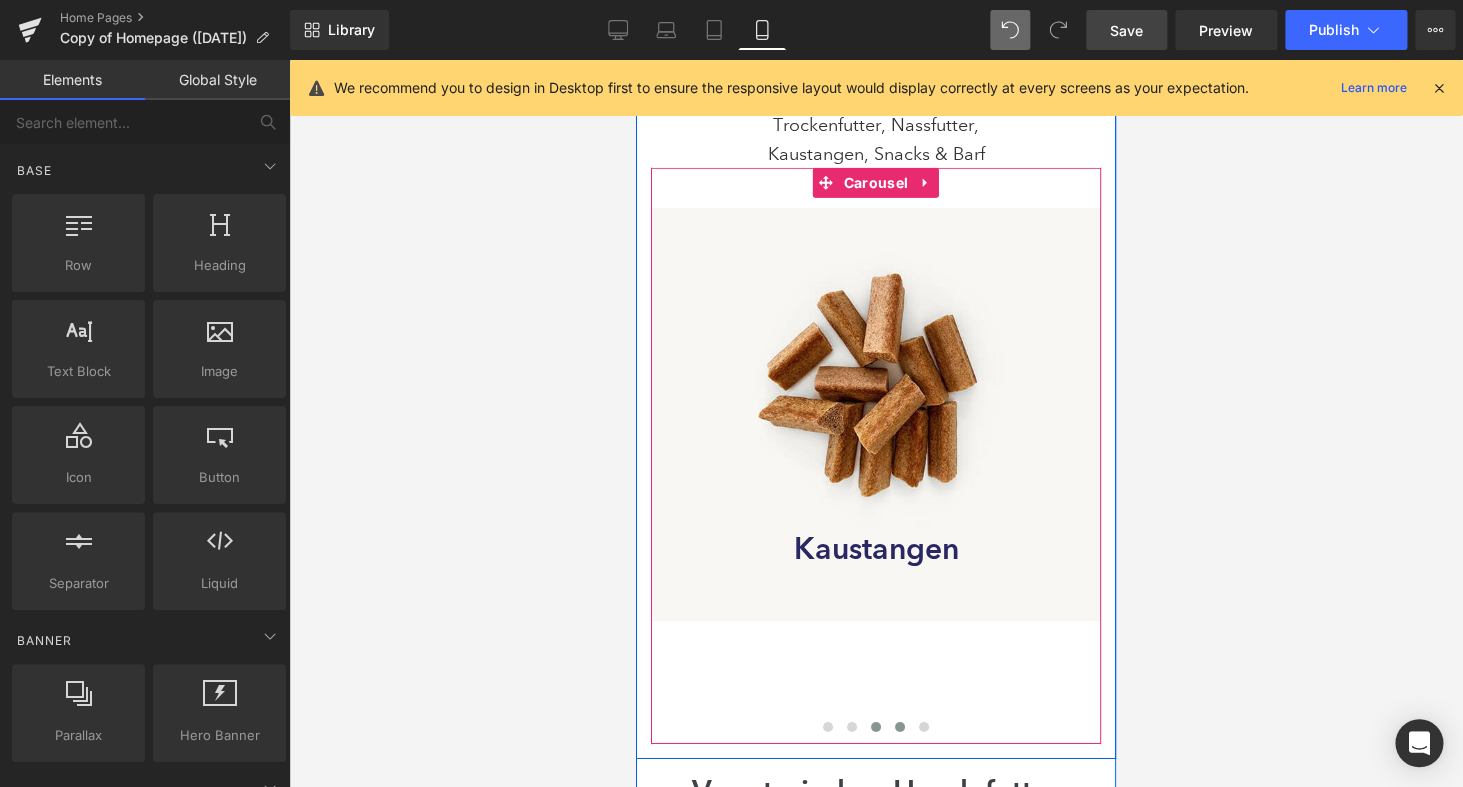 click at bounding box center [900, 727] 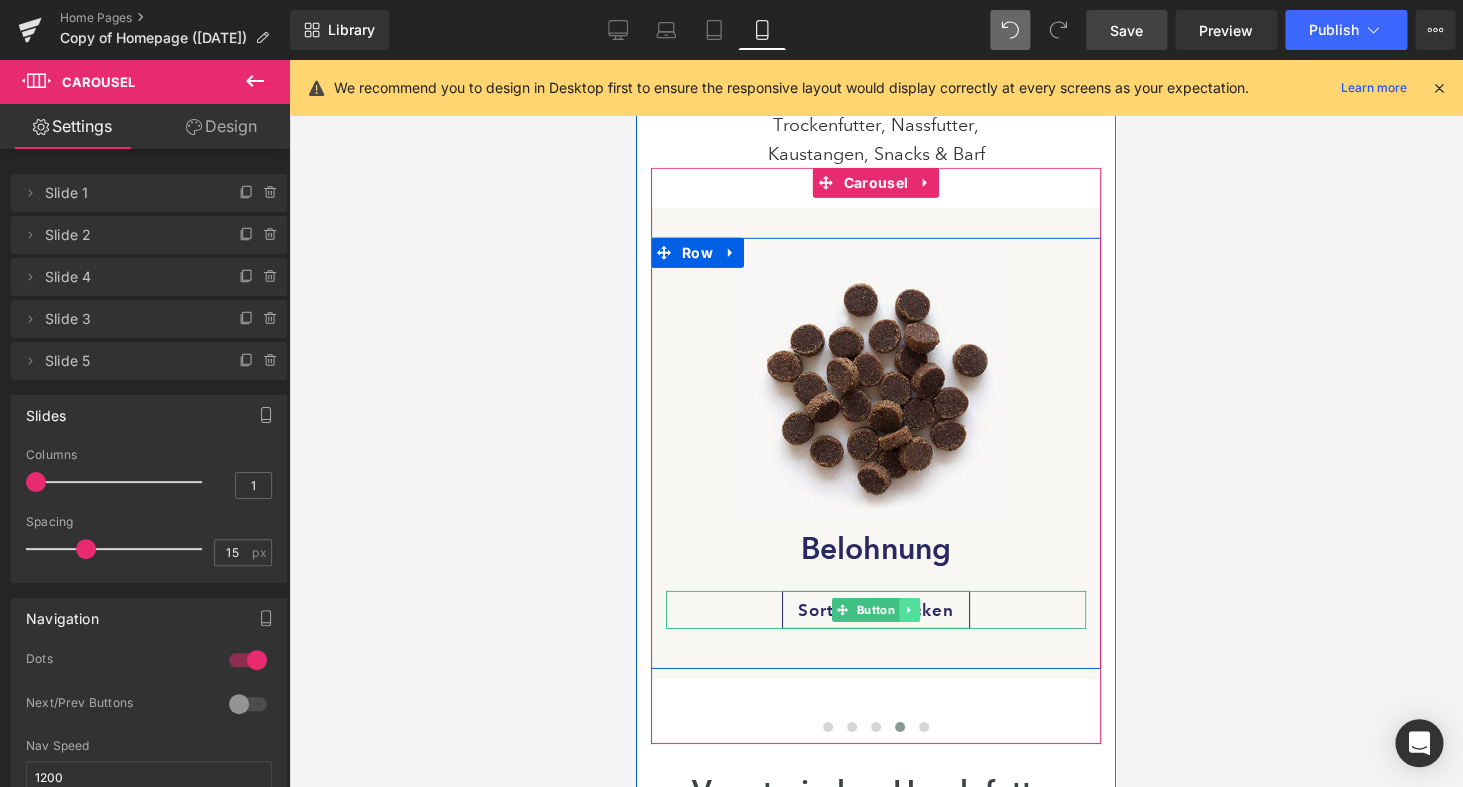 click at bounding box center (909, 610) 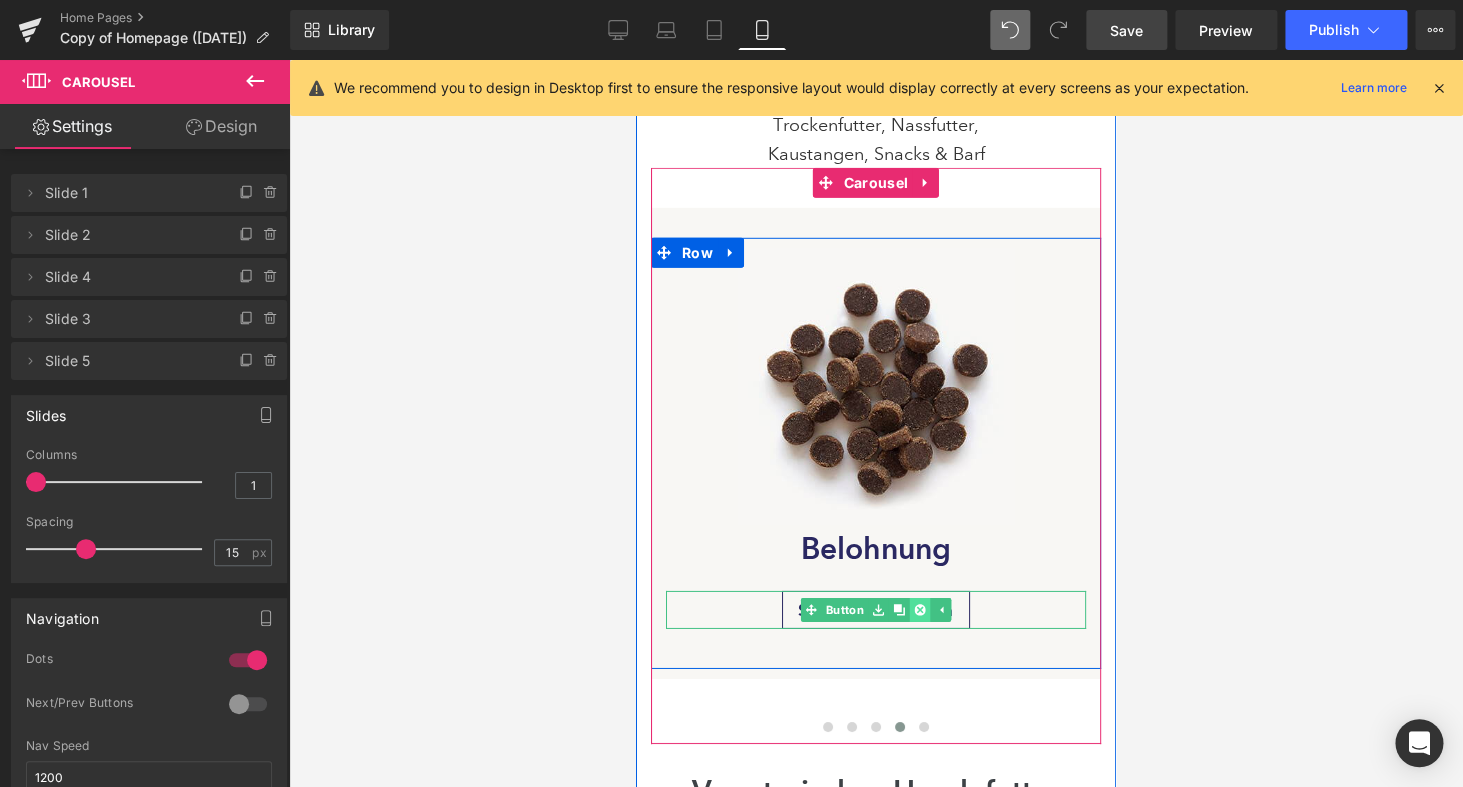 click 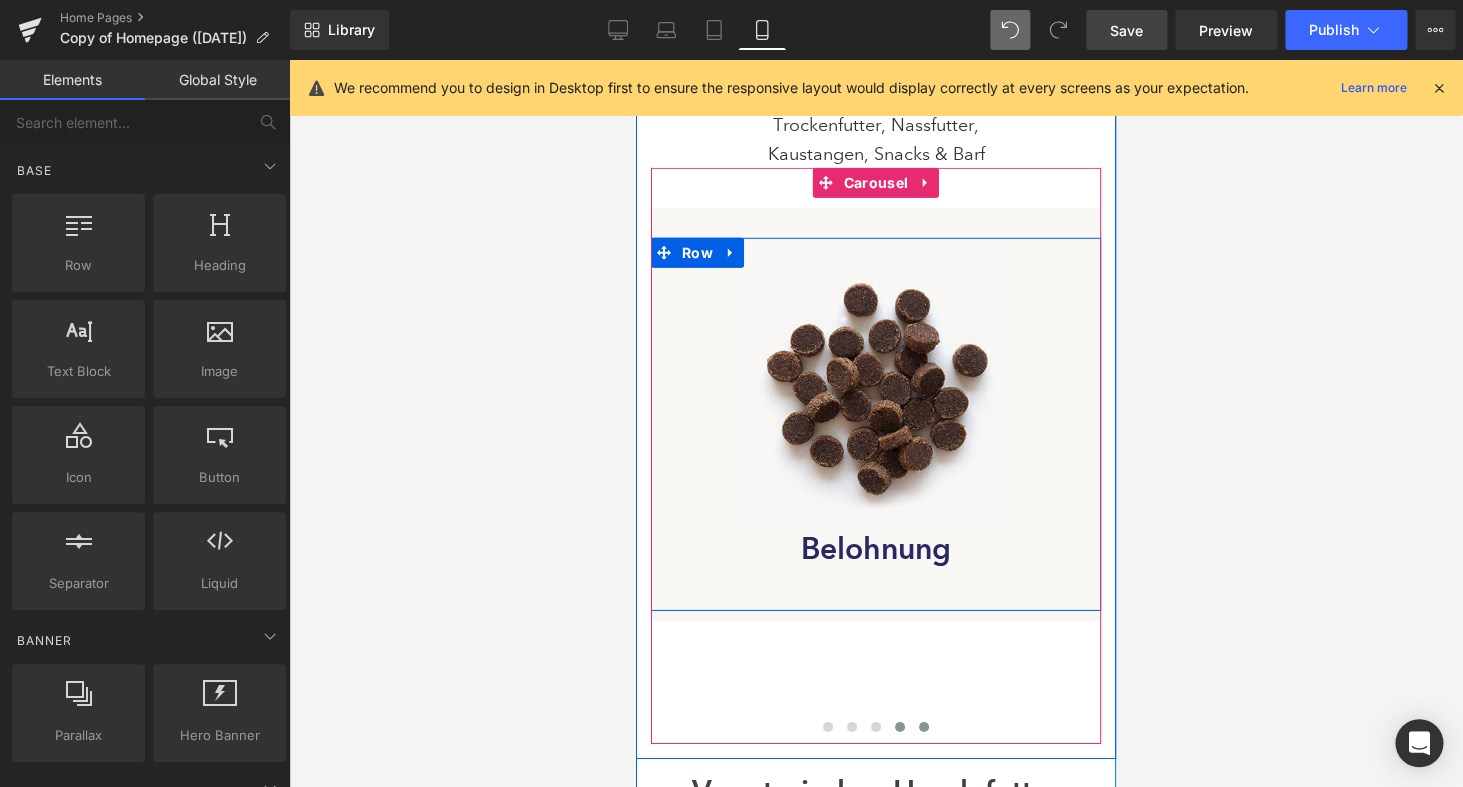 click at bounding box center [924, 727] 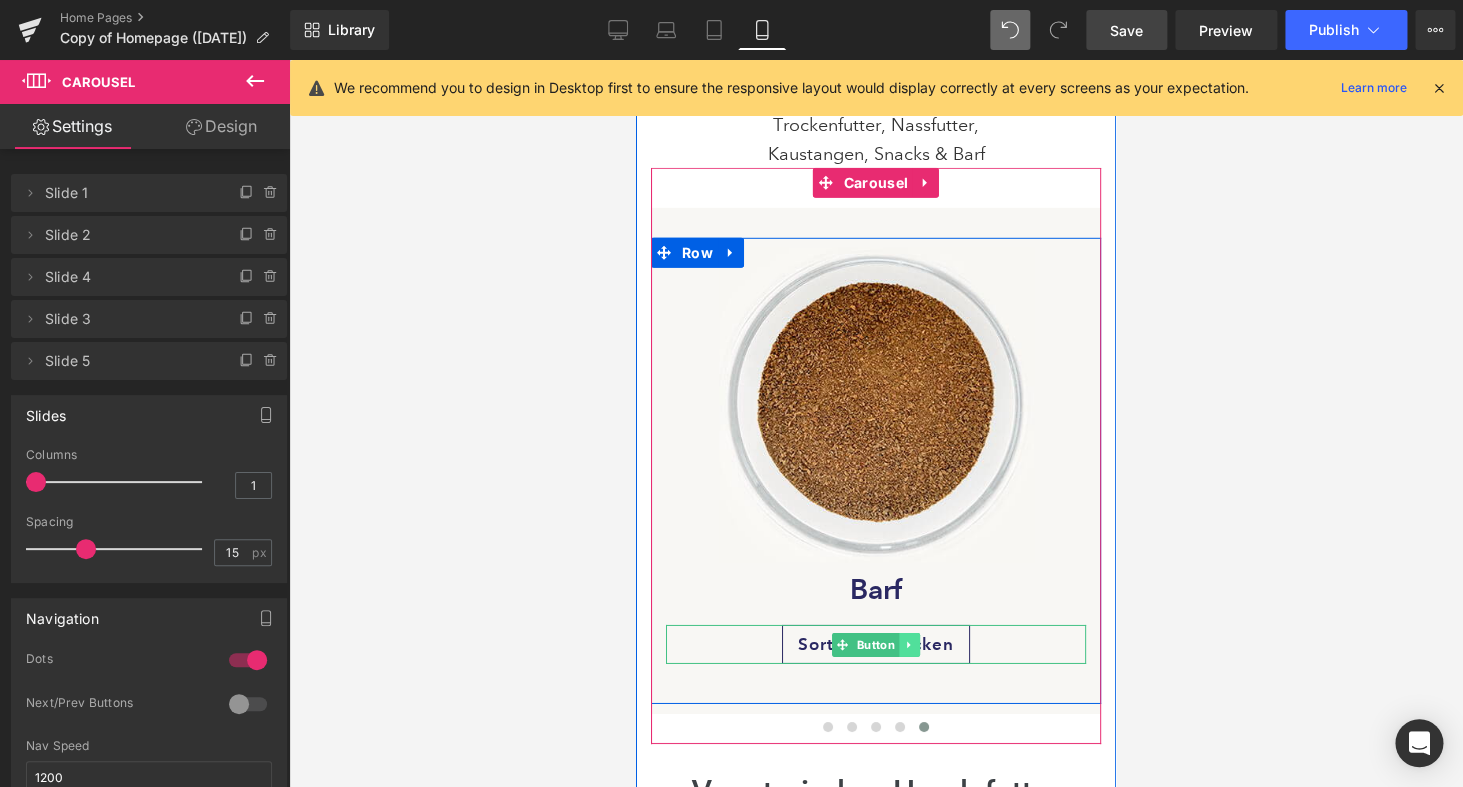 click 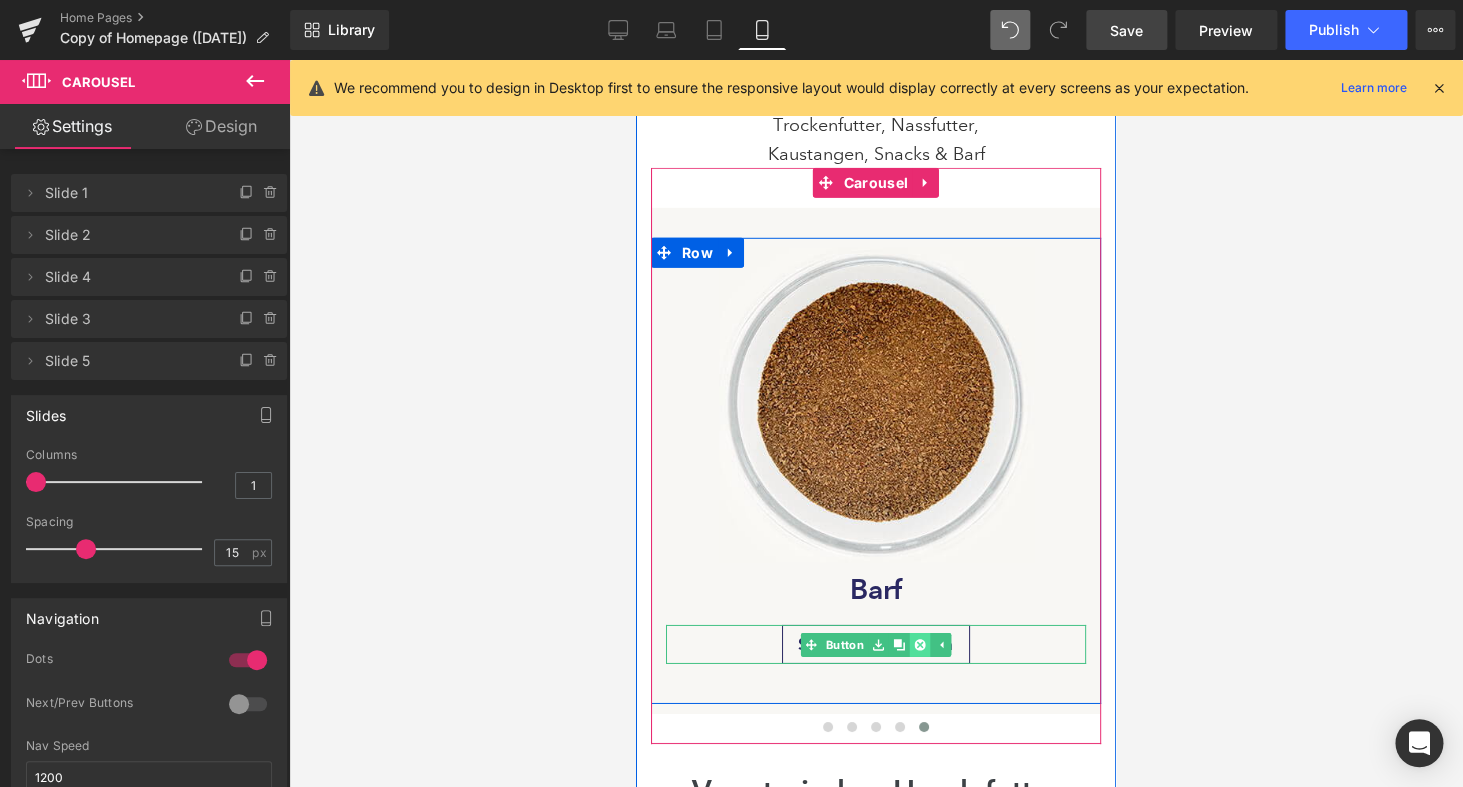 click 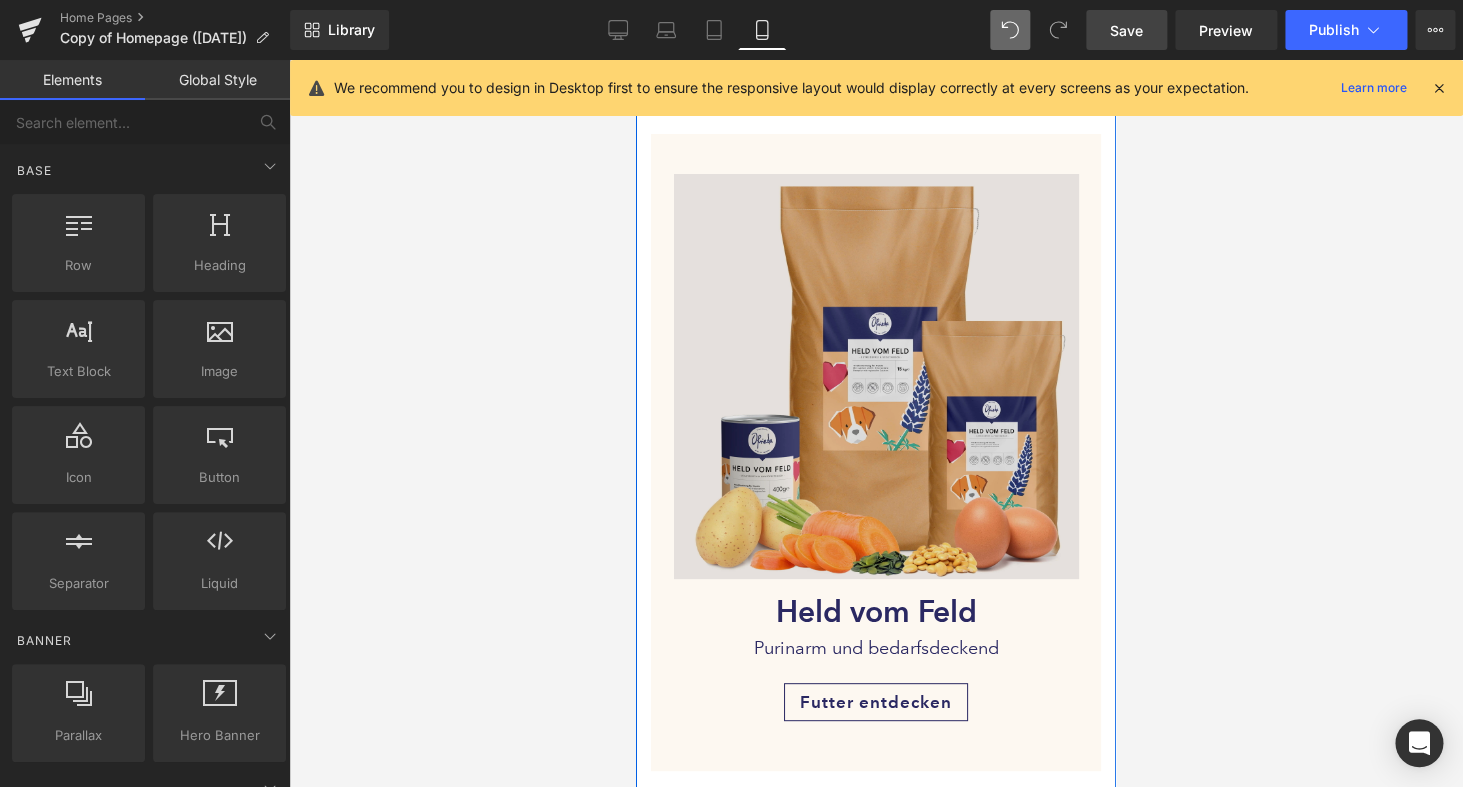 scroll, scrollTop: 2846, scrollLeft: 0, axis: vertical 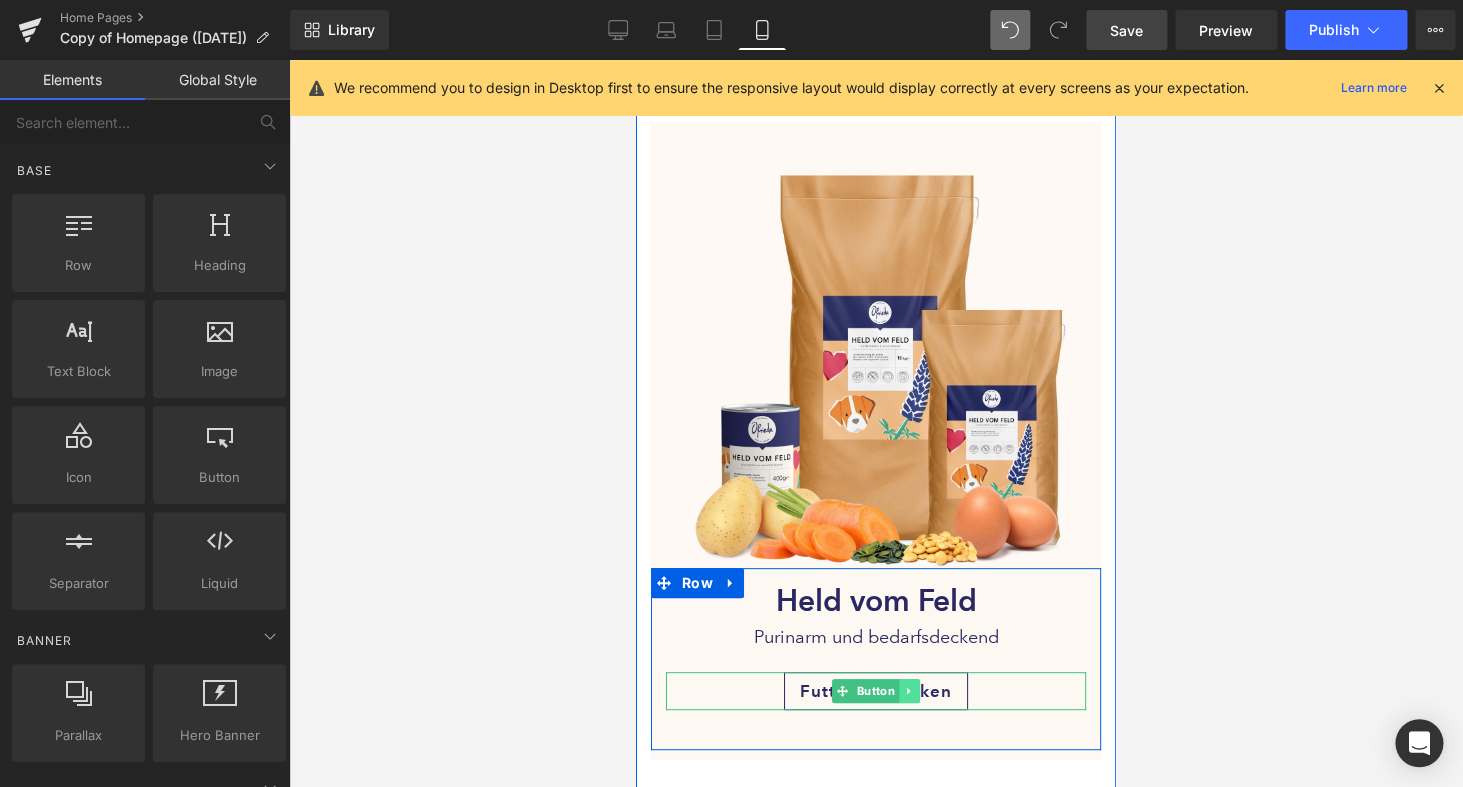 click at bounding box center (909, 691) 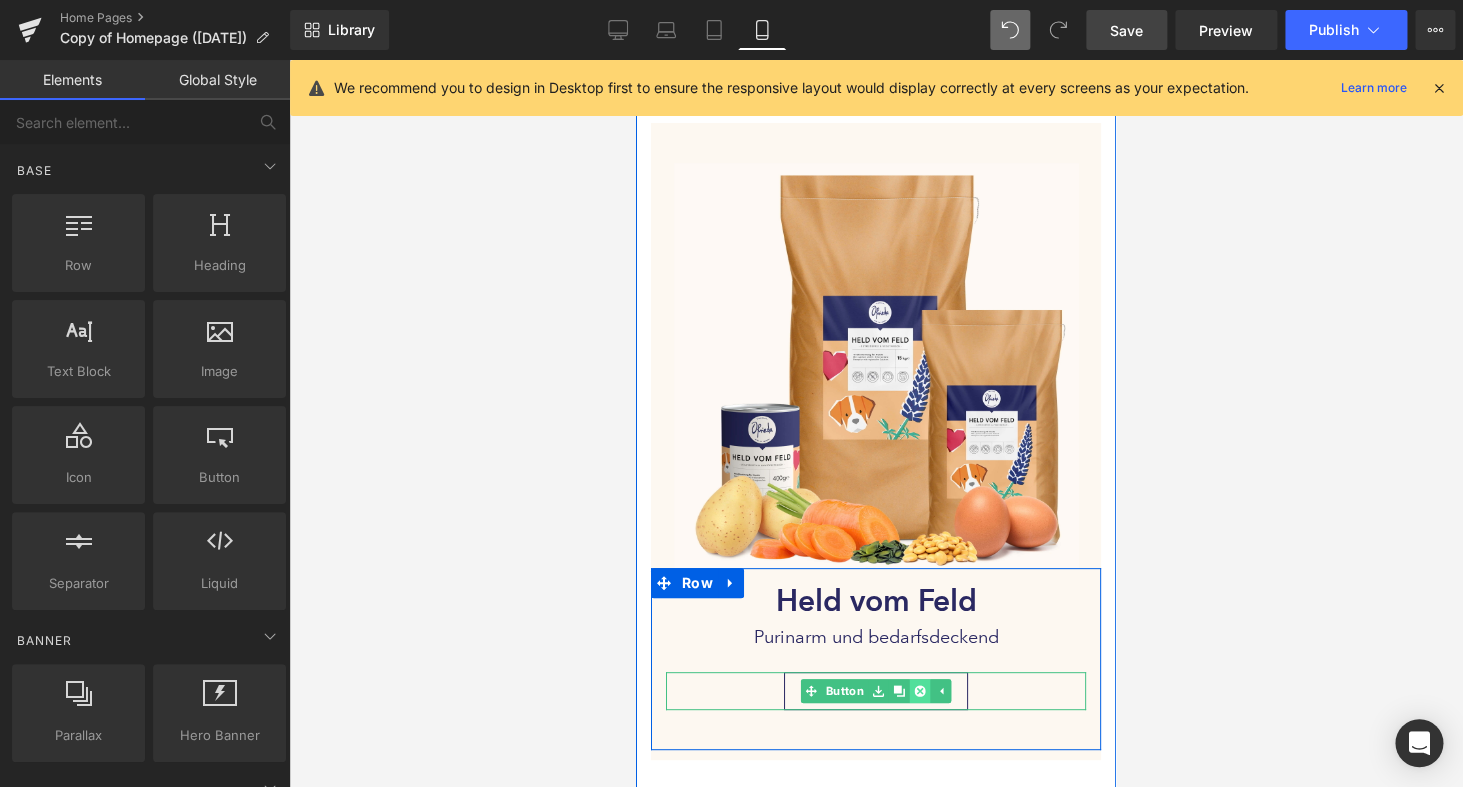 click at bounding box center (920, 691) 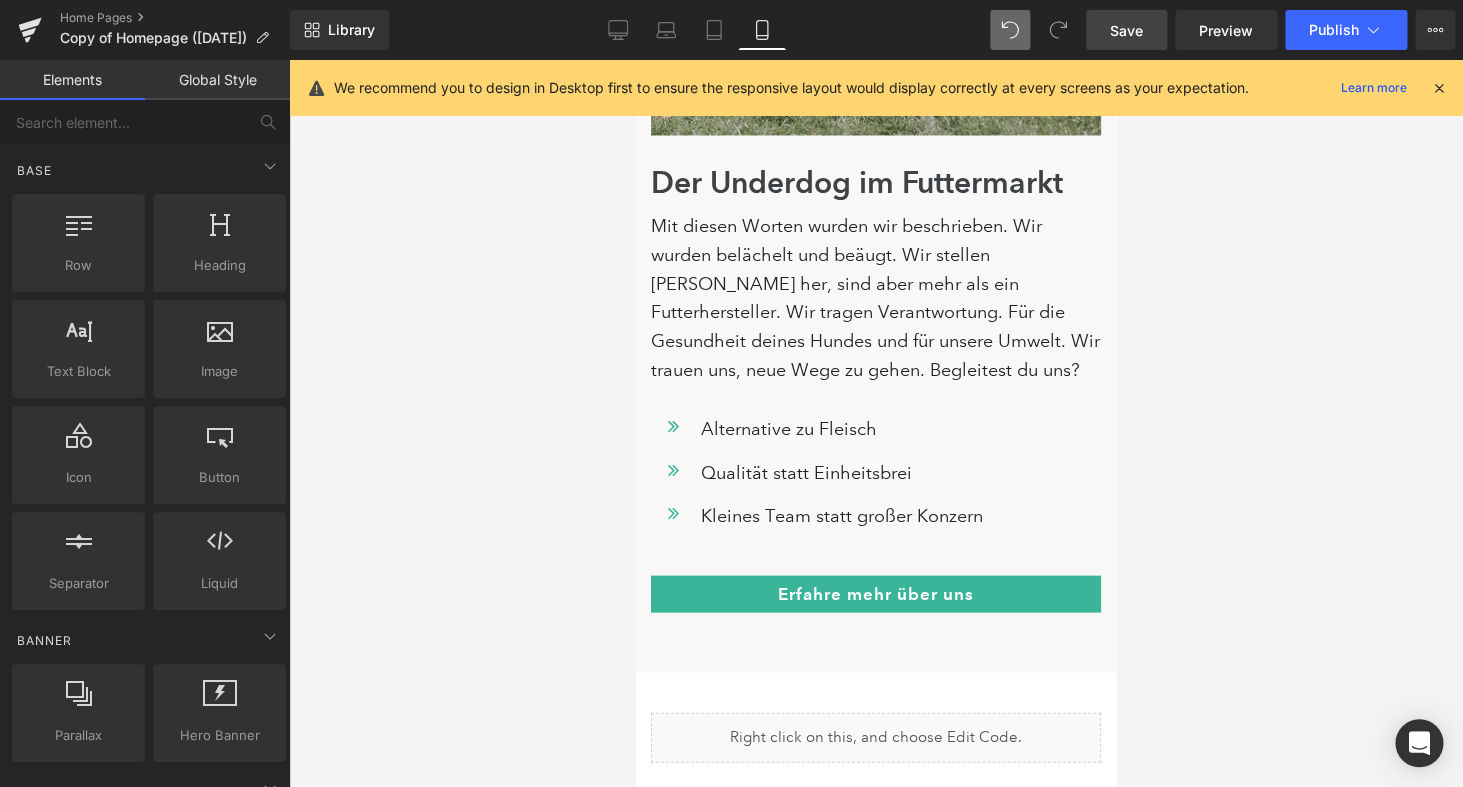 scroll, scrollTop: 4243, scrollLeft: 0, axis: vertical 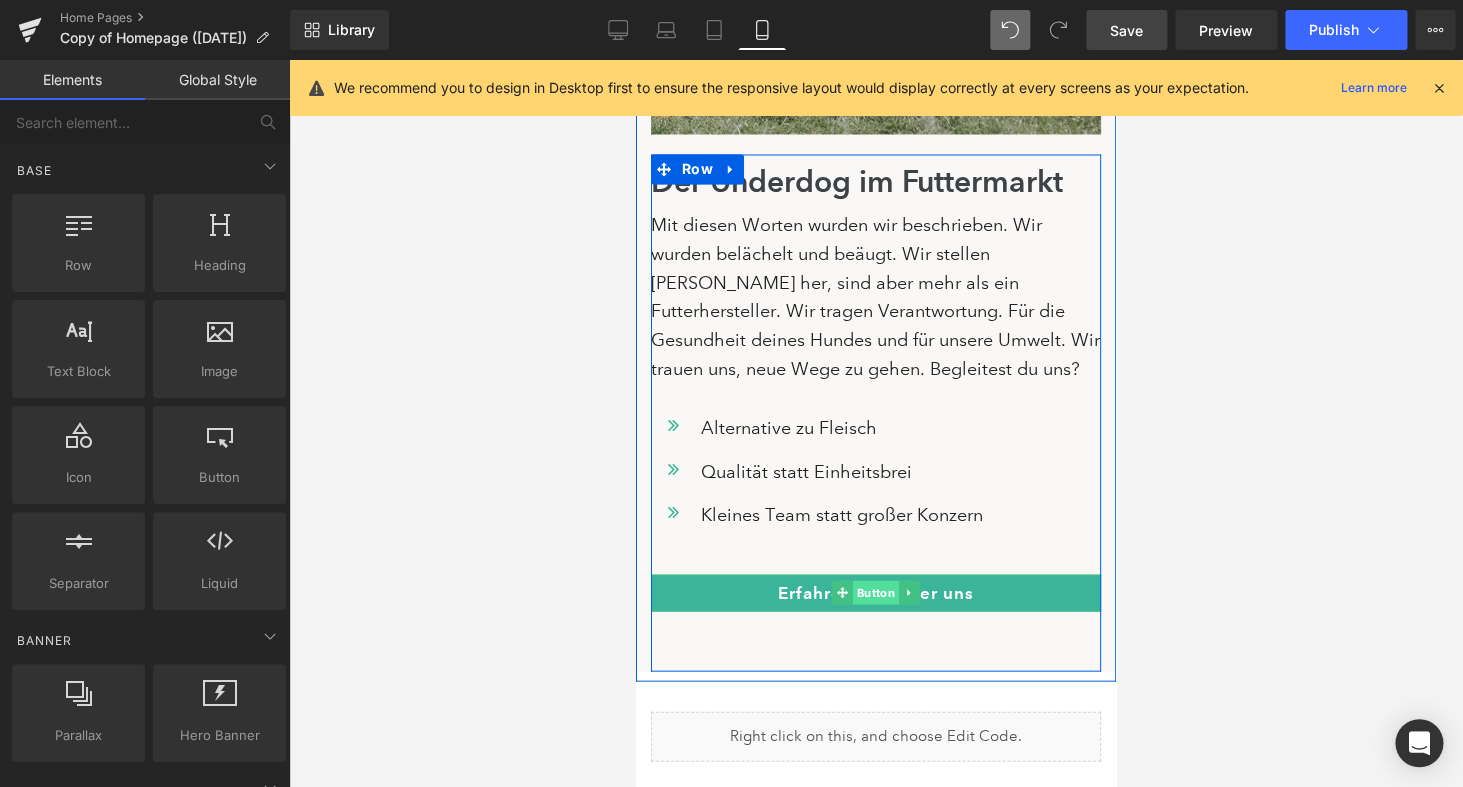 click on "Button" at bounding box center (876, 592) 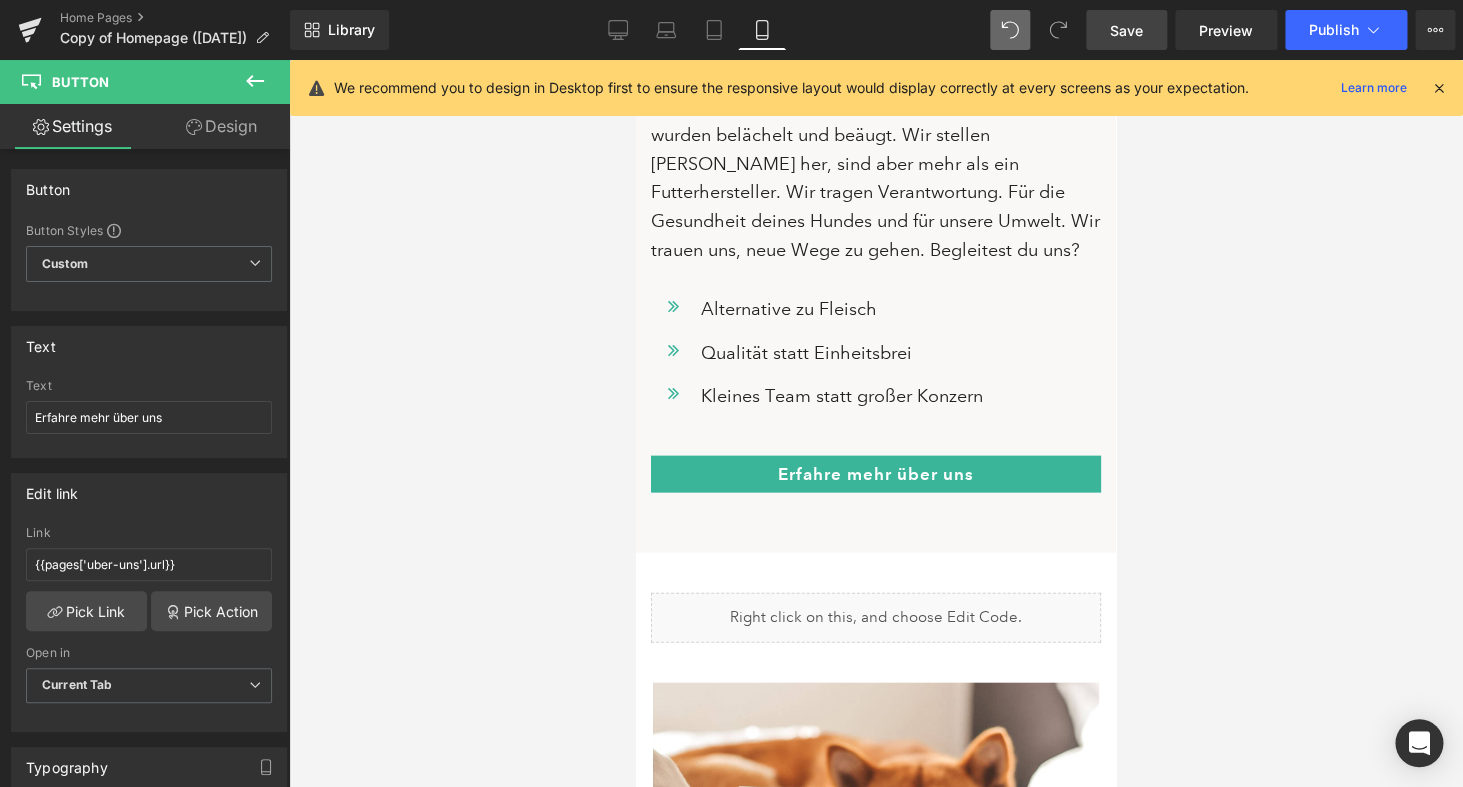scroll, scrollTop: 4316, scrollLeft: 0, axis: vertical 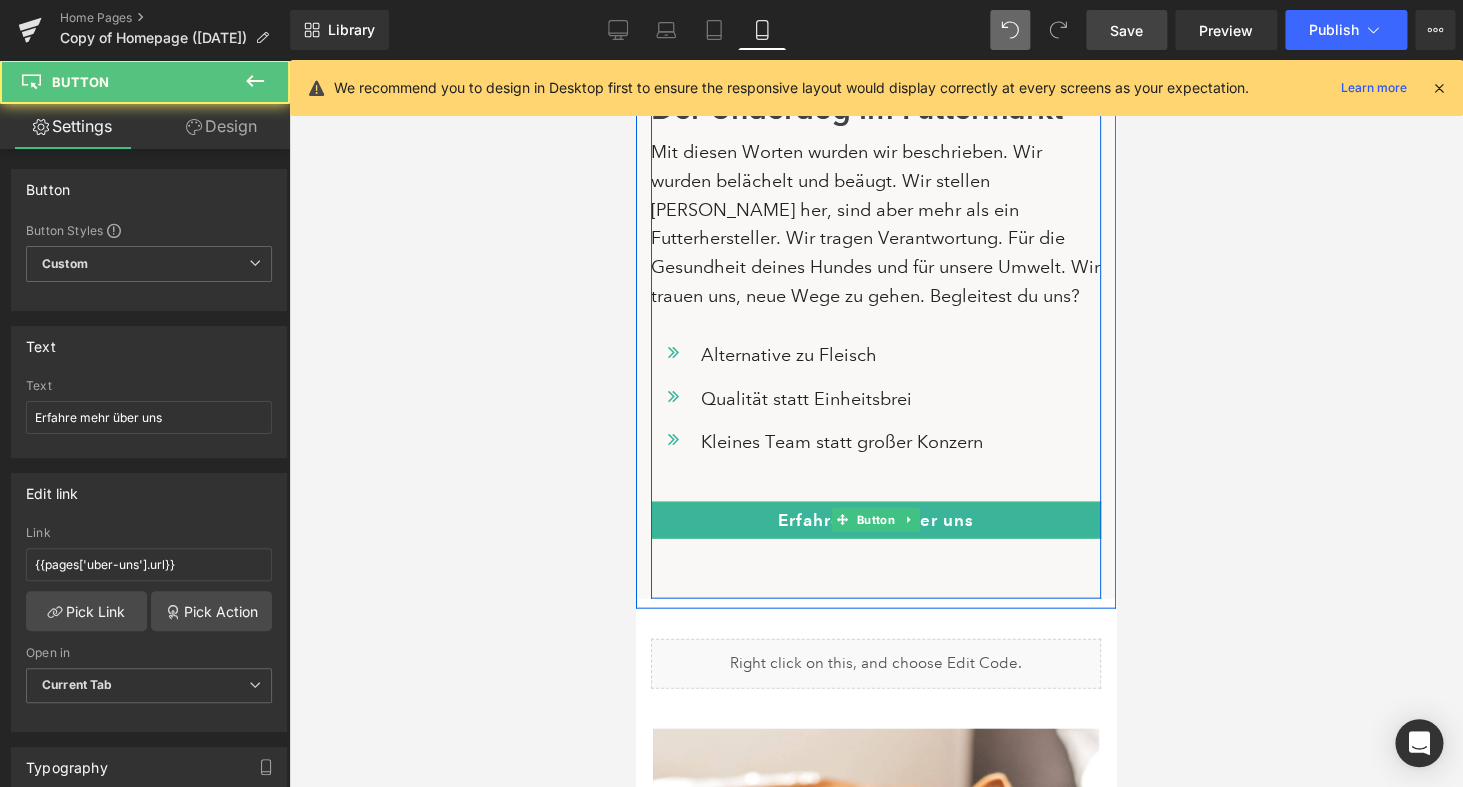 click on "Erfahre mehr über uns" at bounding box center (876, 519) 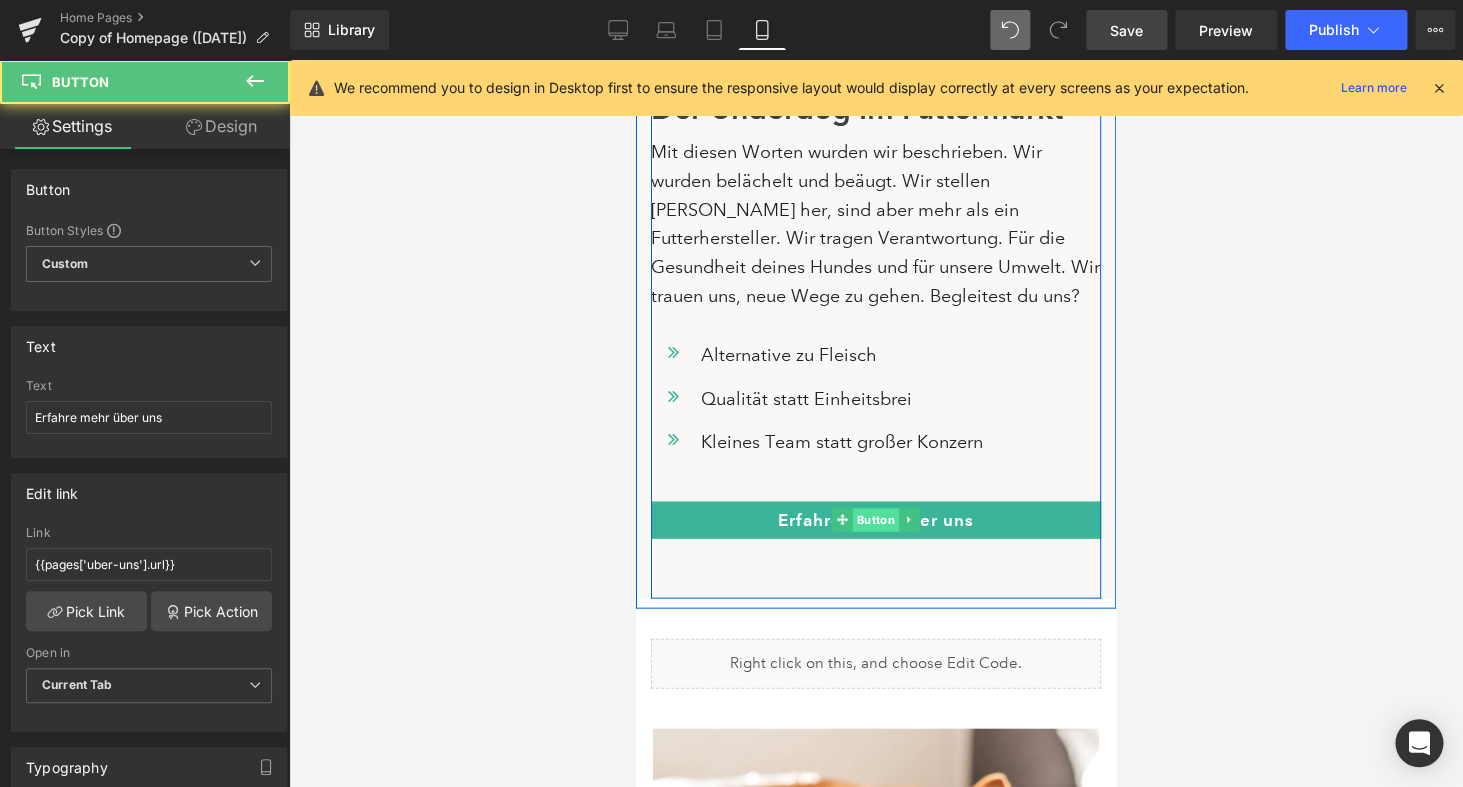 click on "Button" at bounding box center (876, 520) 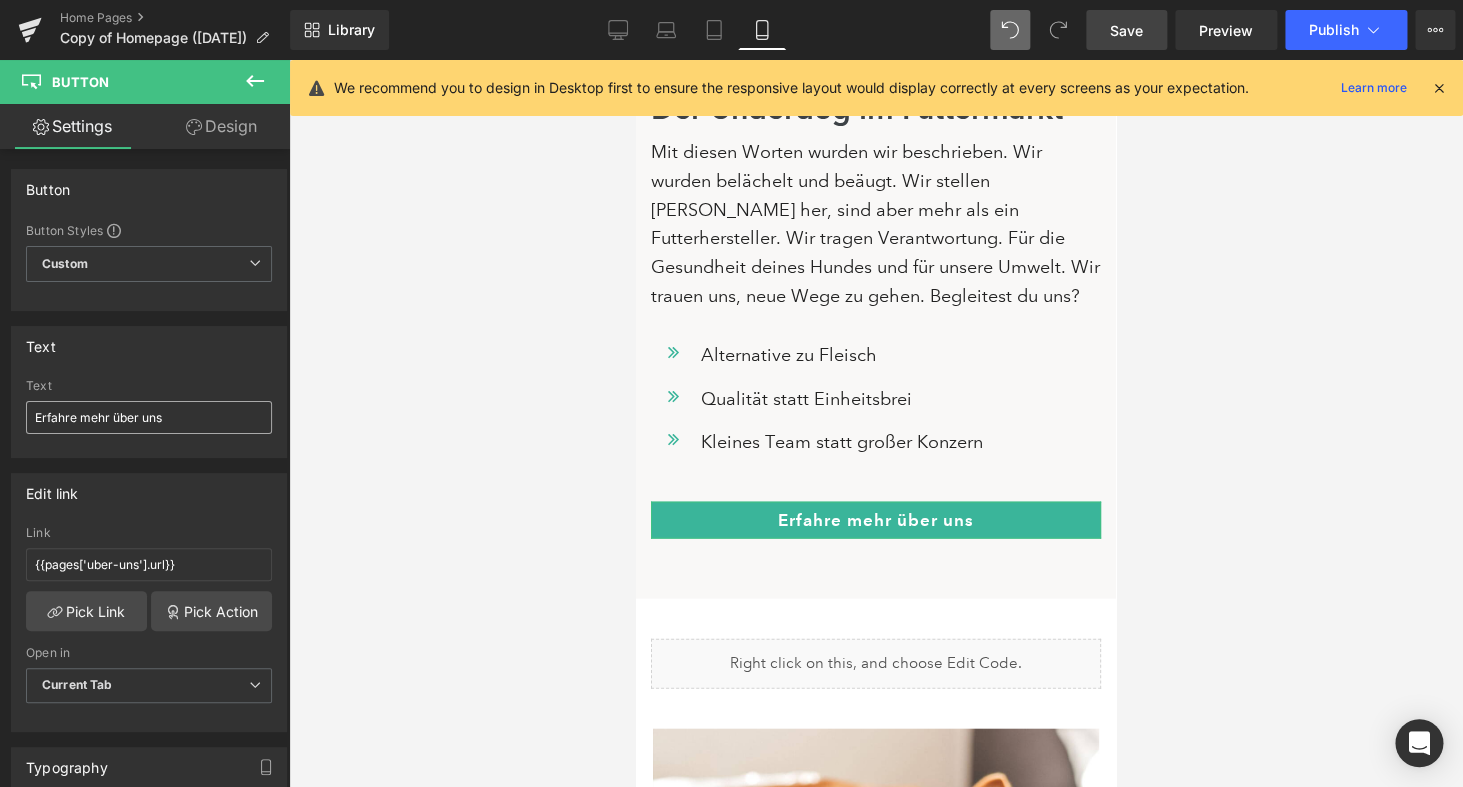 drag, startPoint x: 116, startPoint y: 416, endPoint x: -46, endPoint y: 406, distance: 162.30835 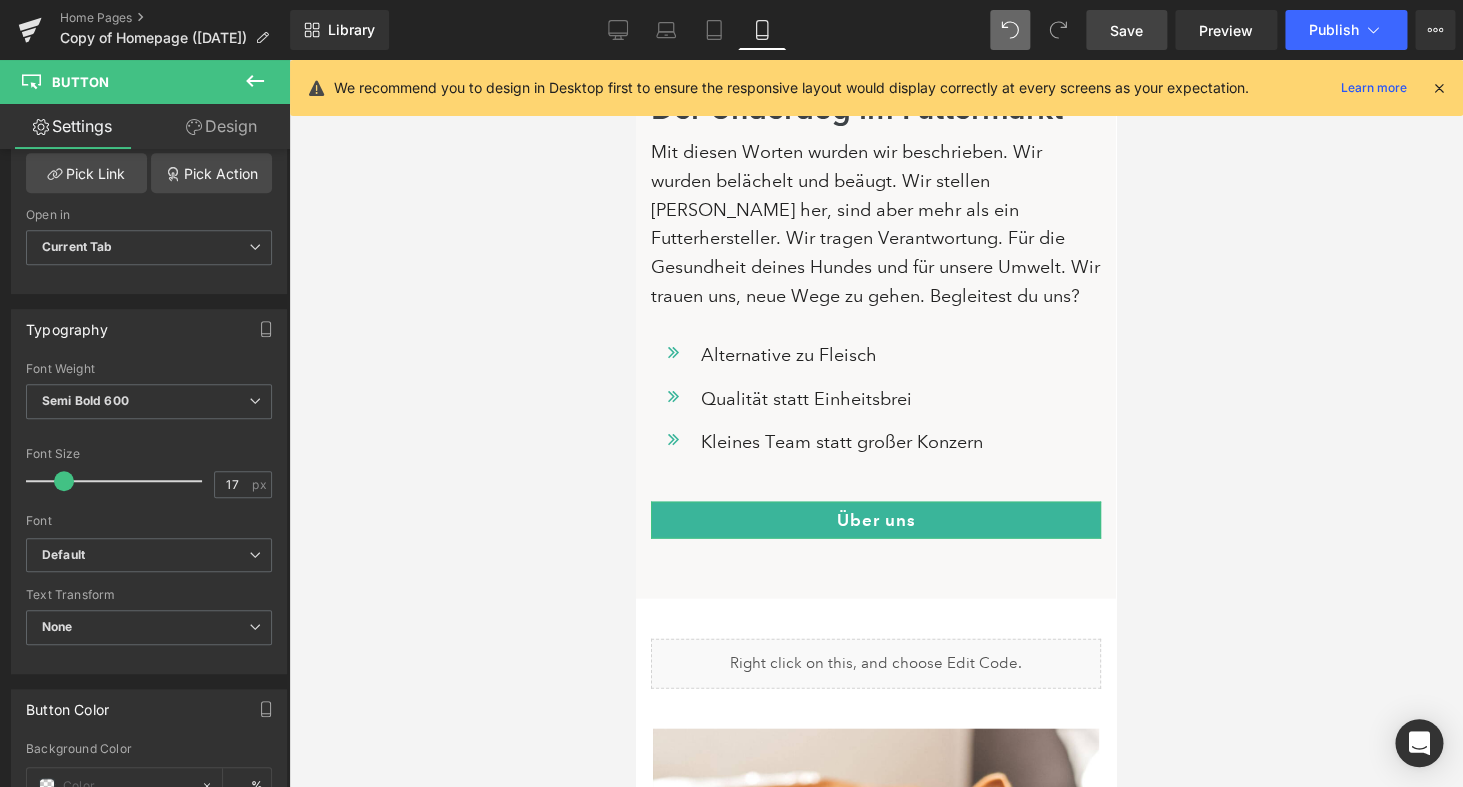 scroll, scrollTop: 0, scrollLeft: 0, axis: both 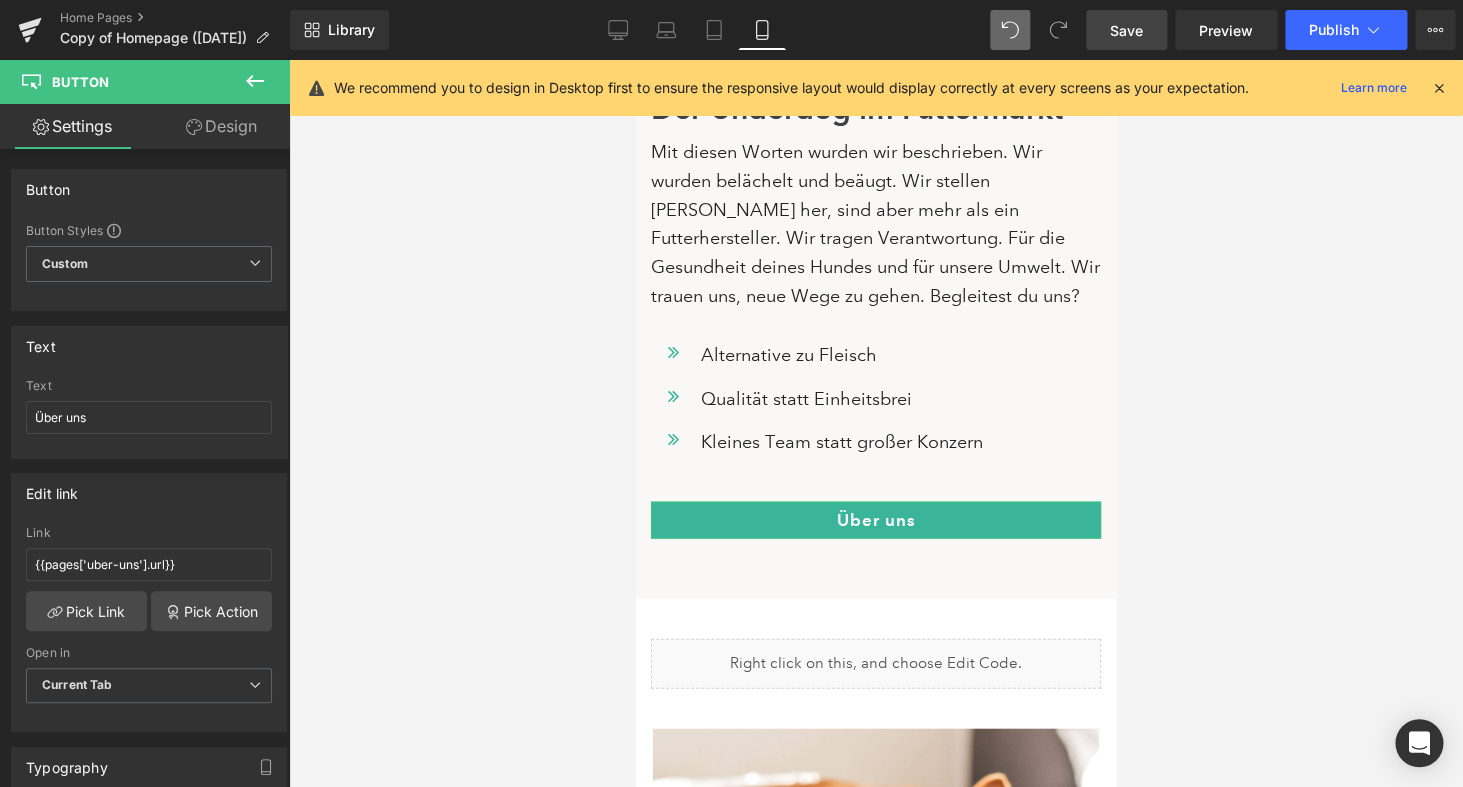 type on "Über uns" 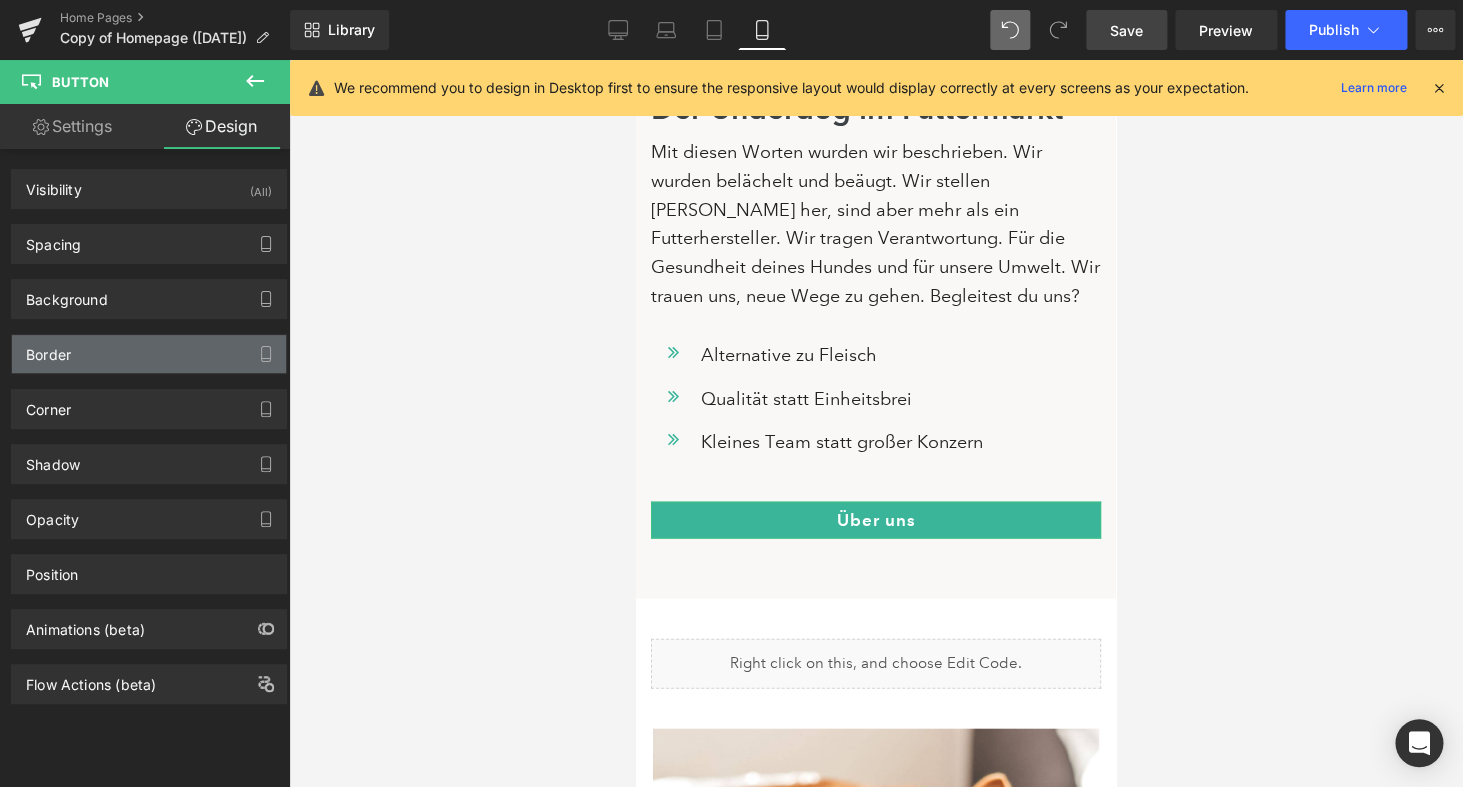 click on "Border" at bounding box center [149, 354] 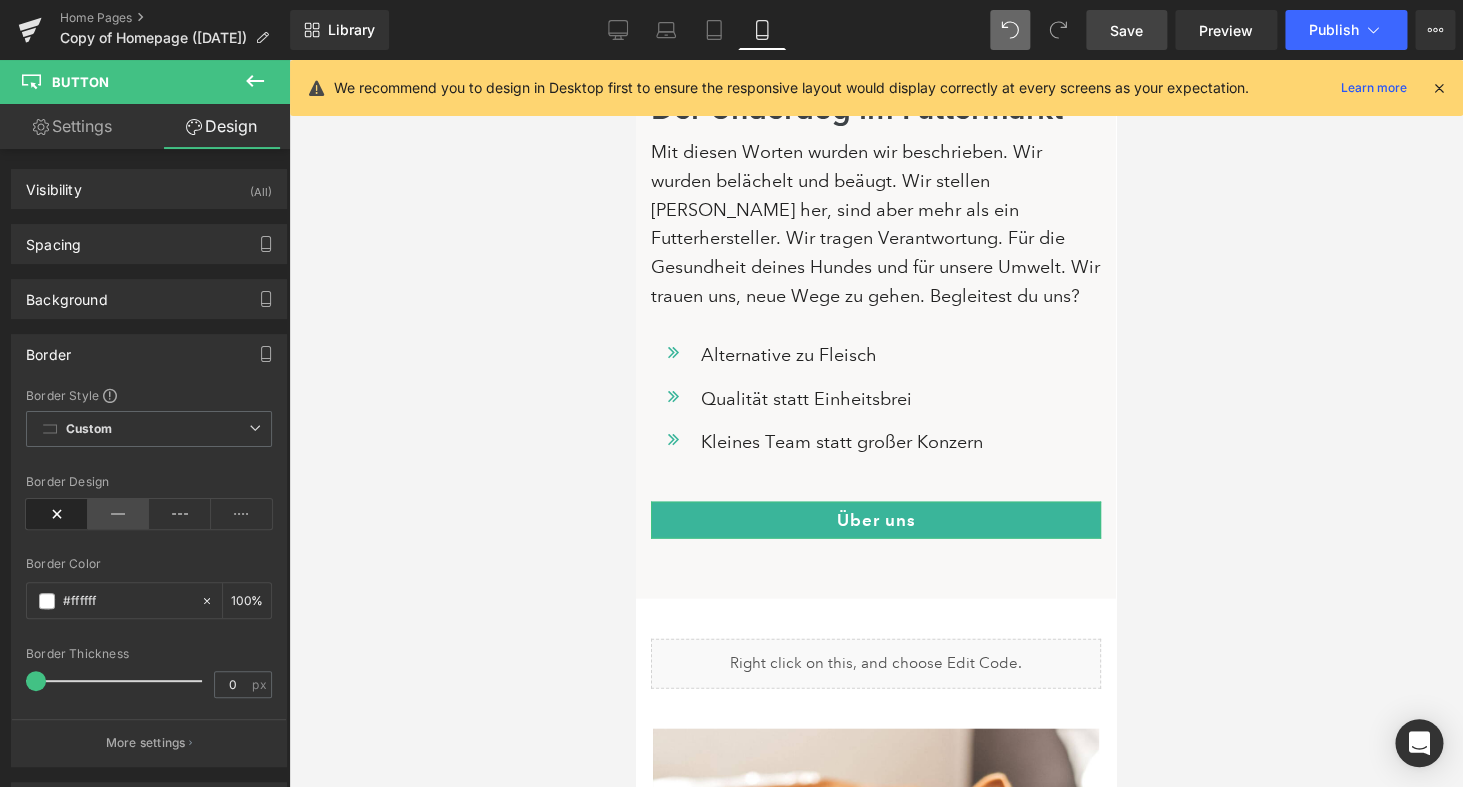 click at bounding box center (119, 514) 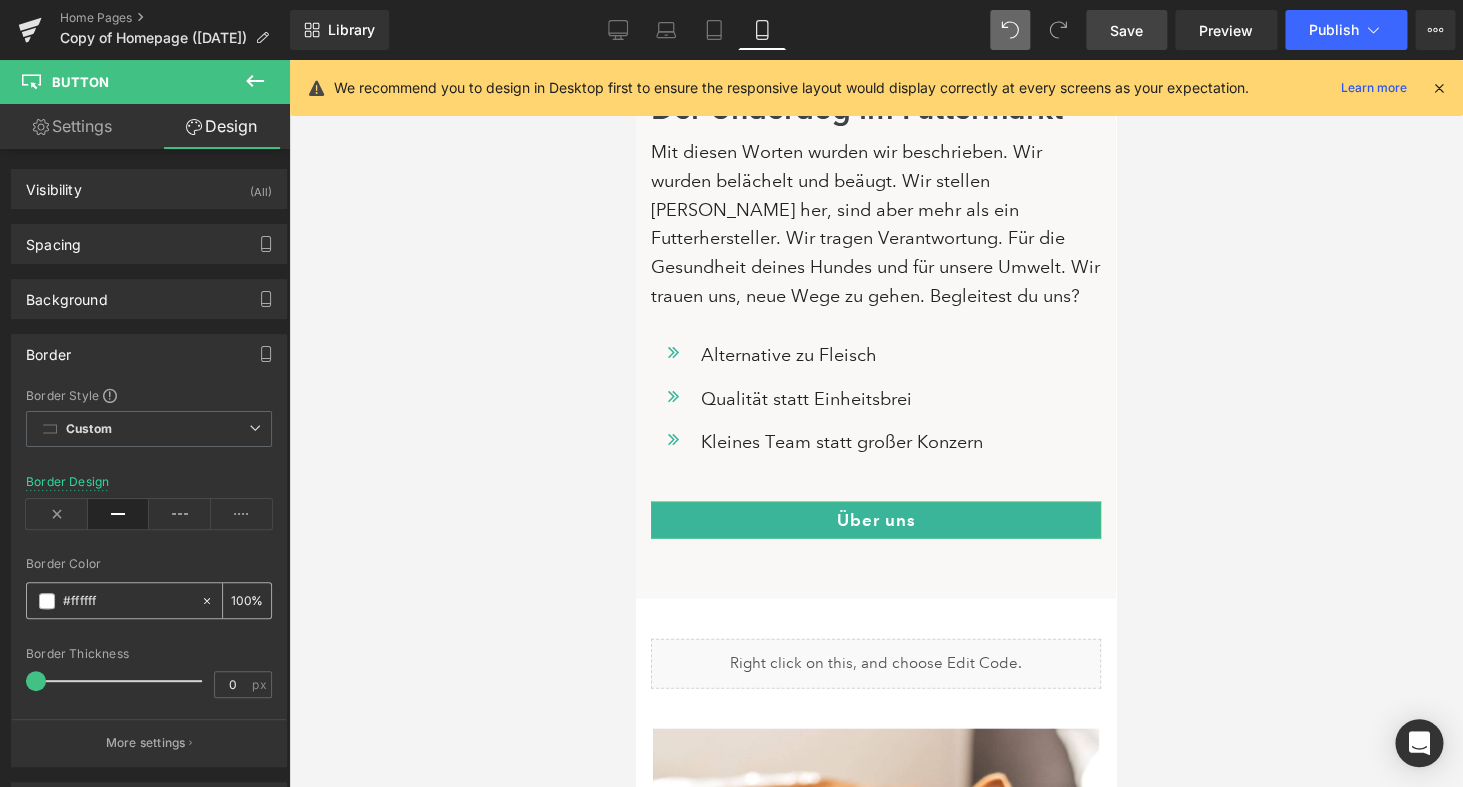 drag, startPoint x: 121, startPoint y: 593, endPoint x: 178, endPoint y: 614, distance: 60.74537 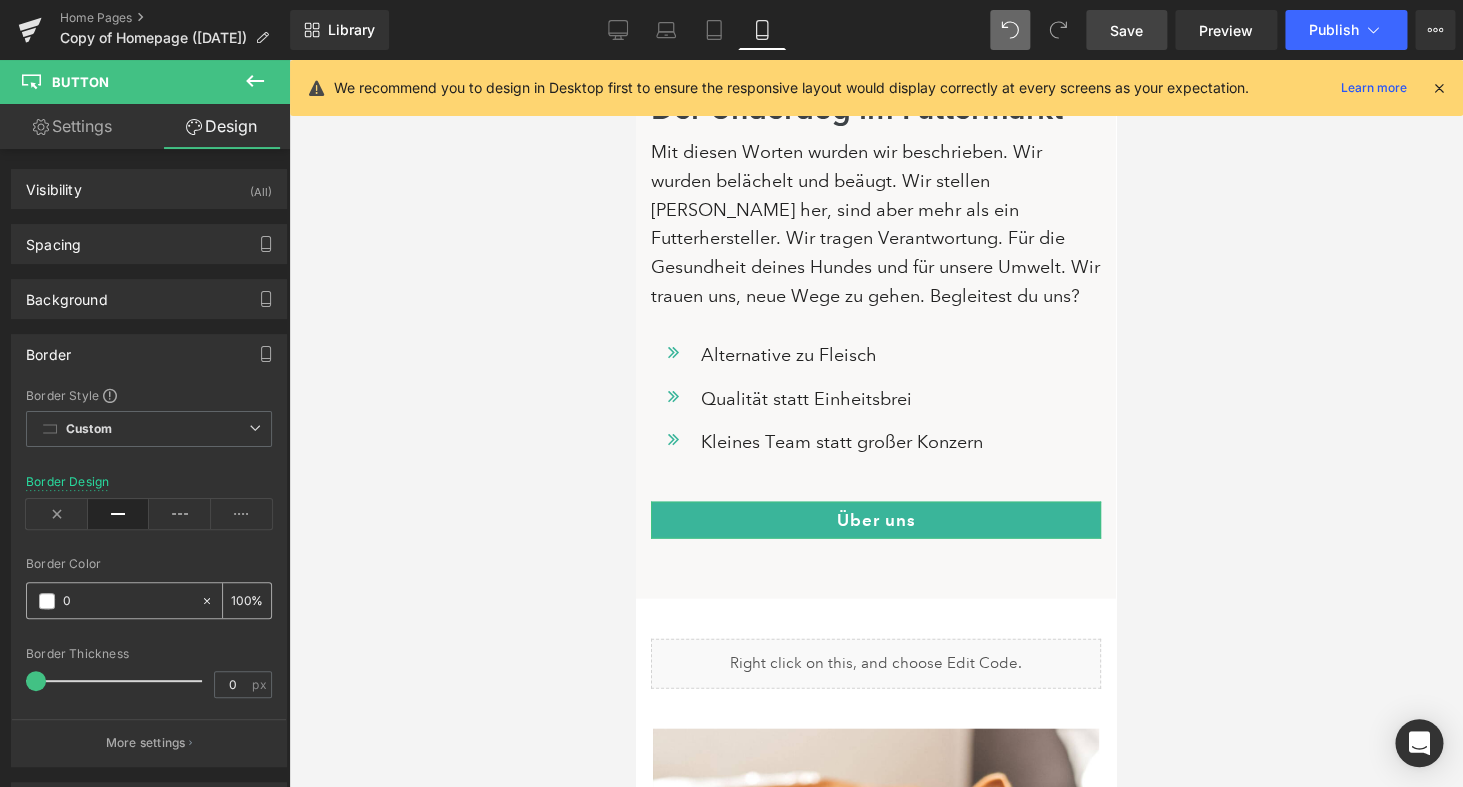 type on "0" 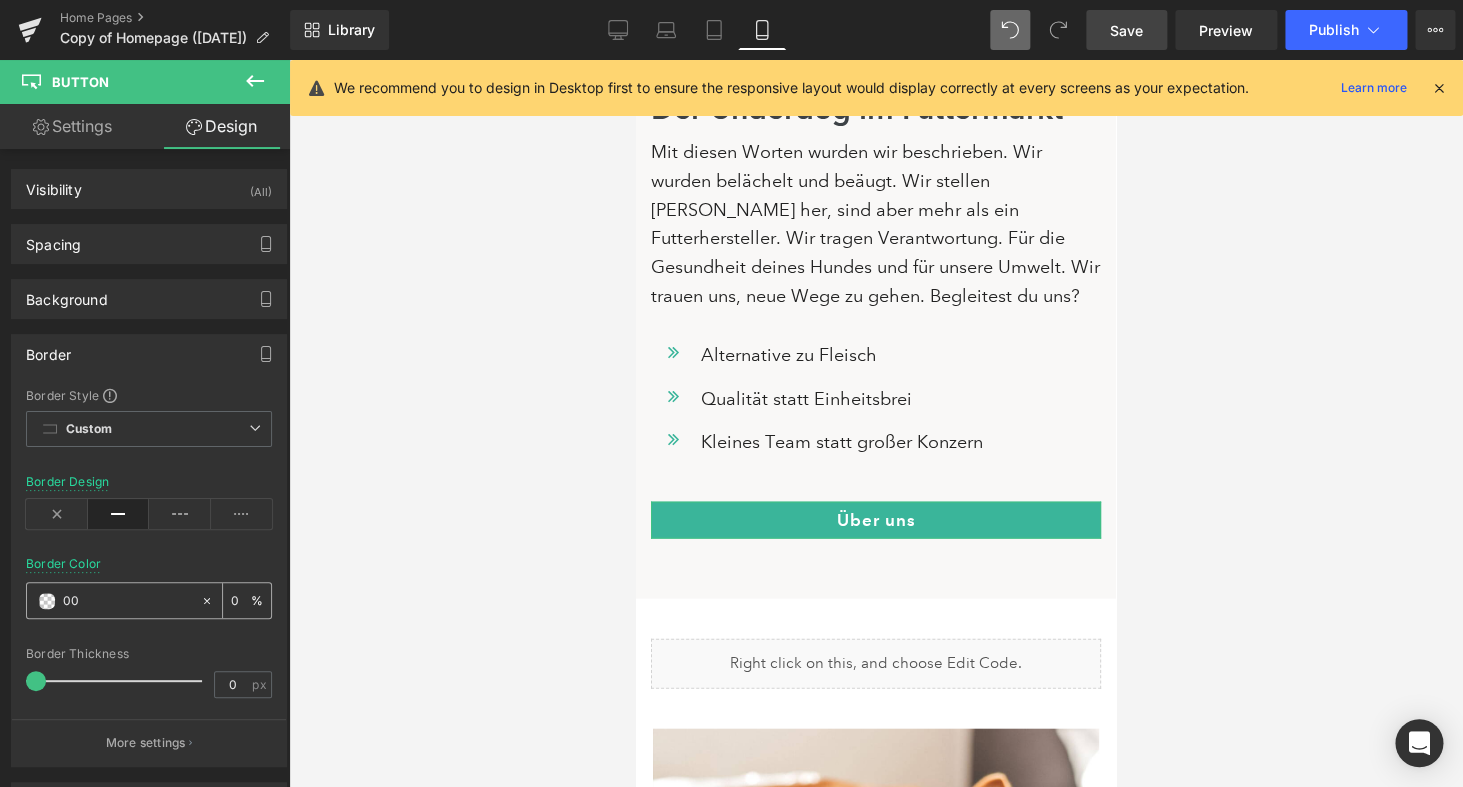 type on "000" 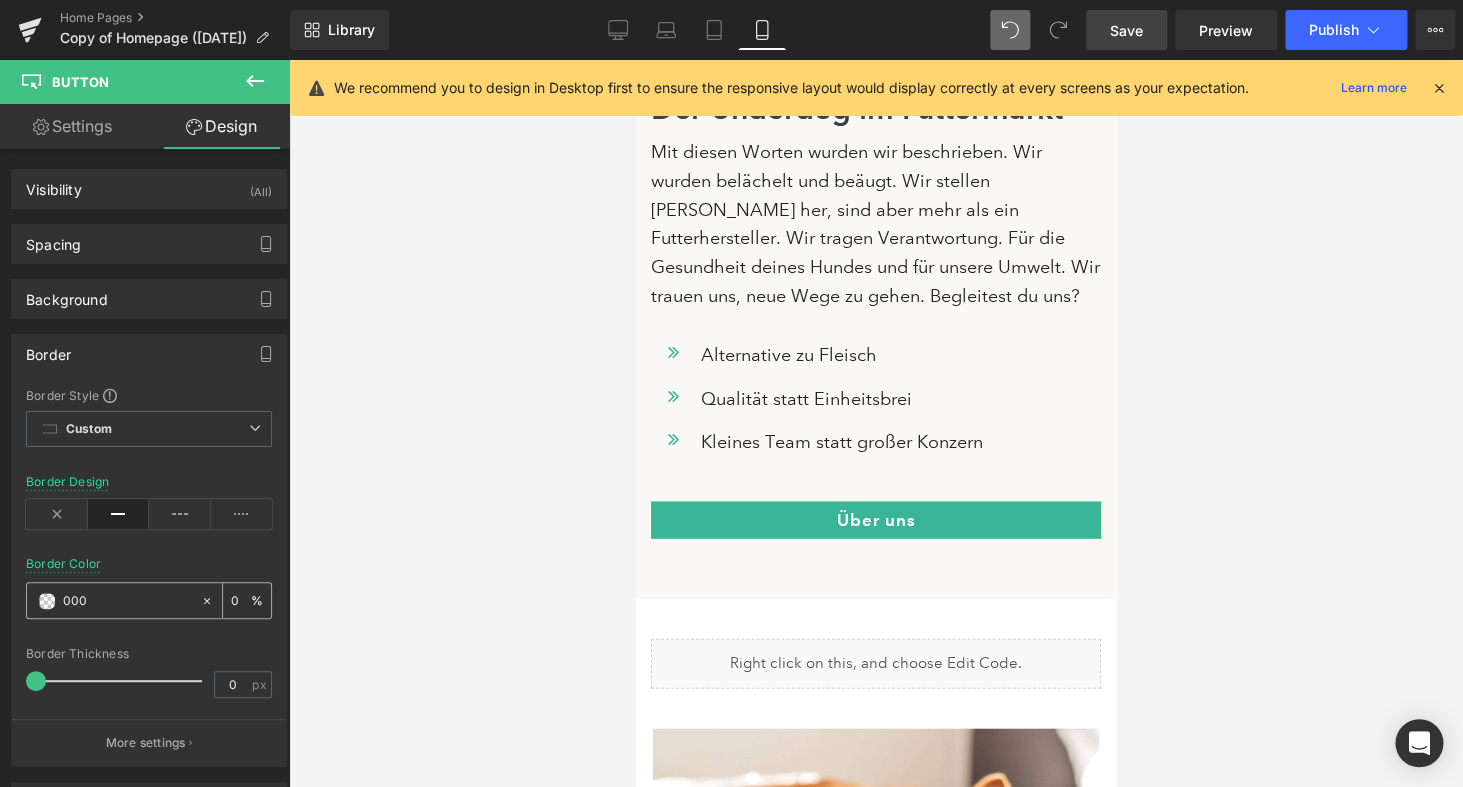 type on "100" 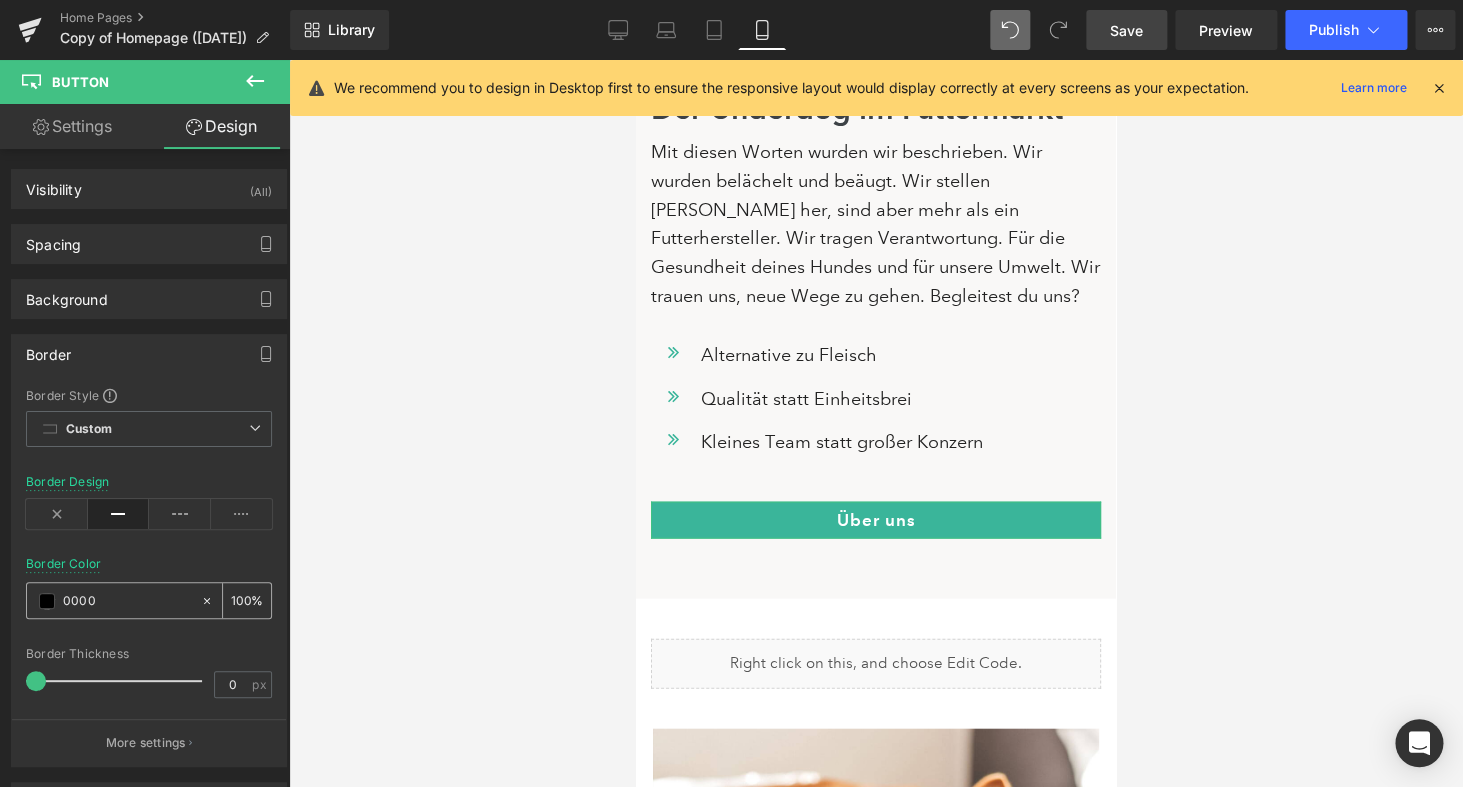 type on "00000" 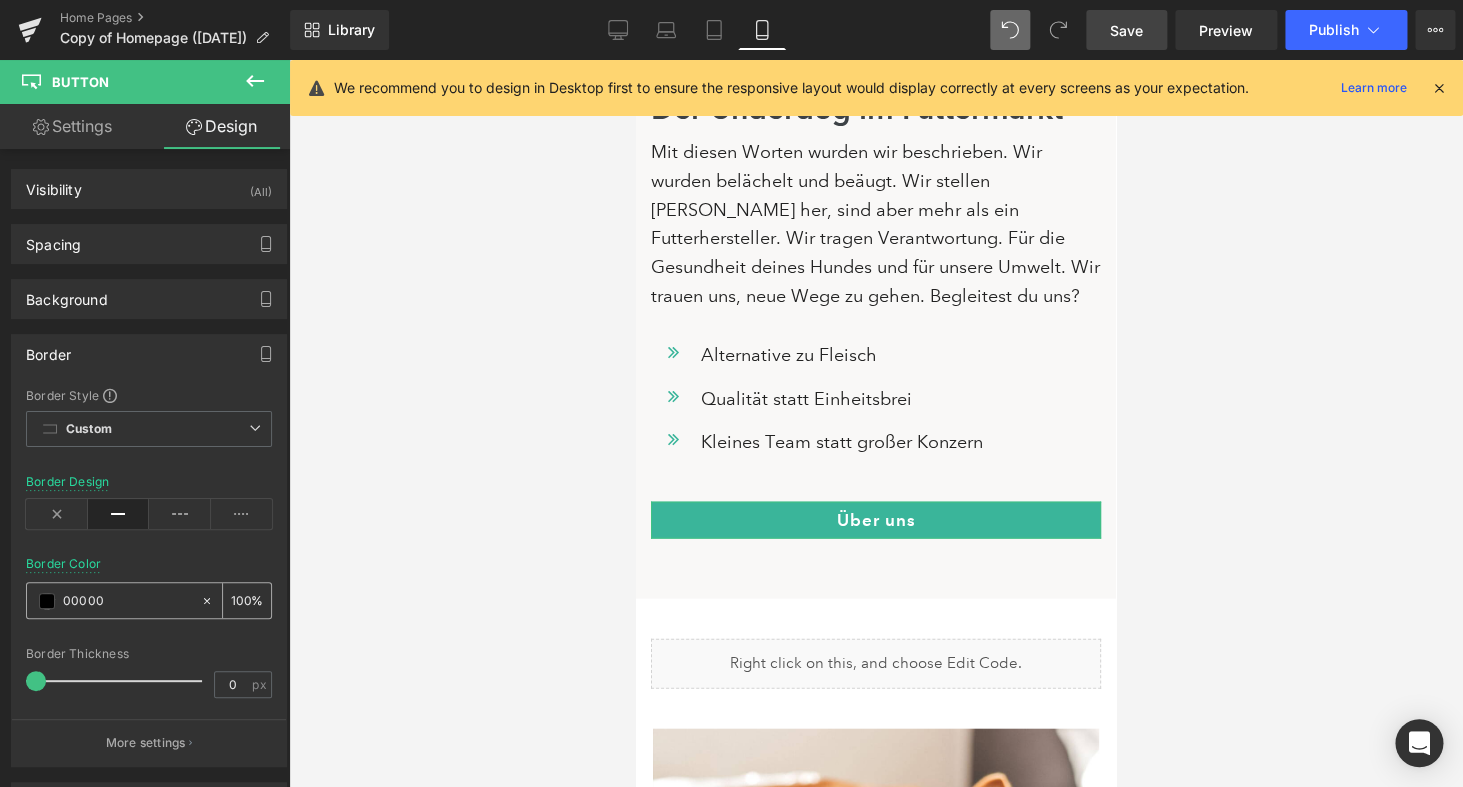 type on "0" 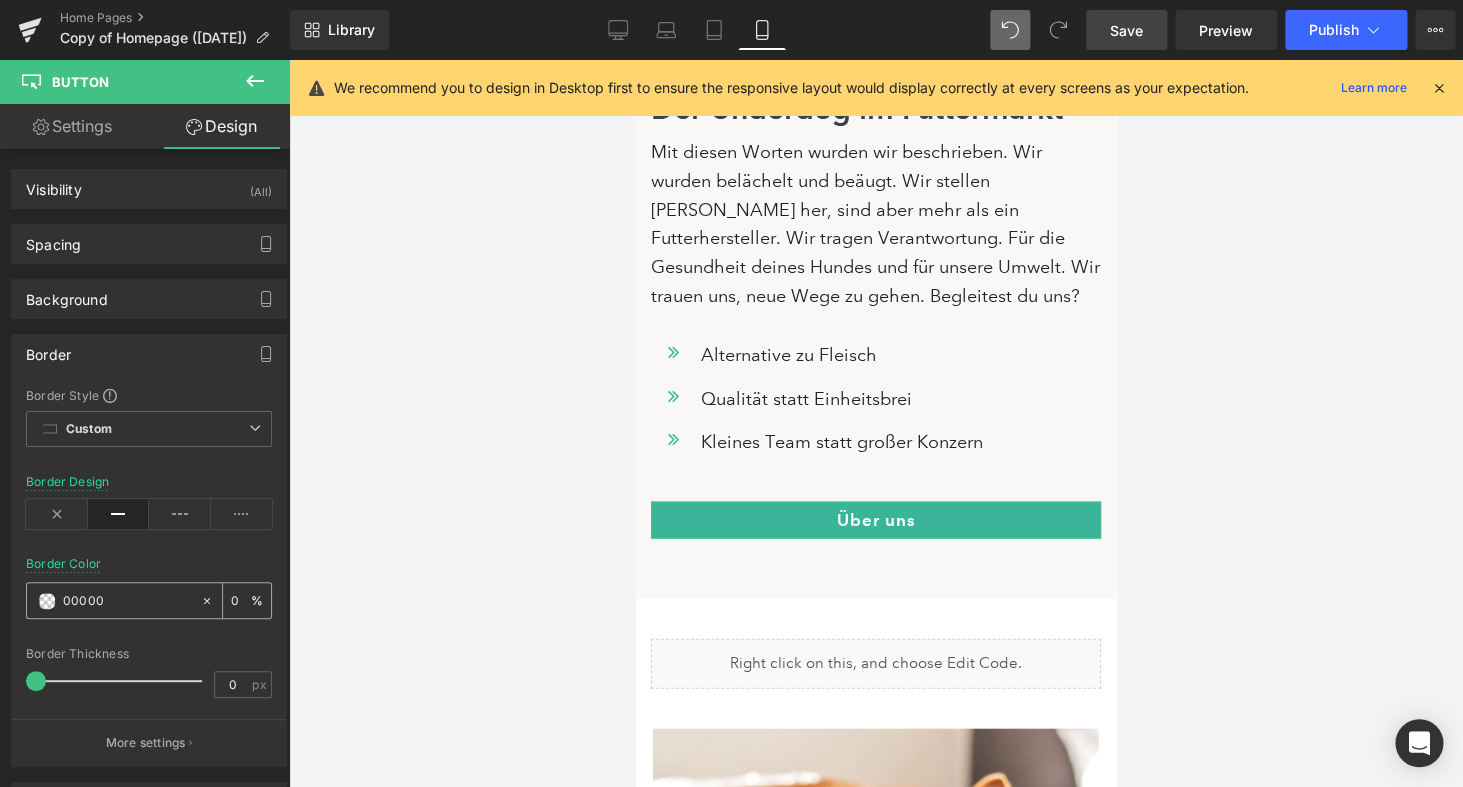 type on "000000" 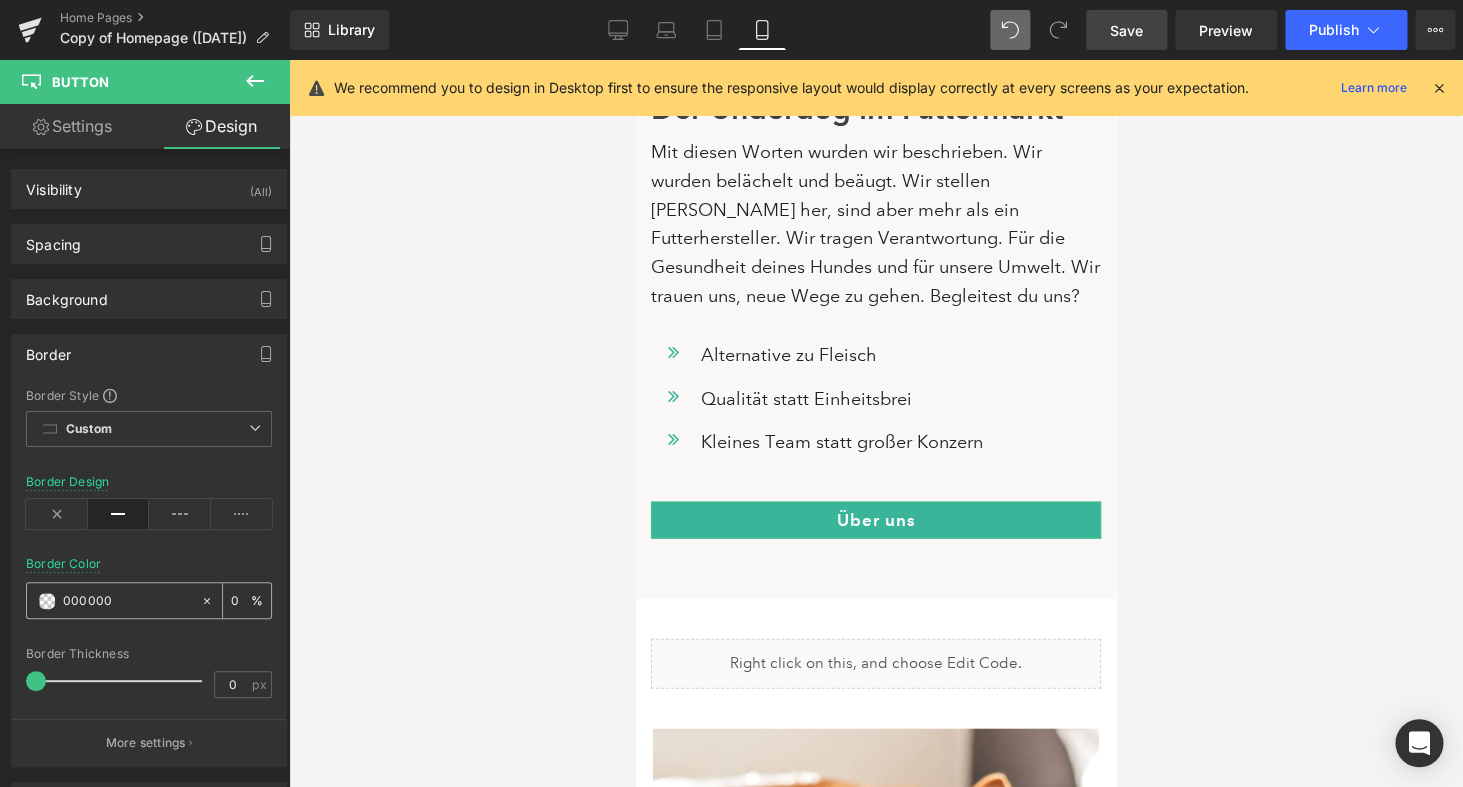 type on "100" 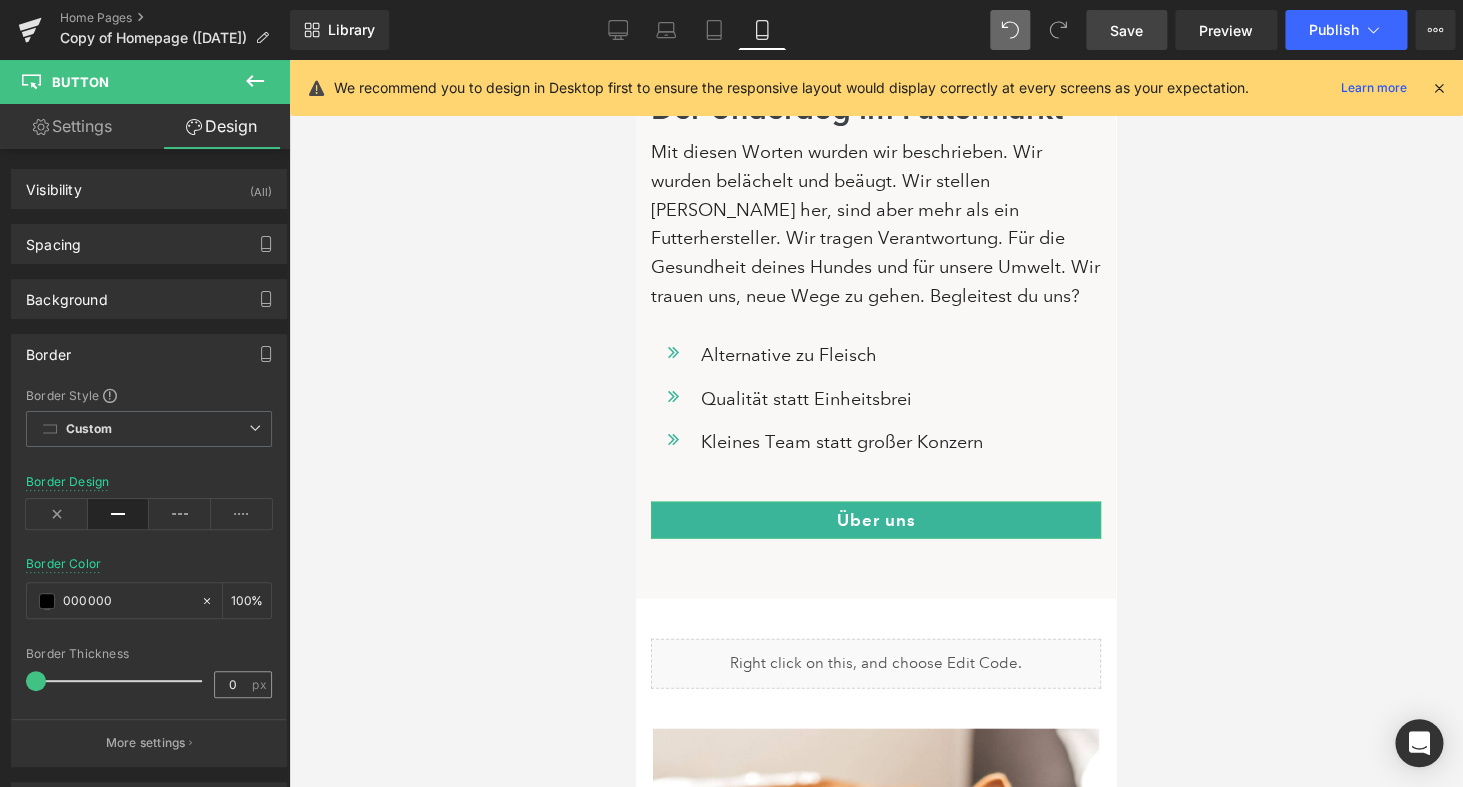 type on "000000" 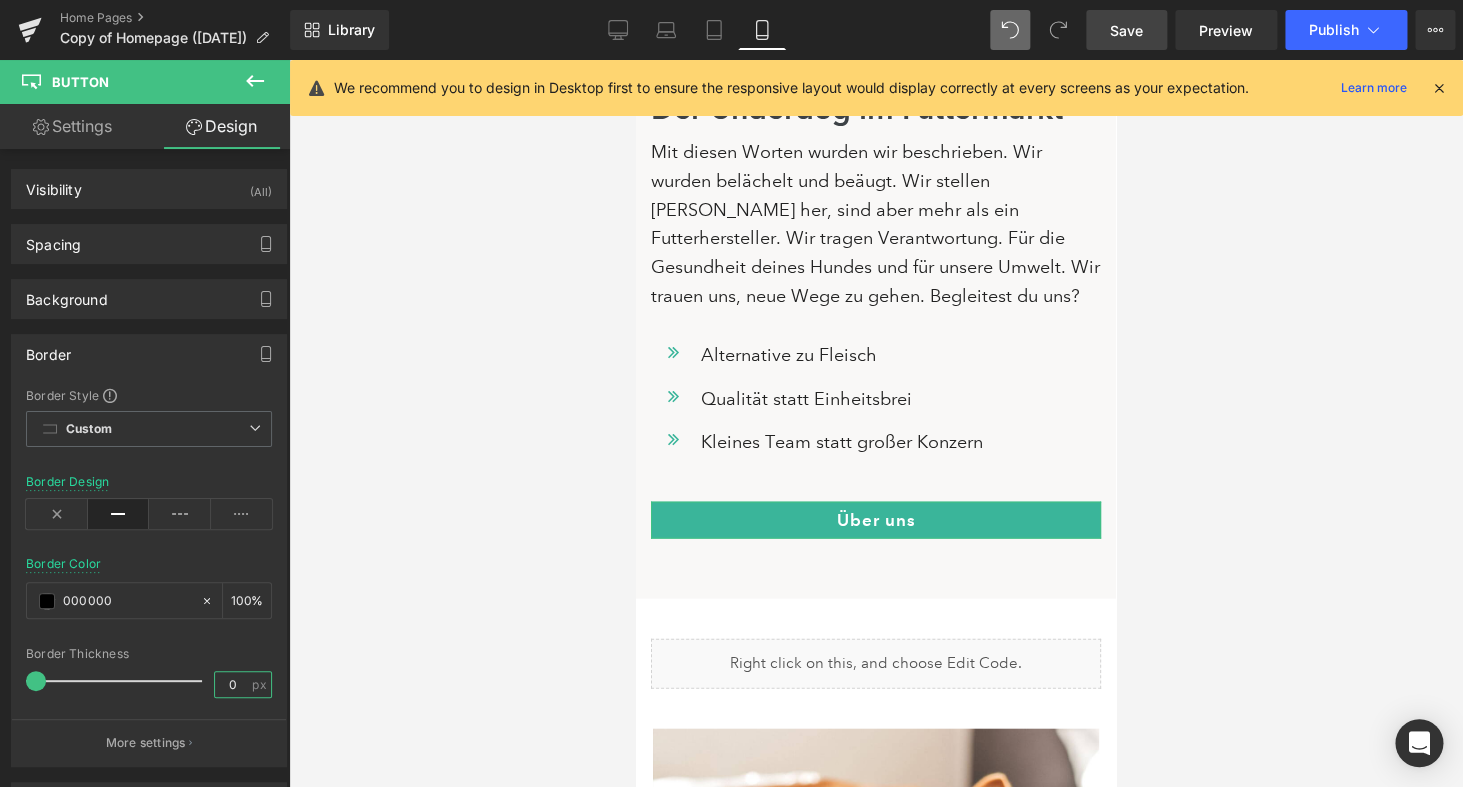 drag, startPoint x: 241, startPoint y: 679, endPoint x: 204, endPoint y: 680, distance: 37.01351 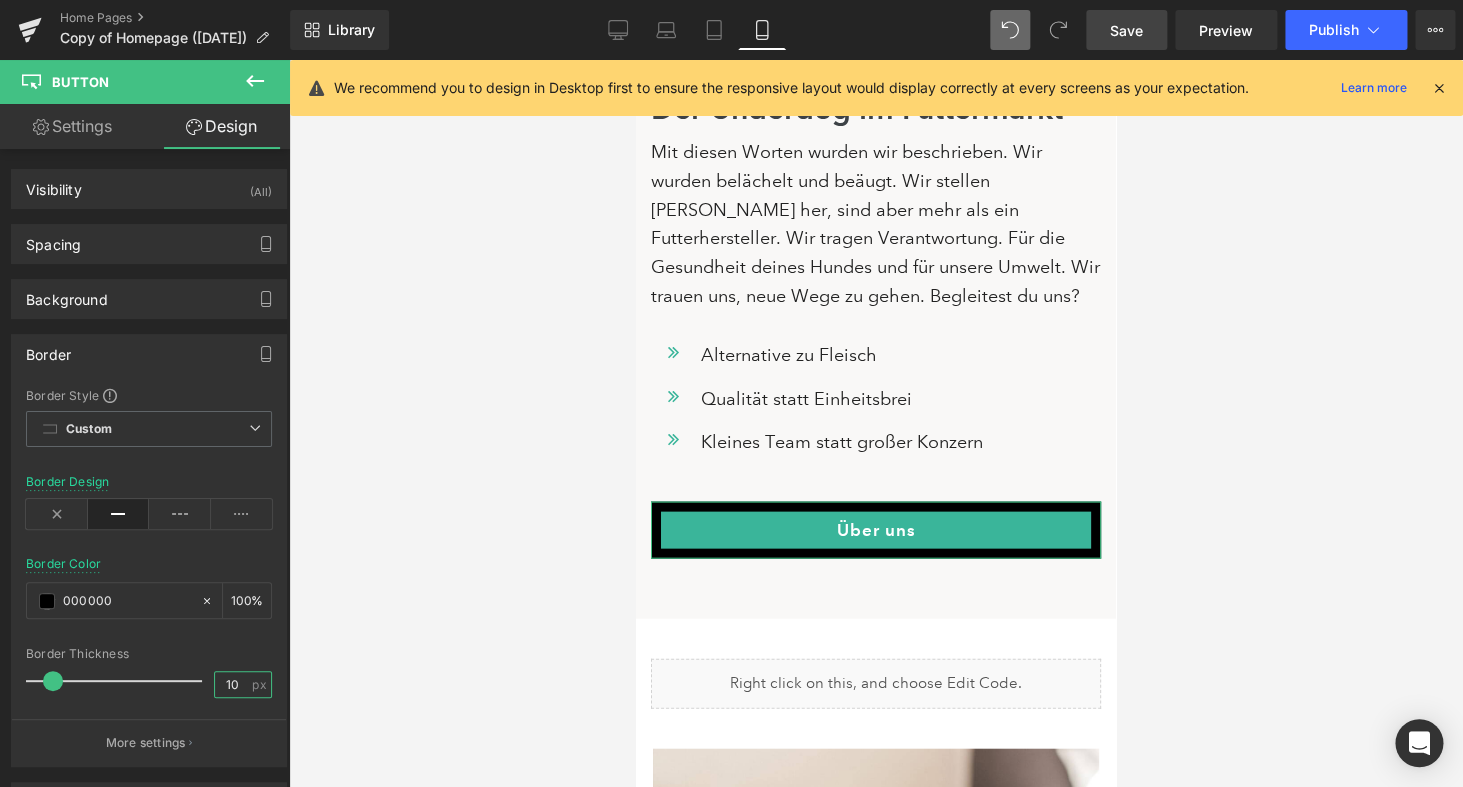 type on "1" 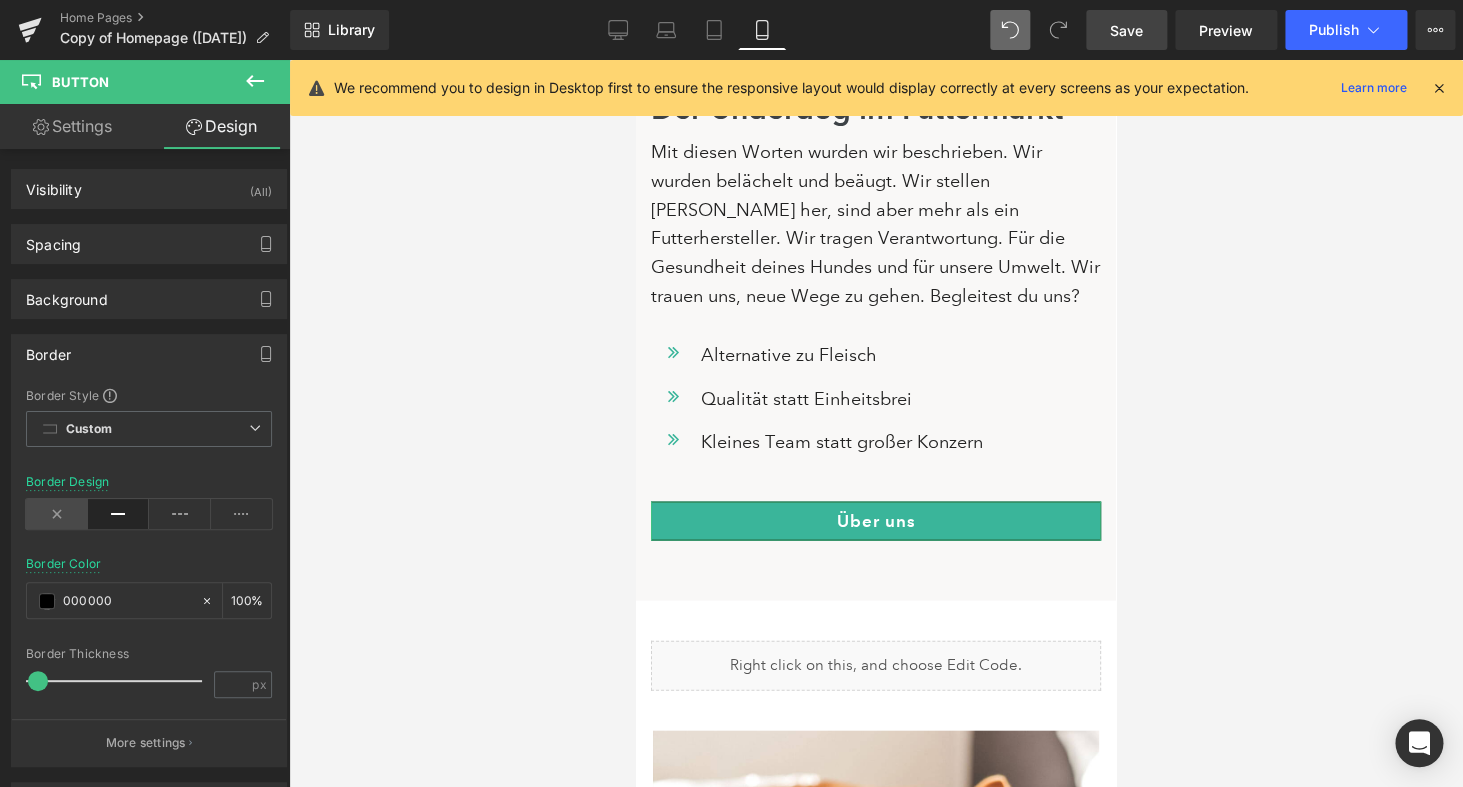 type on "0" 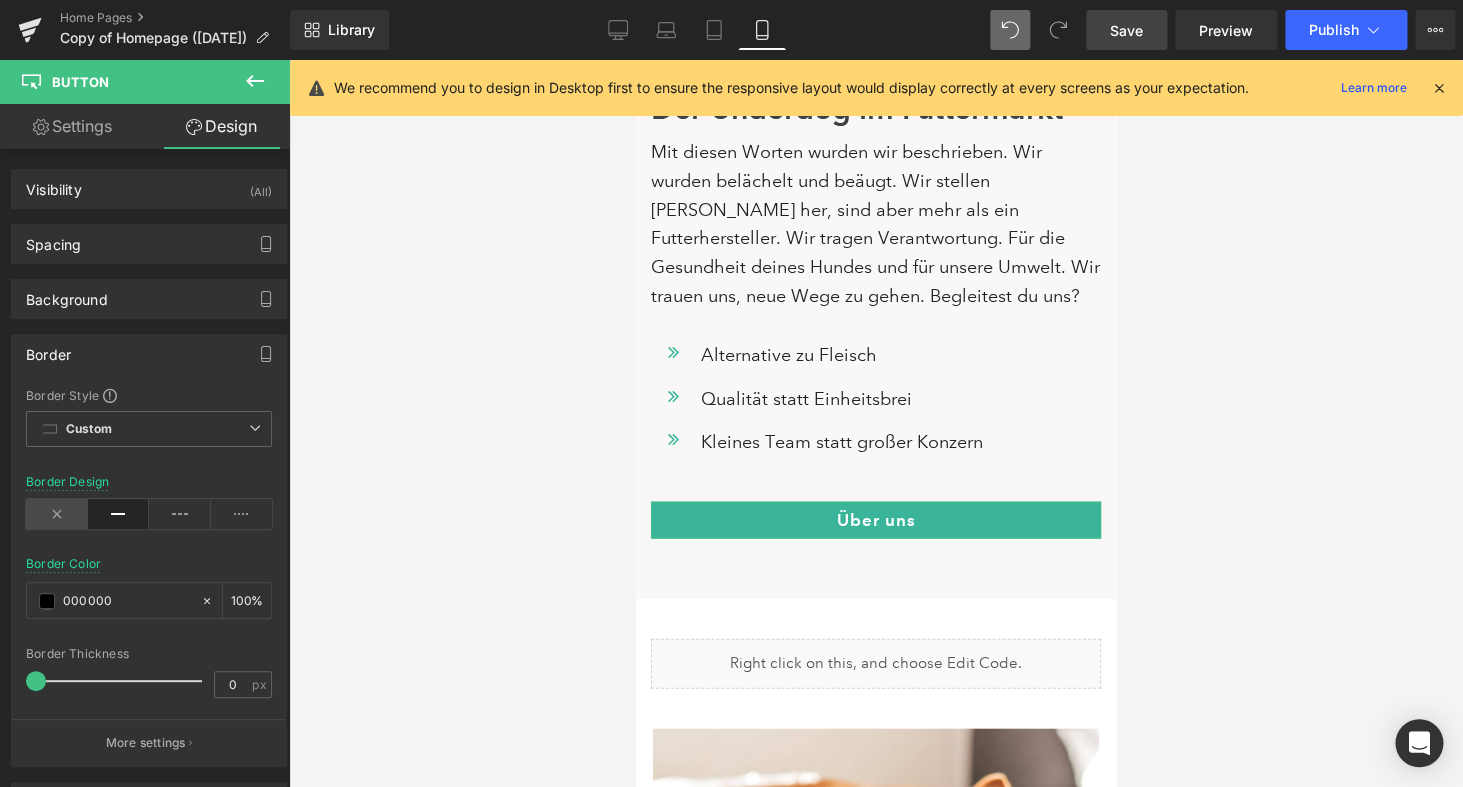 click at bounding box center (57, 514) 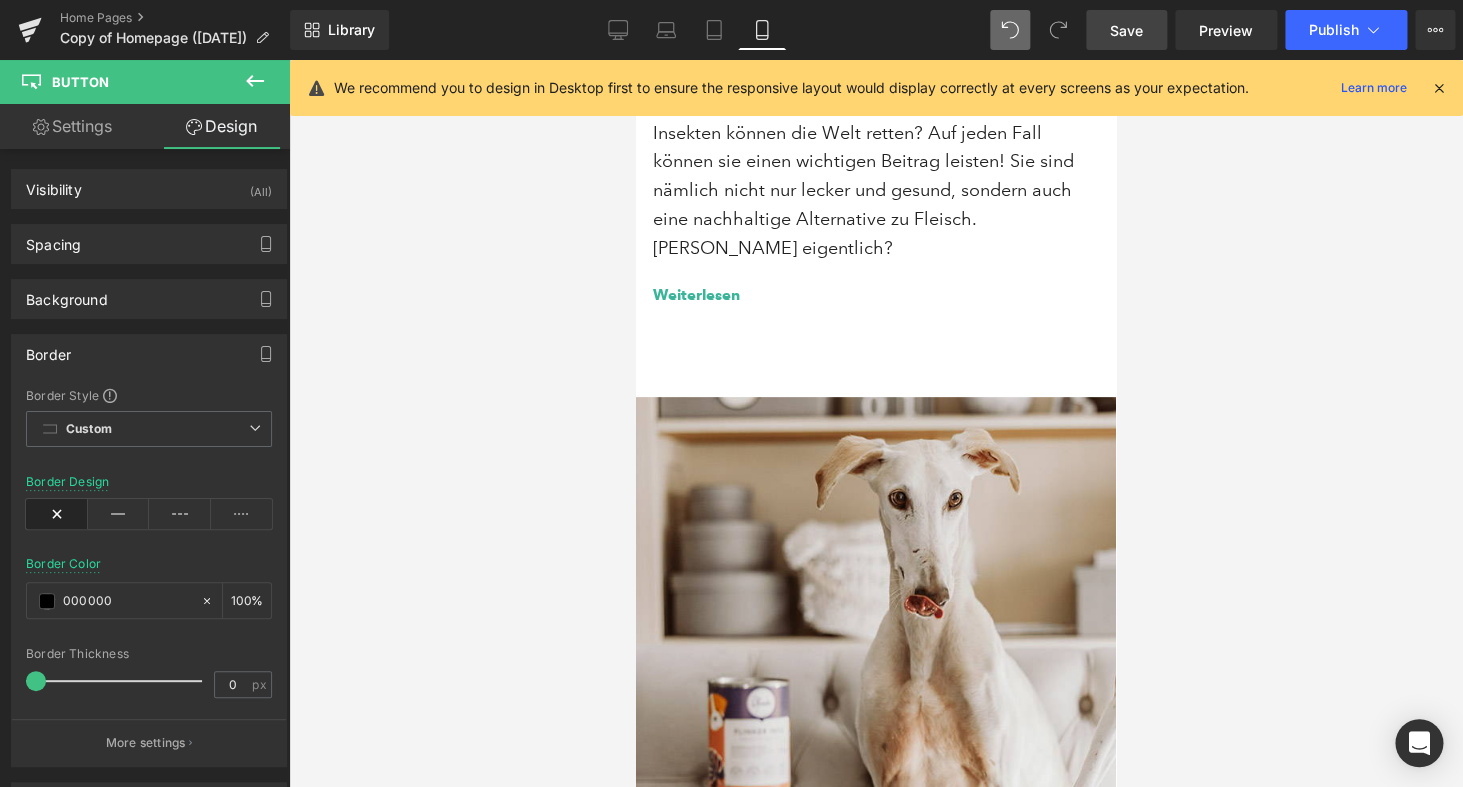 scroll, scrollTop: 6010, scrollLeft: 0, axis: vertical 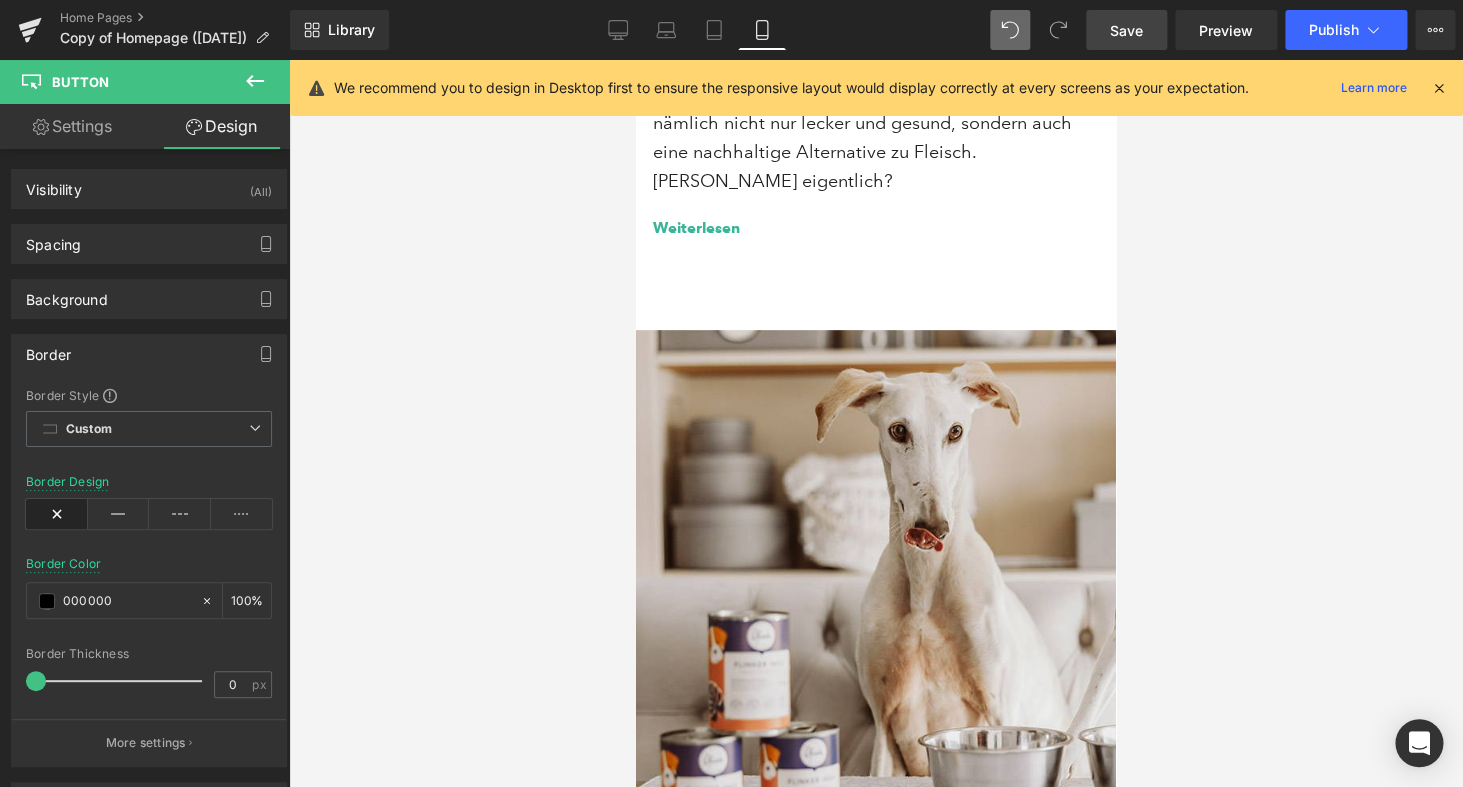 click on "Save" at bounding box center (1126, 30) 